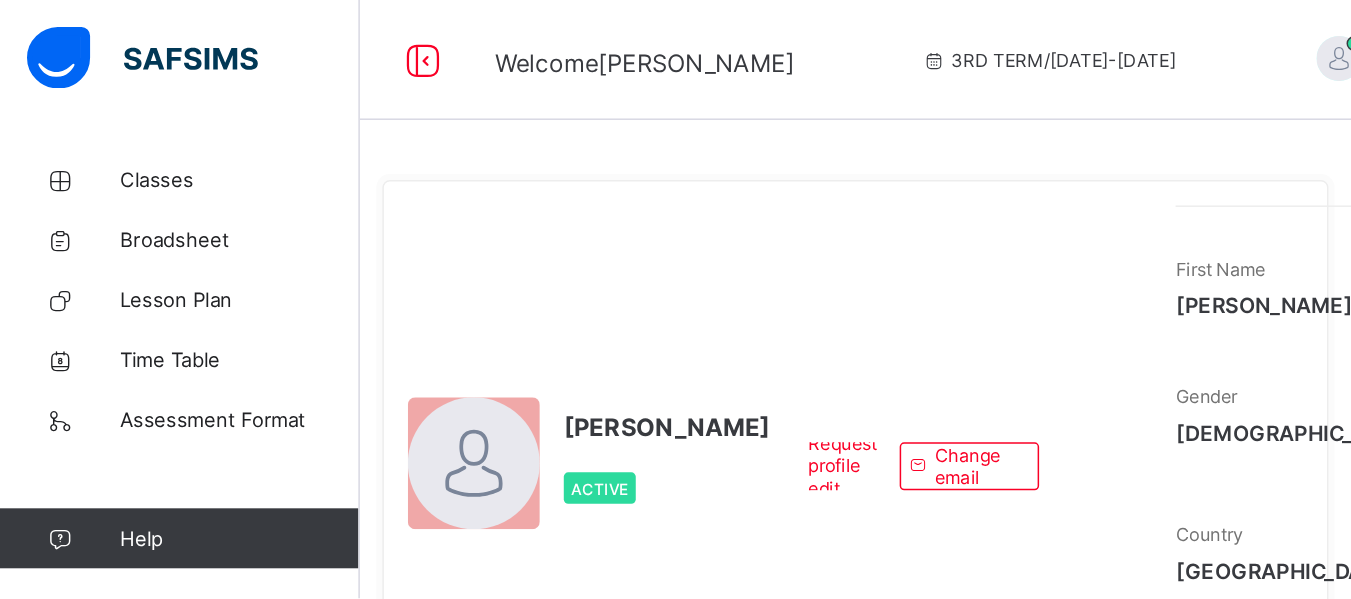 scroll, scrollTop: 0, scrollLeft: 0, axis: both 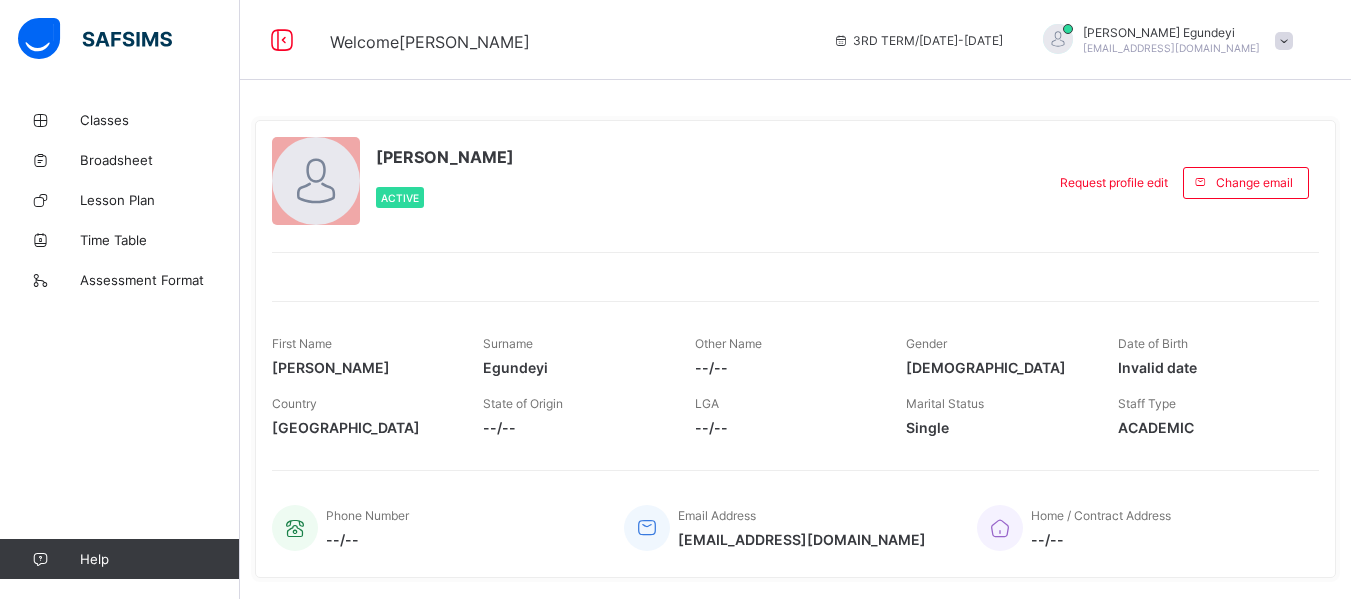drag, startPoint x: 738, startPoint y: 5, endPoint x: 831, endPoint y: 226, distance: 239.77072 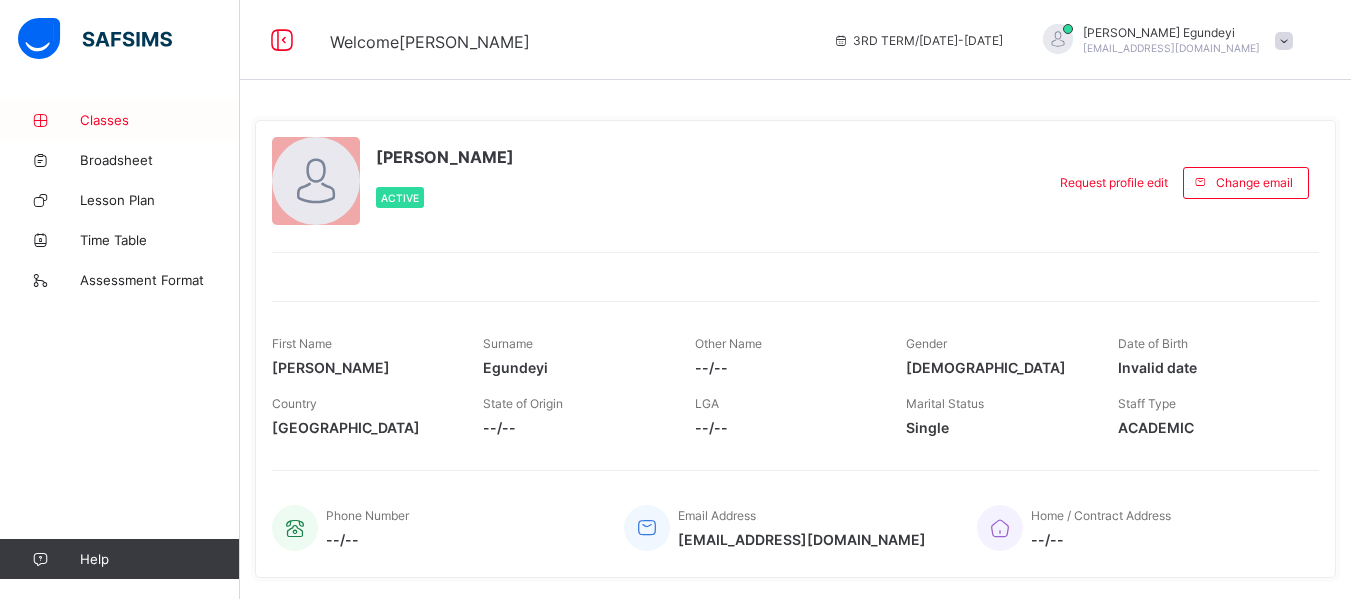 click on "Classes" at bounding box center [160, 120] 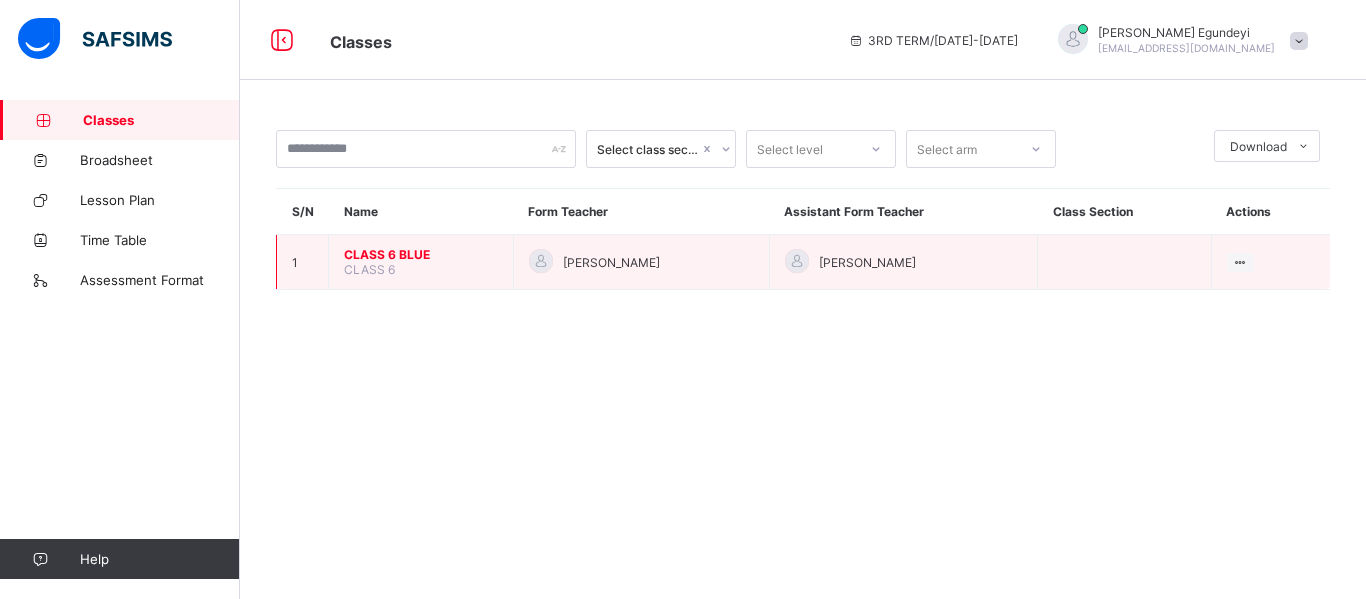 click on "CLASS 6   BLUE" at bounding box center [421, 254] 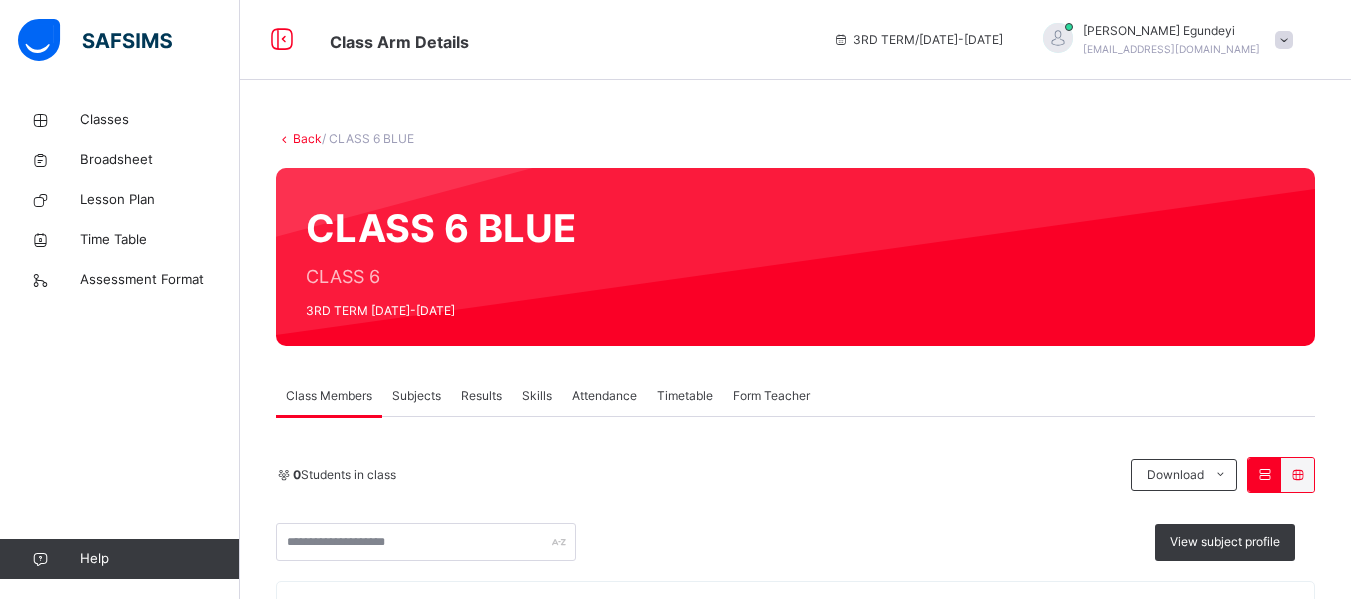 click on "Subjects" at bounding box center [416, 396] 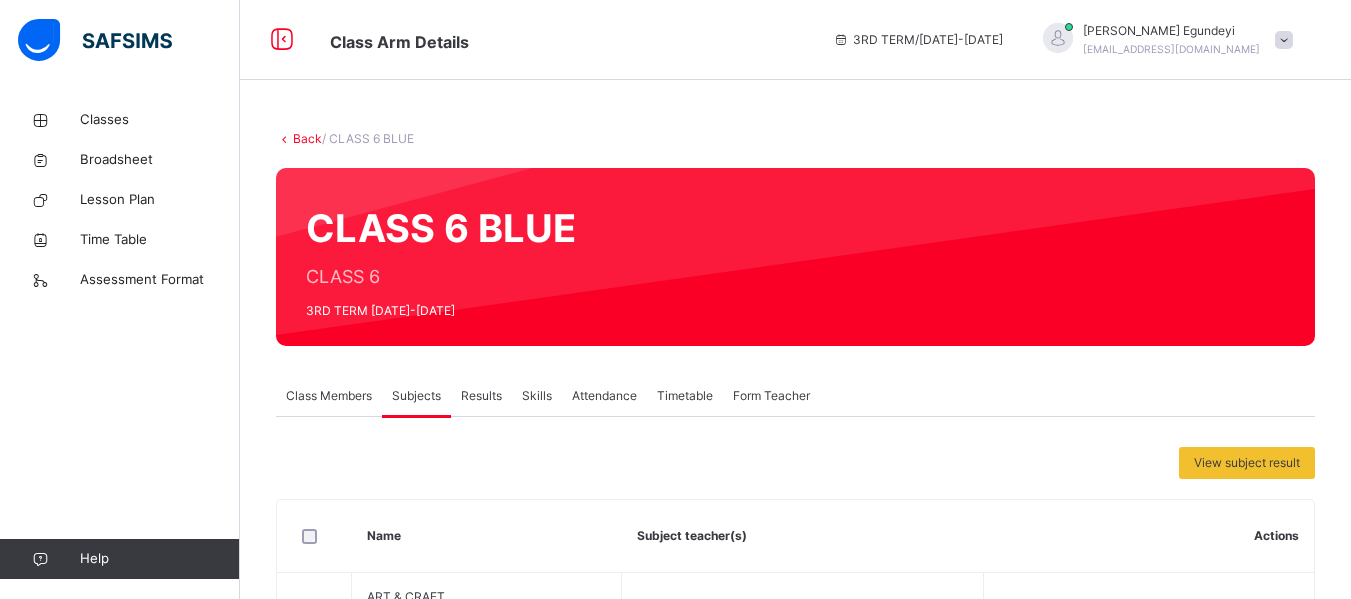 click on "View subject result" at bounding box center [795, 463] 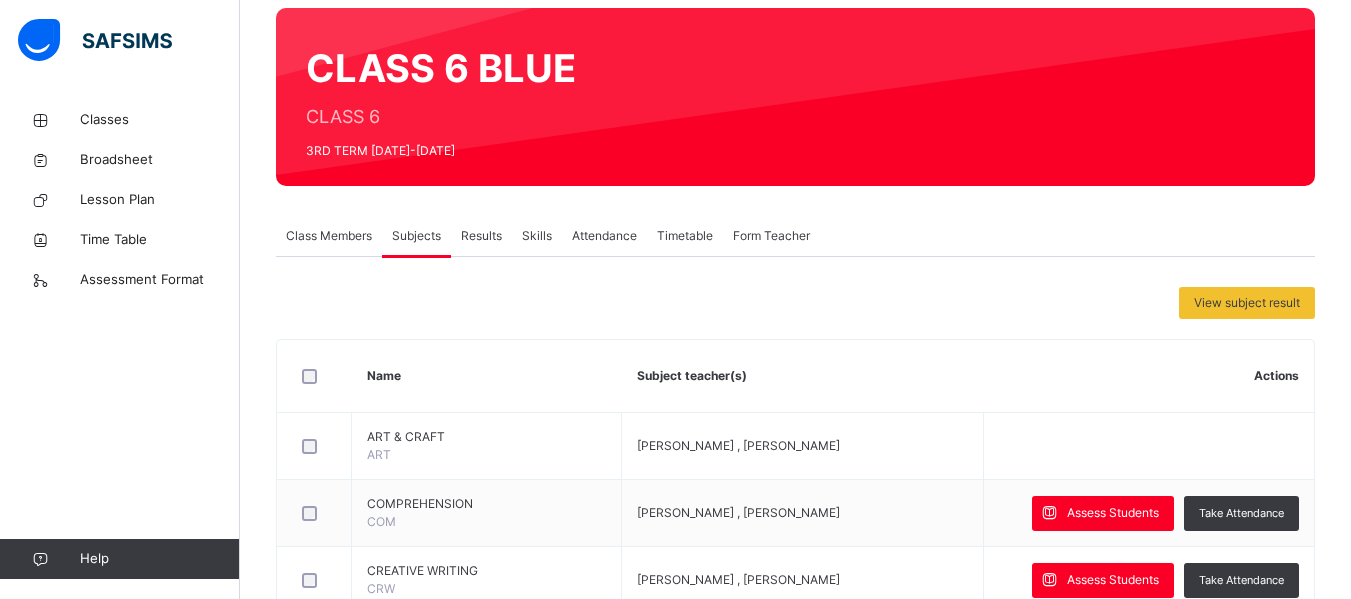 scroll, scrollTop: 200, scrollLeft: 0, axis: vertical 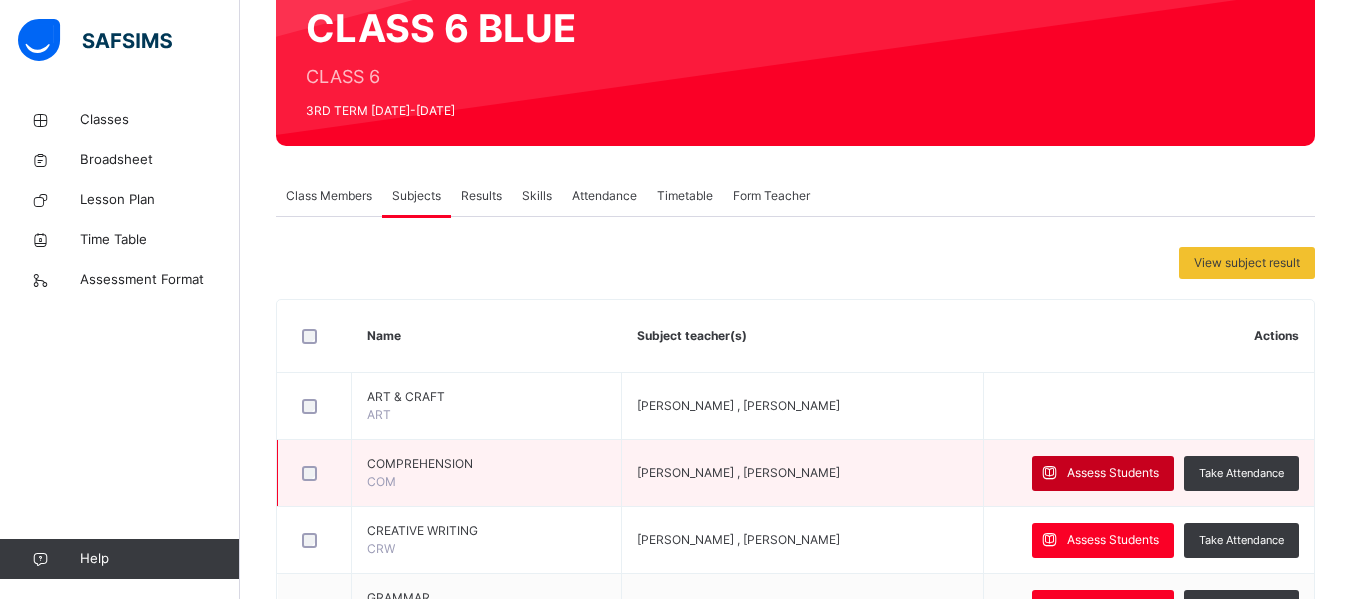 click on "Assess Students" at bounding box center [1113, 473] 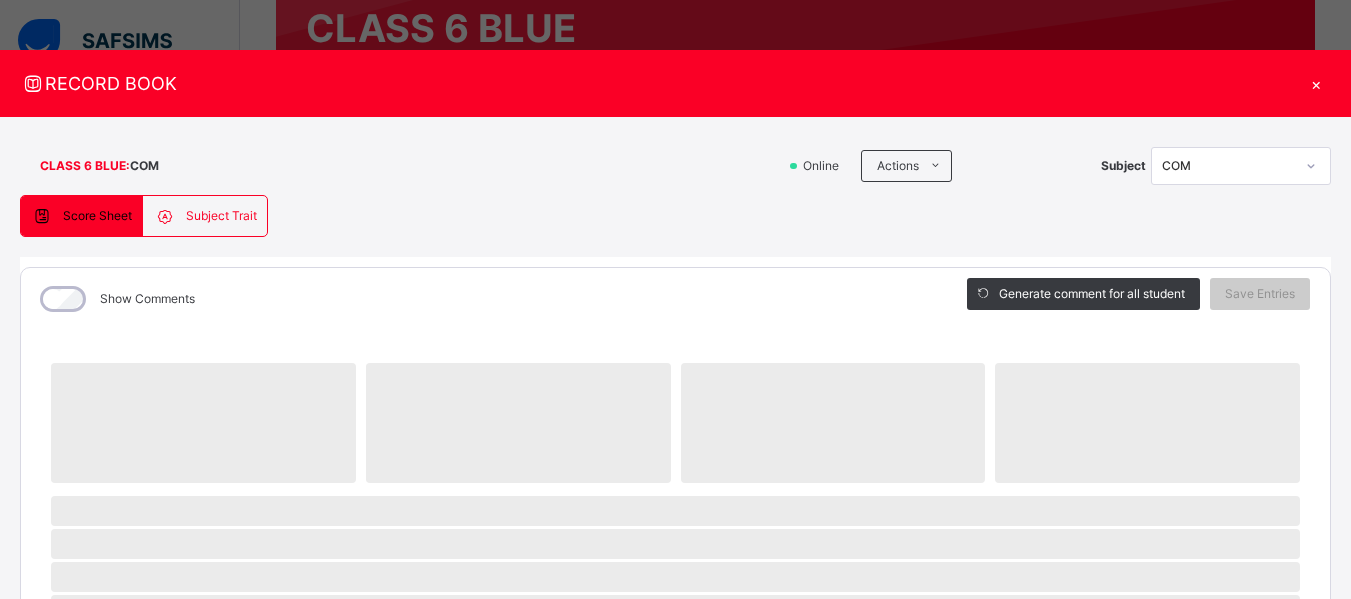 click on "Score Sheet Subject Trait Score Sheet Subject Trait Show Comments   Generate comment for all student   Save Entries Class Level:  CLASS 6   BLUE Subject:  COM Session:  2024/2025 Session Session:  3RD TERM ‌ ‌ ‌ ‌ ‌ ‌ ‌ ‌ ‌ ‌ ‌ ‌ ‌ ‌ ‌ ‌ ‌ ‌ ‌ ‌ ‌ ‌ ‌ ‌ ‌ ‌ ‌ ‌ ‌   ×   Subject Teacher’s Comment Generate and see in full the comment developed by the AI with an option to regenerate the comment [PERSON_NAME] Bot Please wait while the [PERSON_NAME] Bot generates comments for all your students Select a Student Select a student from the list to the left to view and enter subject trait records" at bounding box center (675, 777) 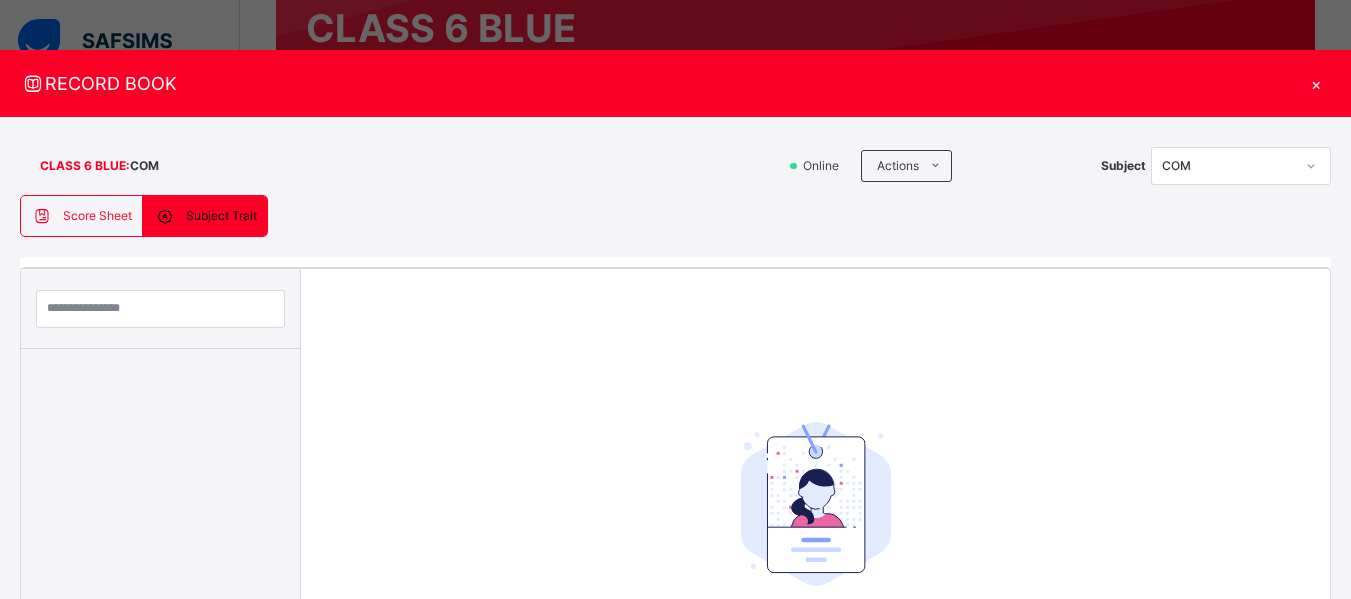 click on "Score Sheet" at bounding box center (97, 216) 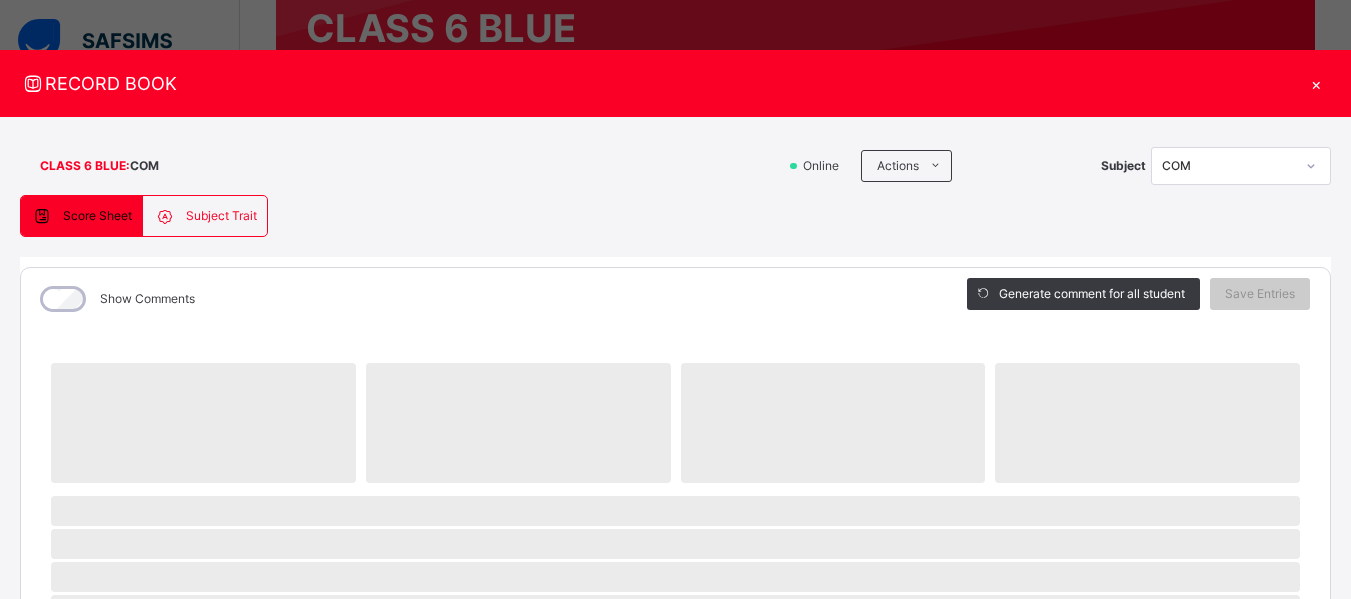 click on "Show Comments" at bounding box center [479, 299] 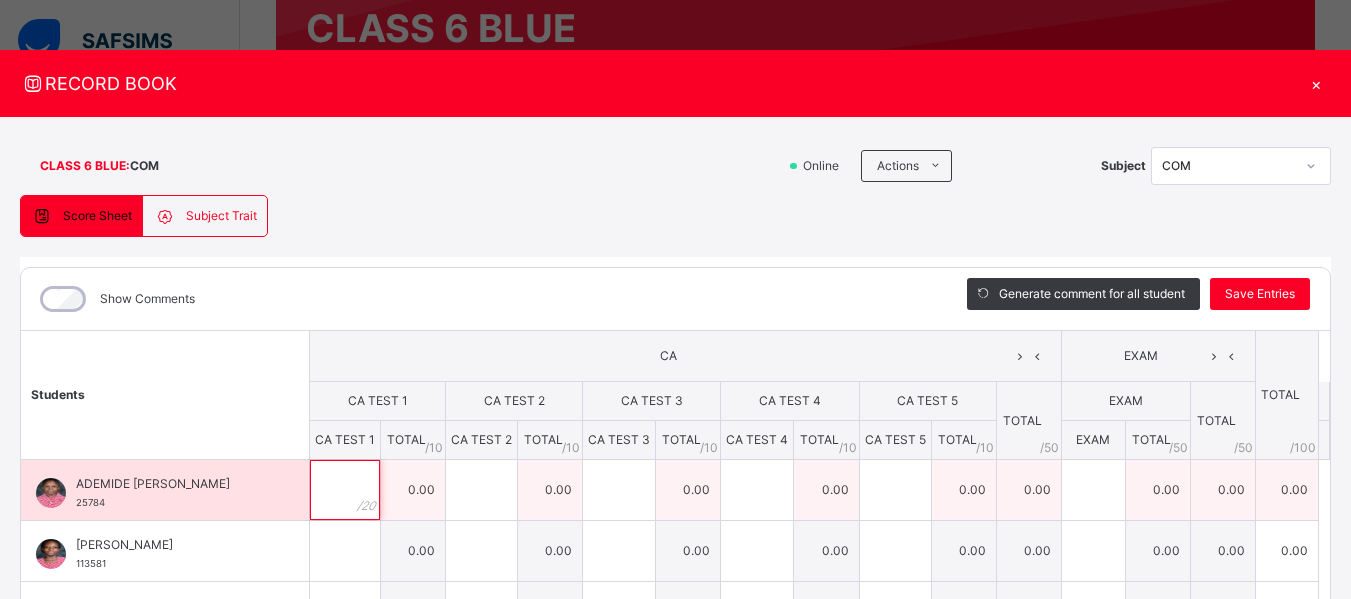 click at bounding box center (345, 490) 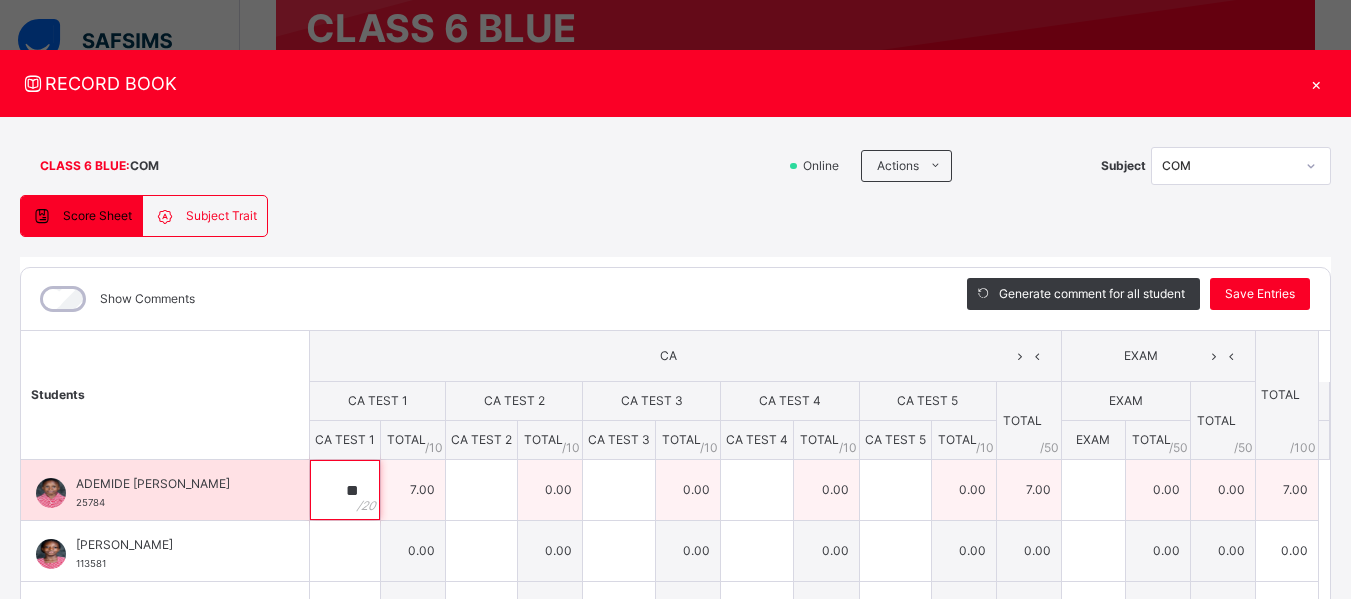 type on "**" 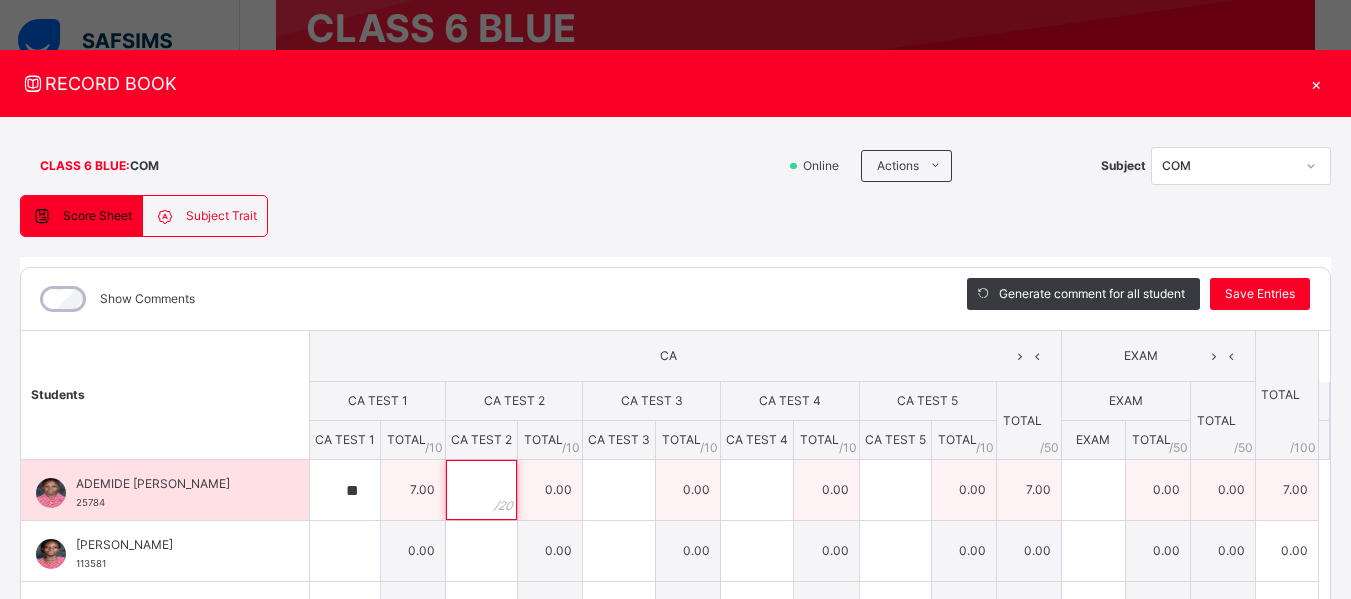 click at bounding box center [481, 490] 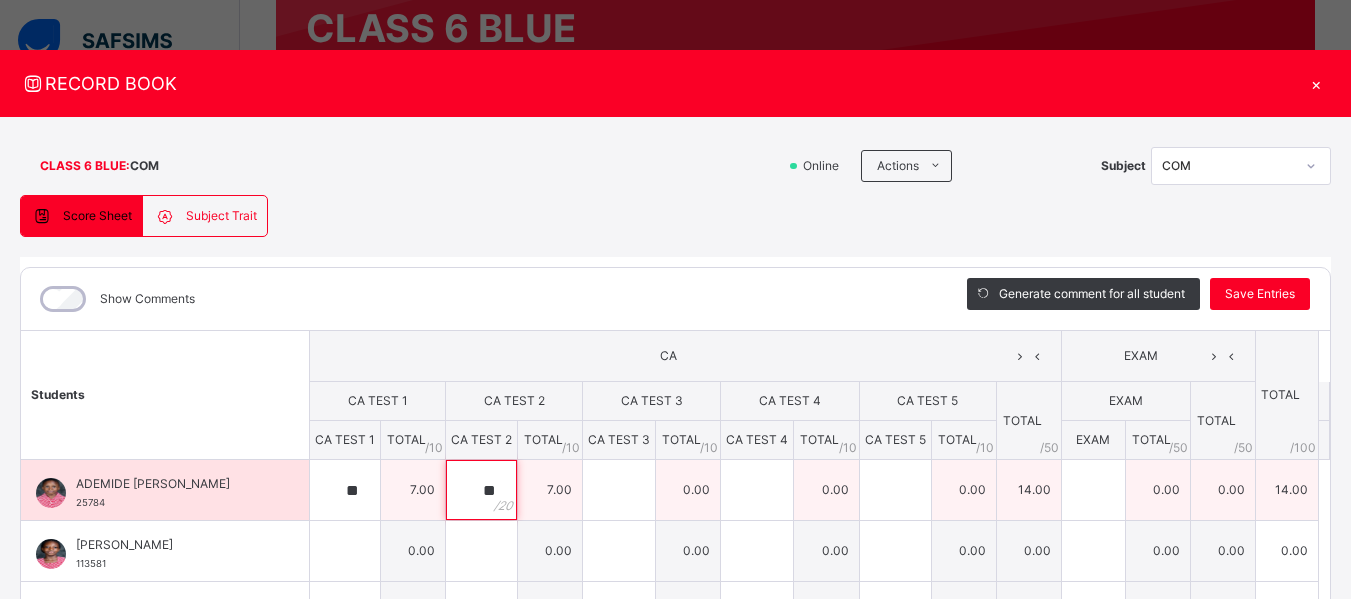 type on "**" 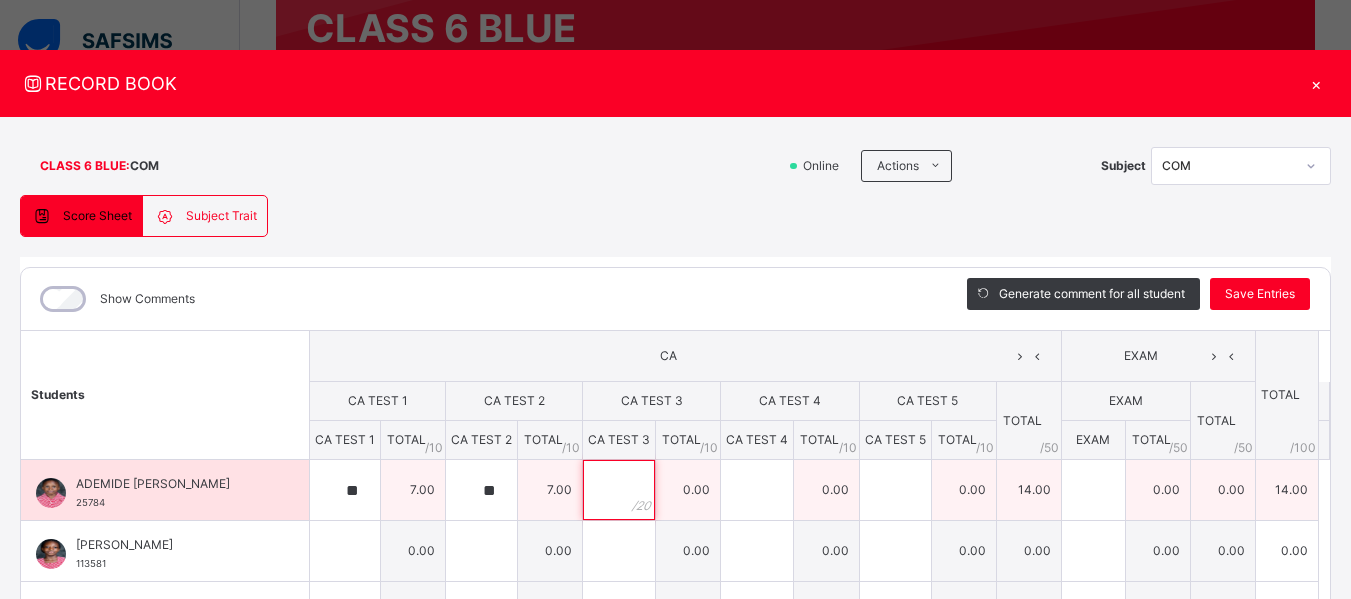 click at bounding box center (619, 490) 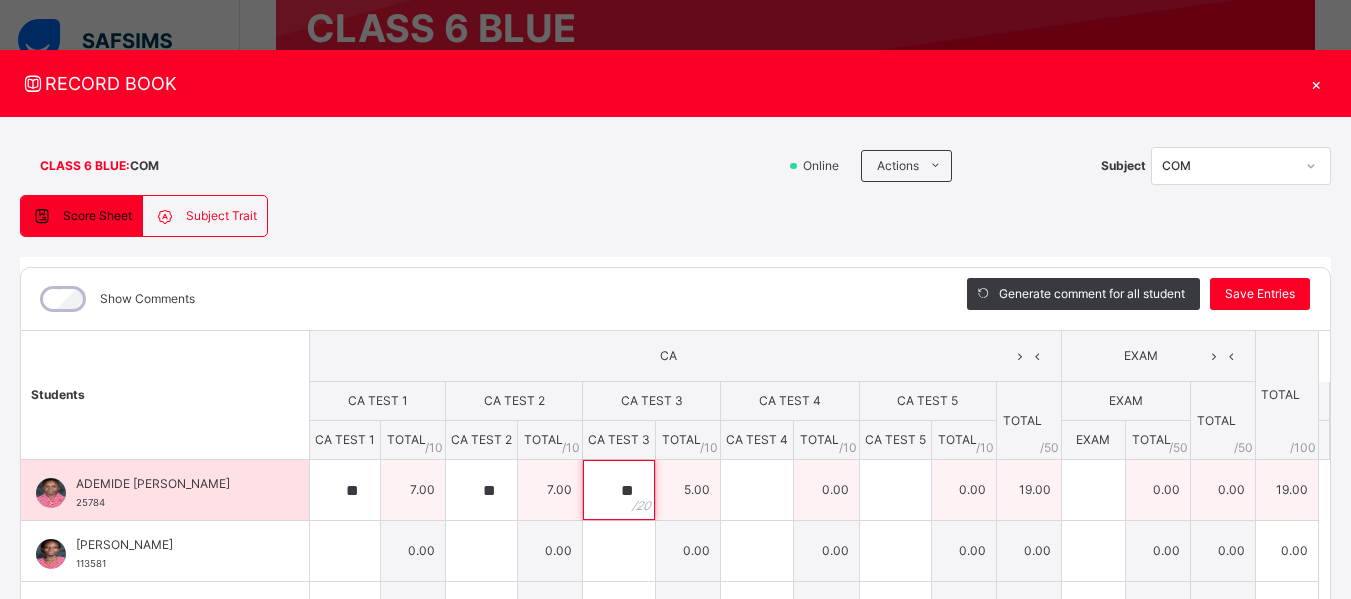 type on "**" 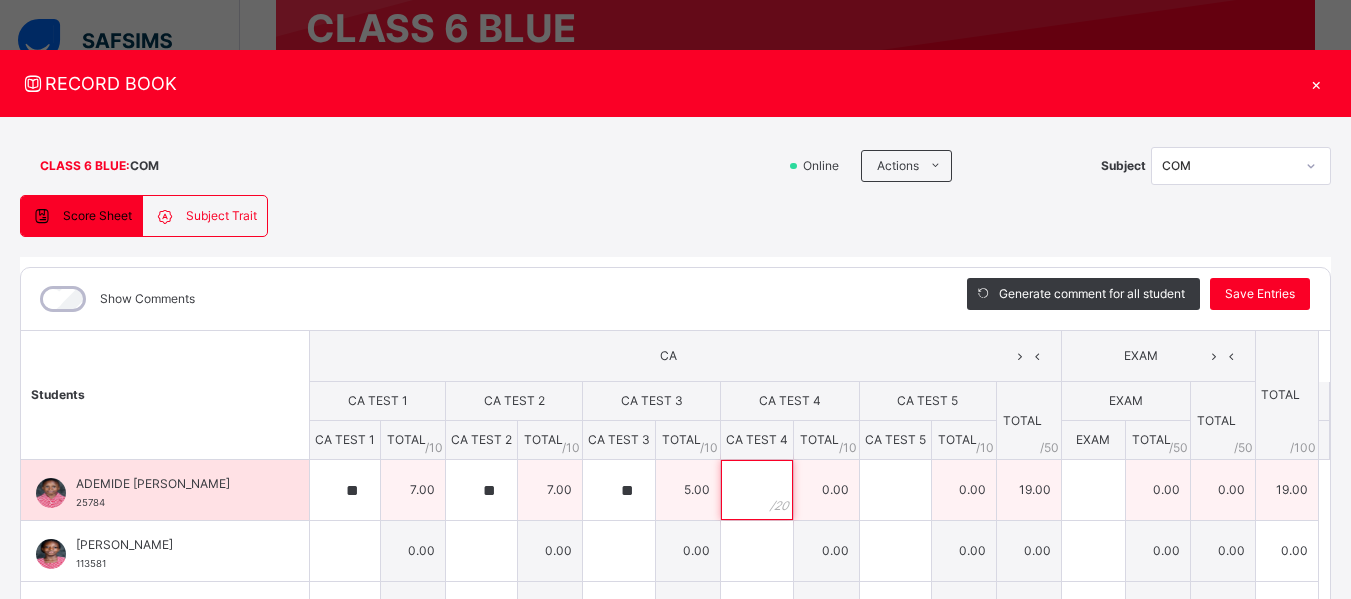click at bounding box center (757, 490) 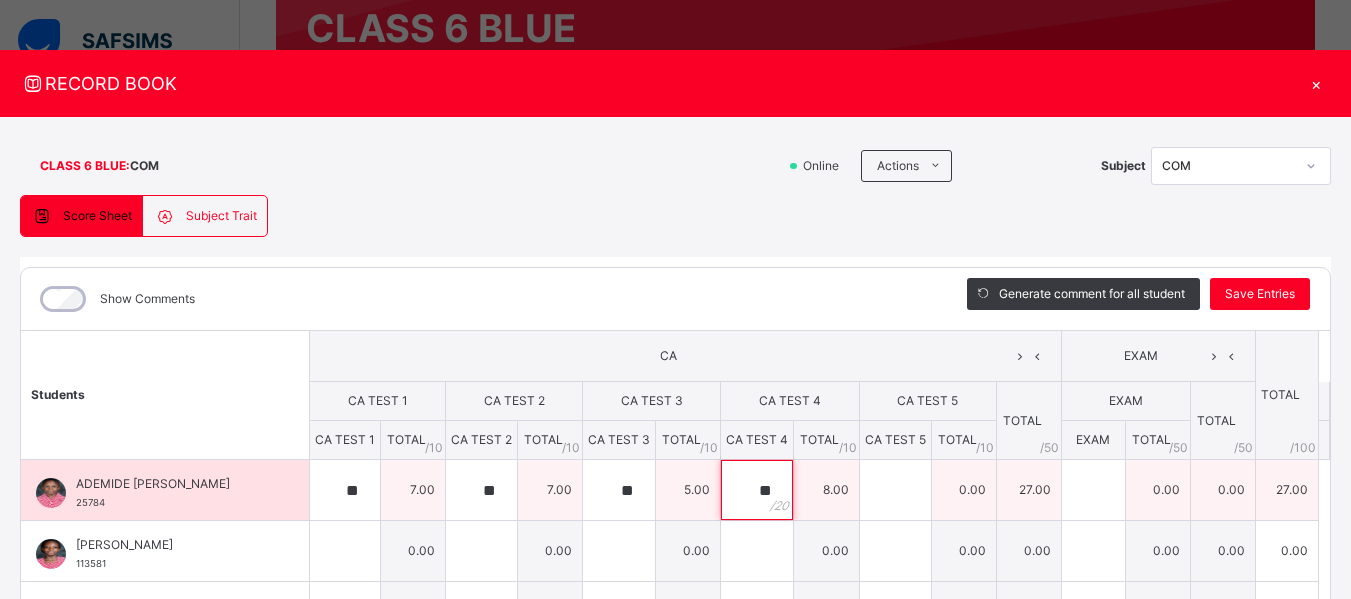type on "**" 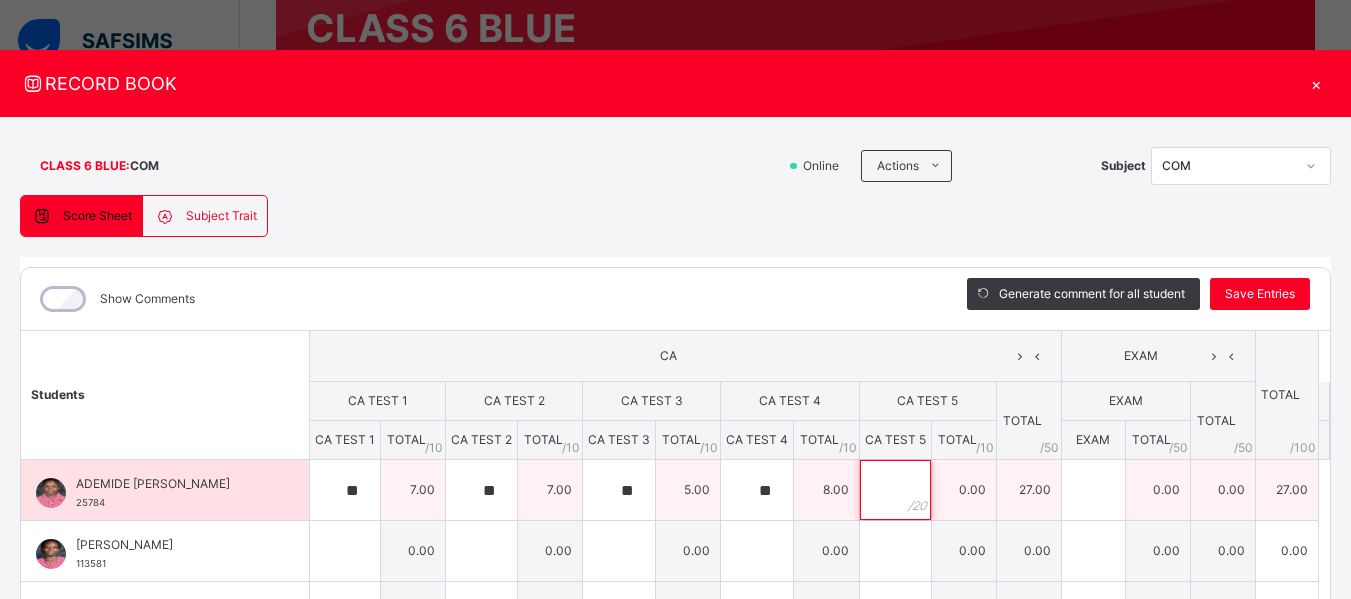 click at bounding box center [895, 490] 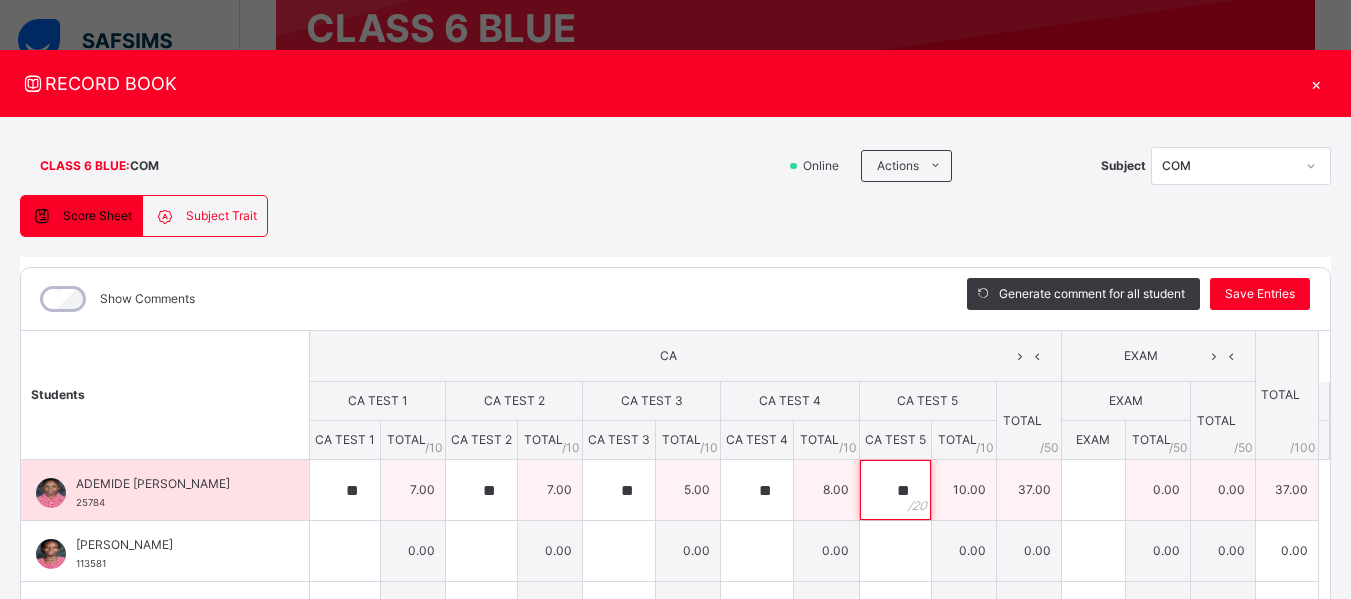 type on "**" 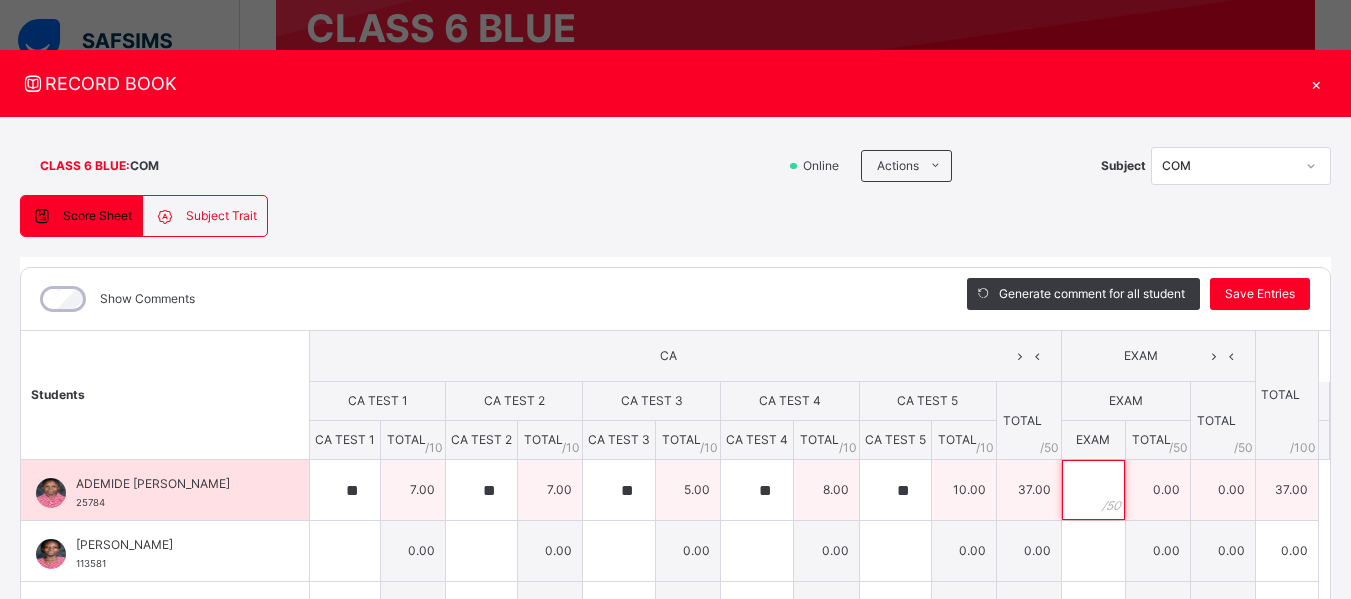 click at bounding box center [1093, 490] 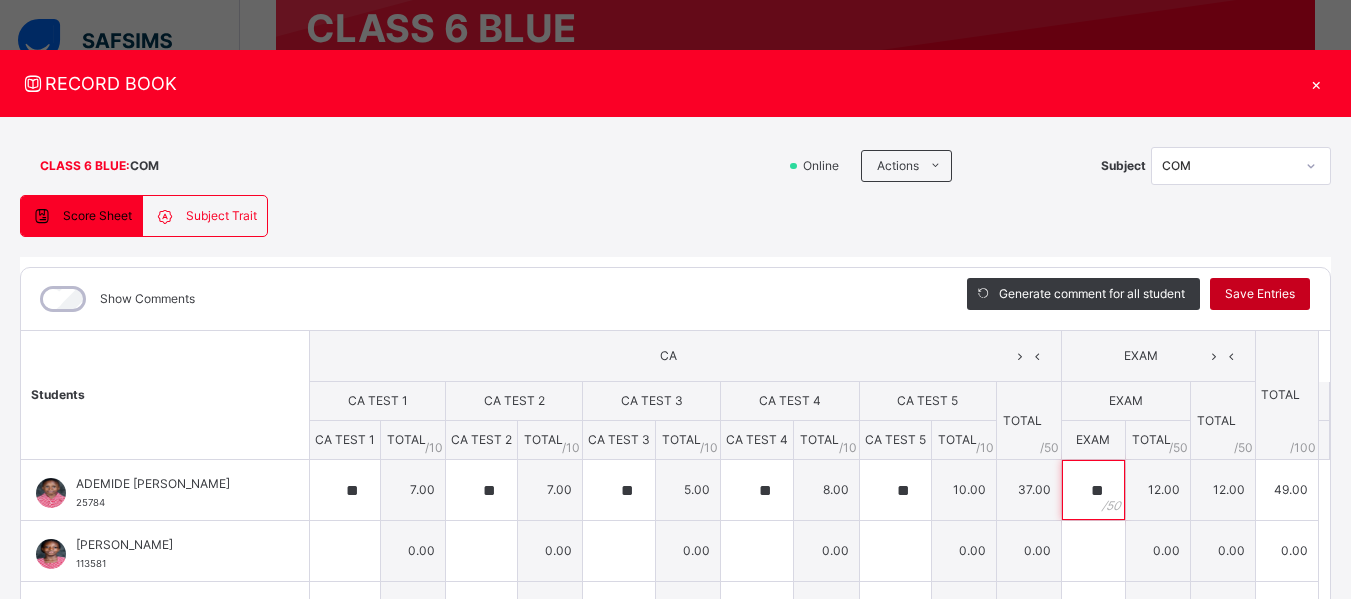 type on "**" 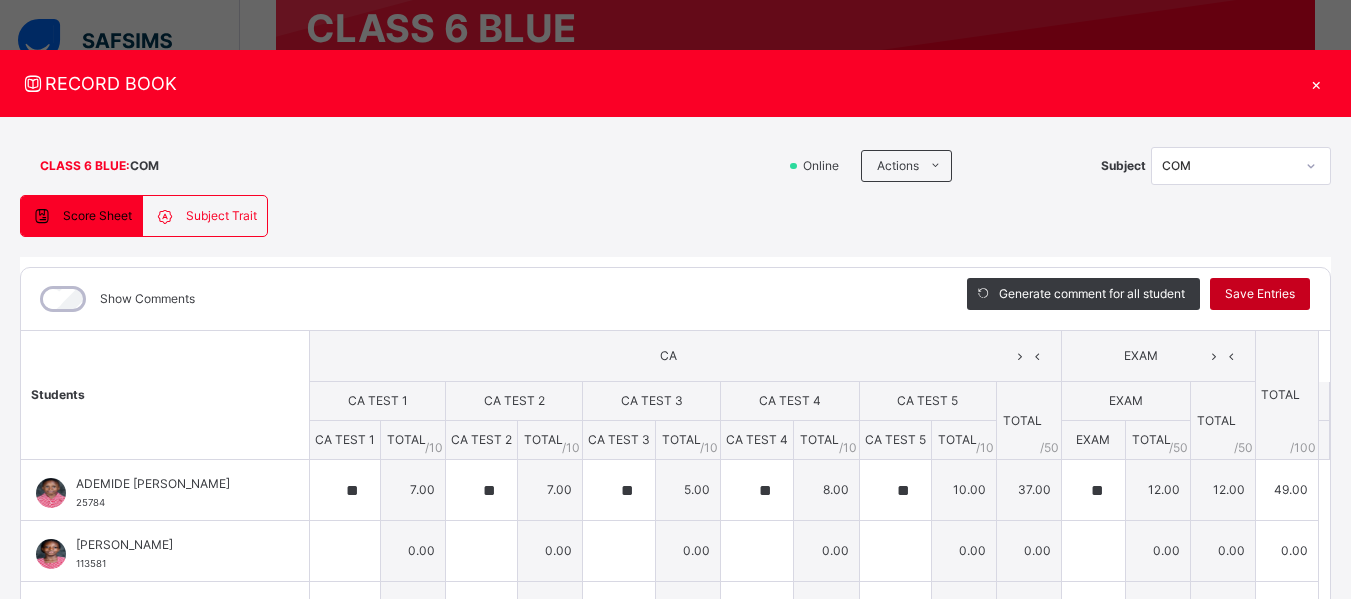 click on "Save Entries" at bounding box center (1260, 294) 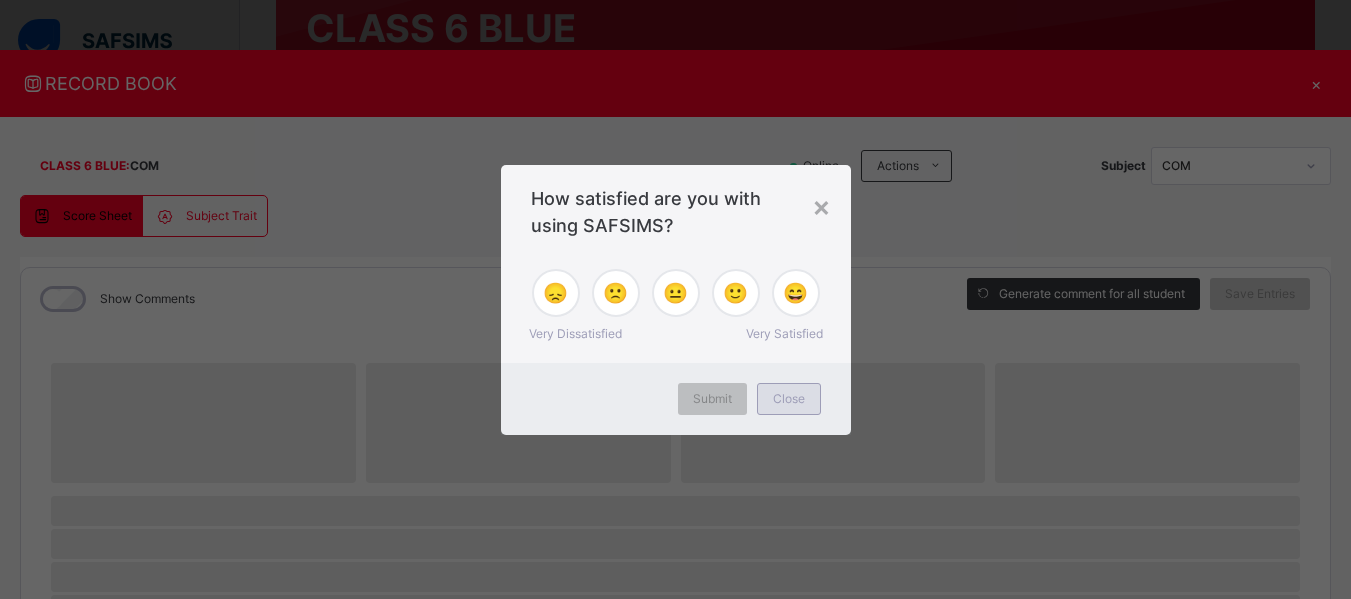 click on "Close" at bounding box center (789, 399) 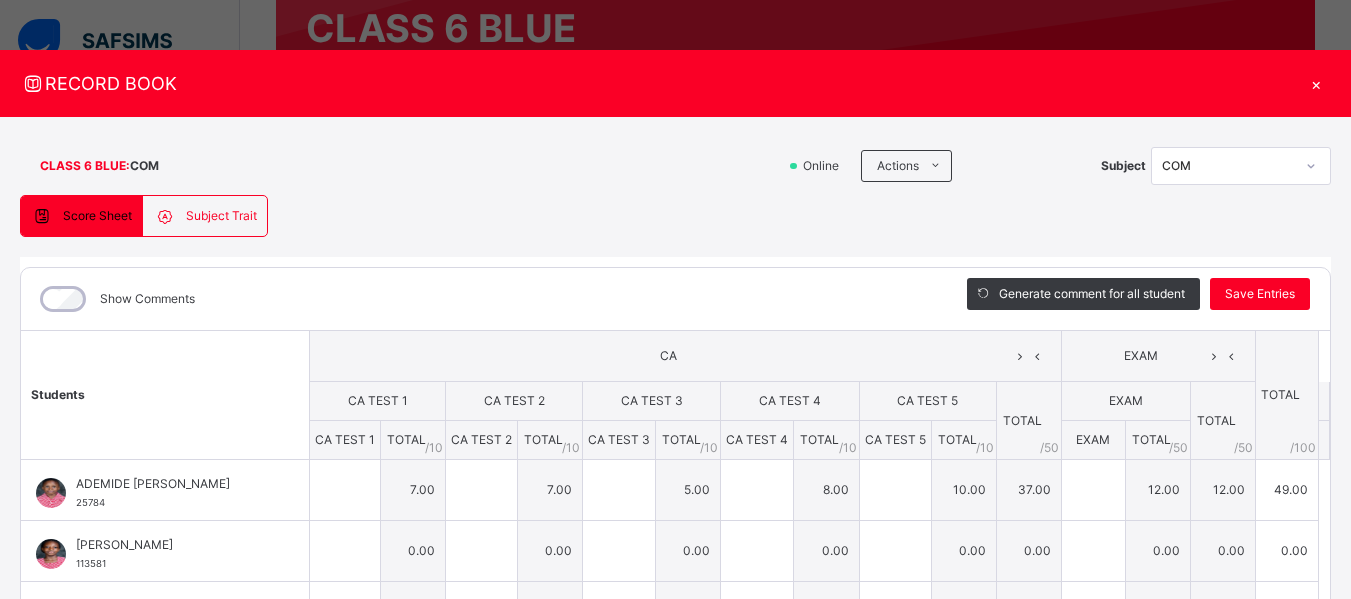 type on "**" 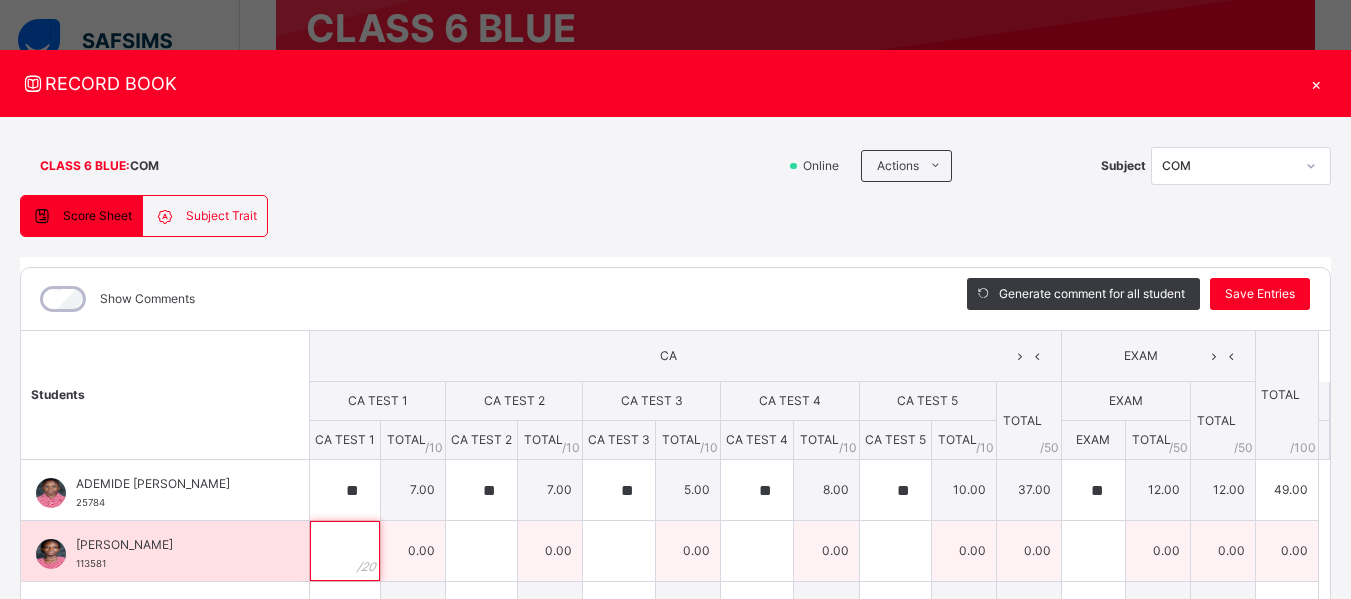 click at bounding box center (345, 551) 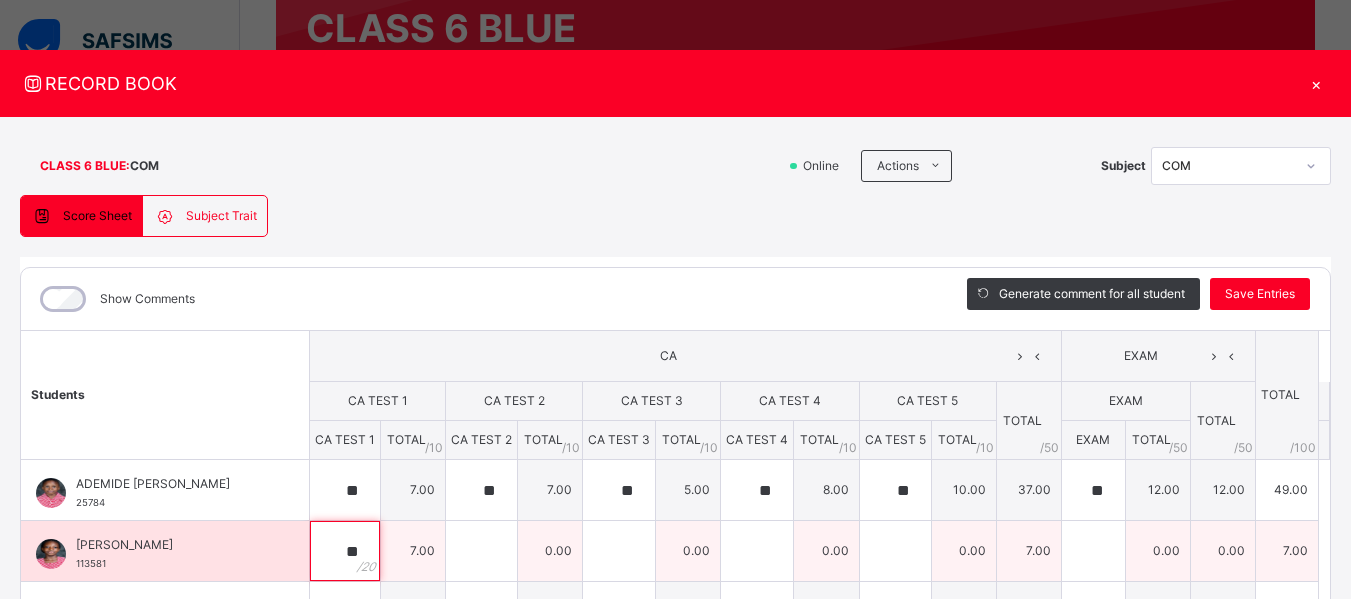 type on "**" 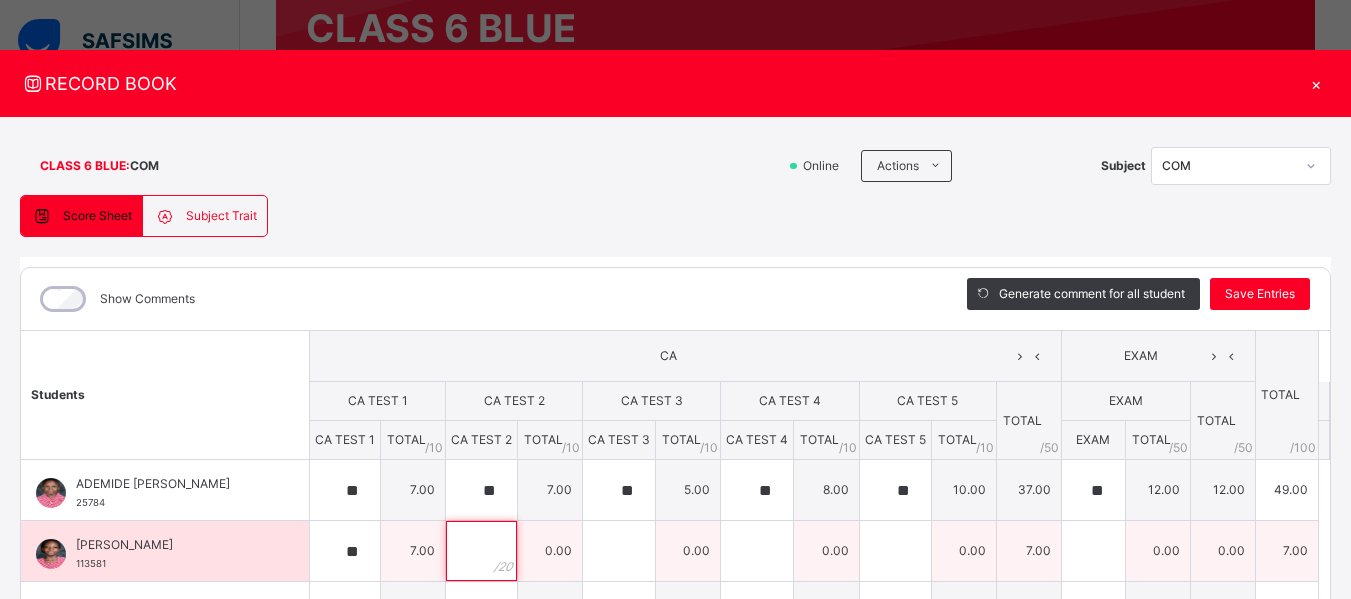 click at bounding box center [481, 551] 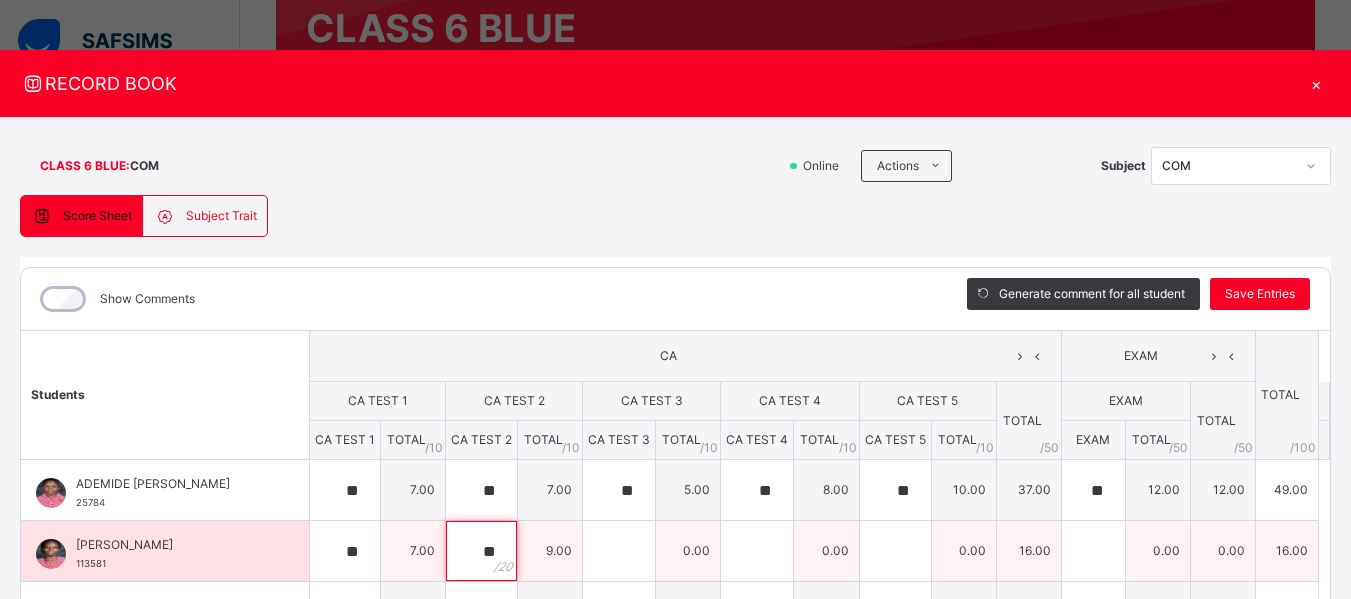 type on "**" 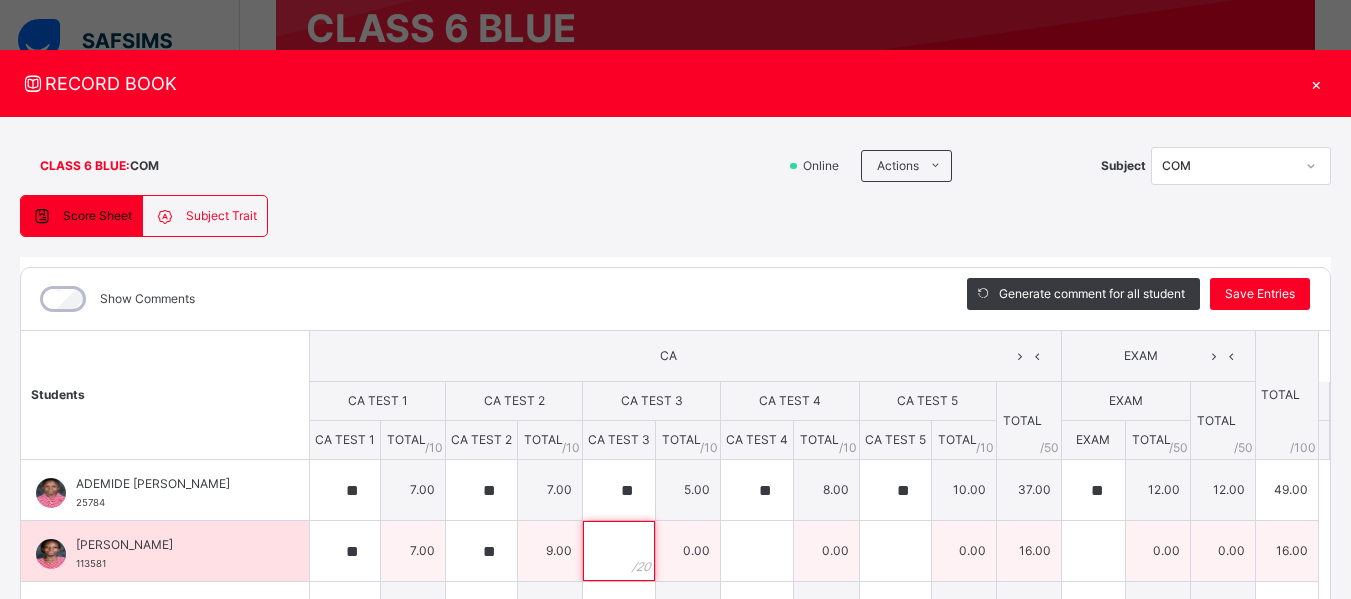 click at bounding box center [619, 551] 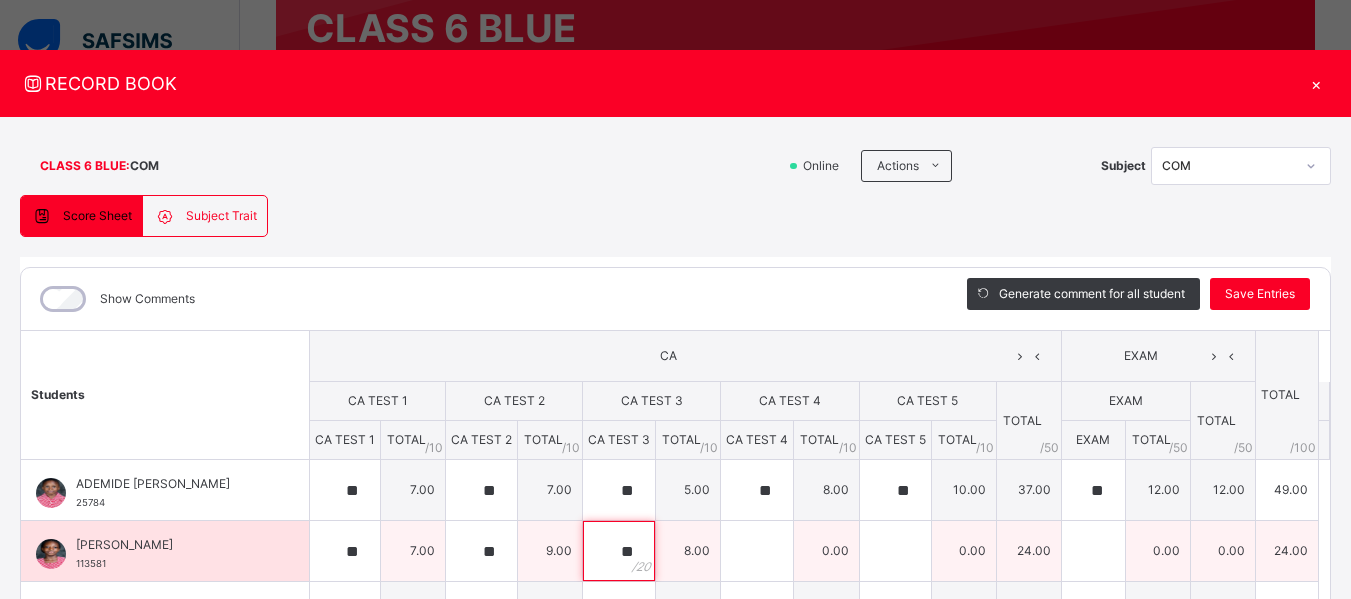 type on "**" 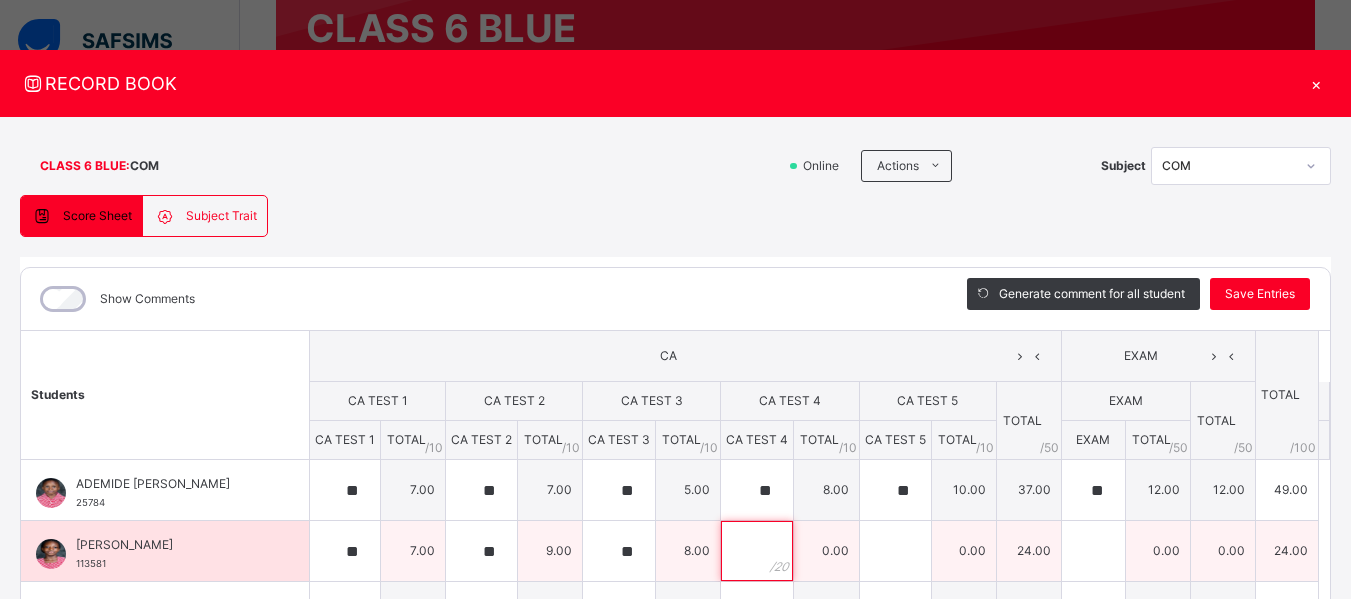 click at bounding box center (757, 551) 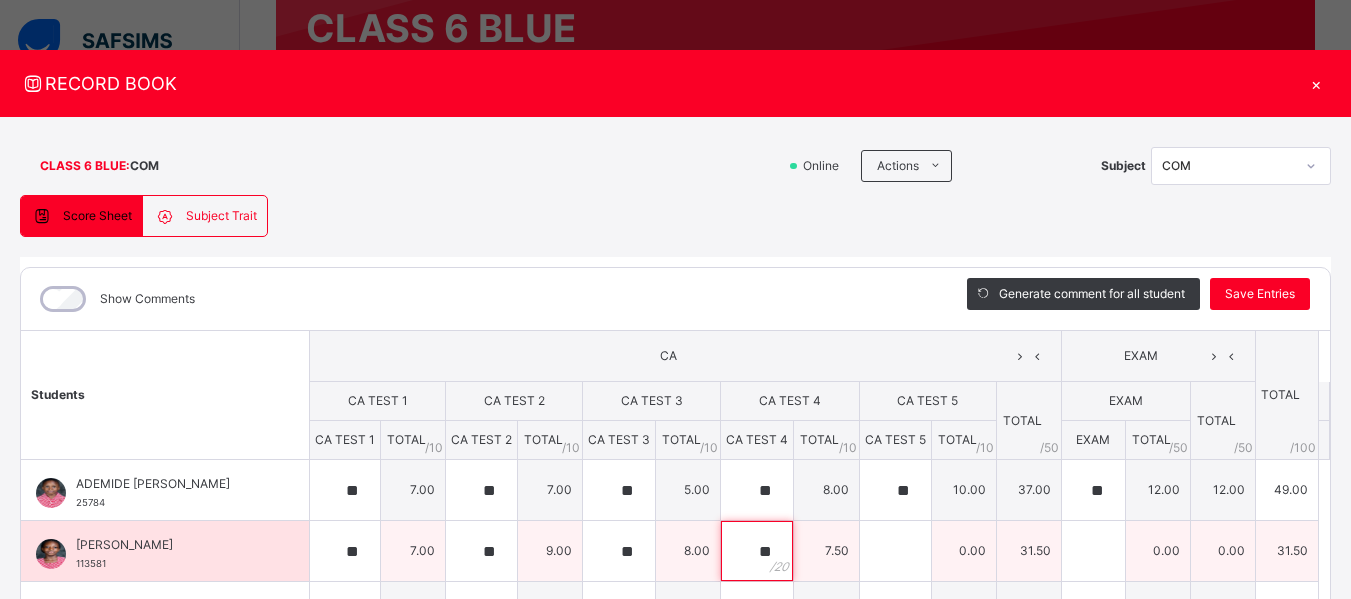 type on "**" 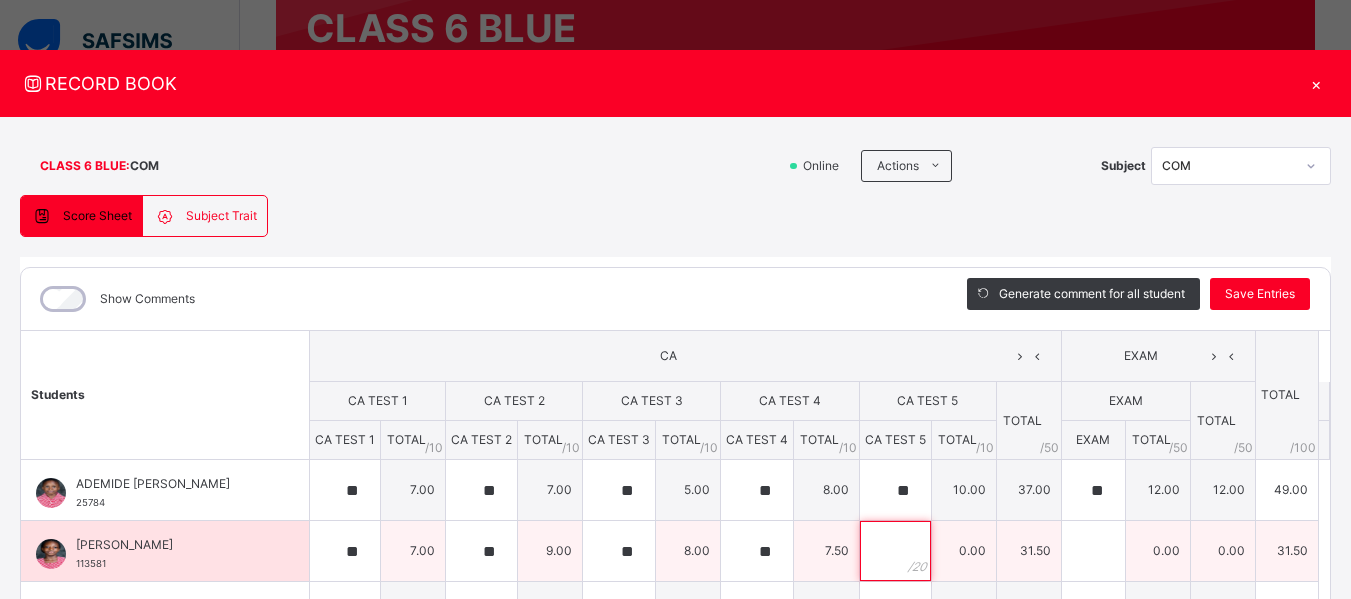click at bounding box center [895, 551] 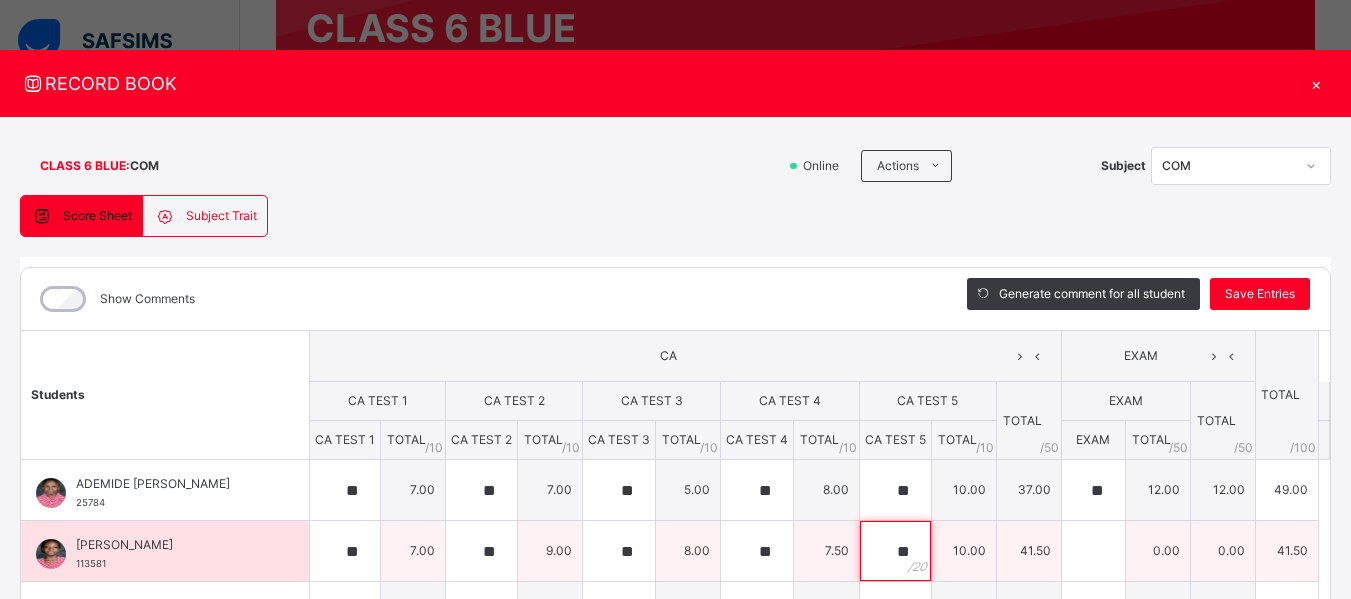 type on "**" 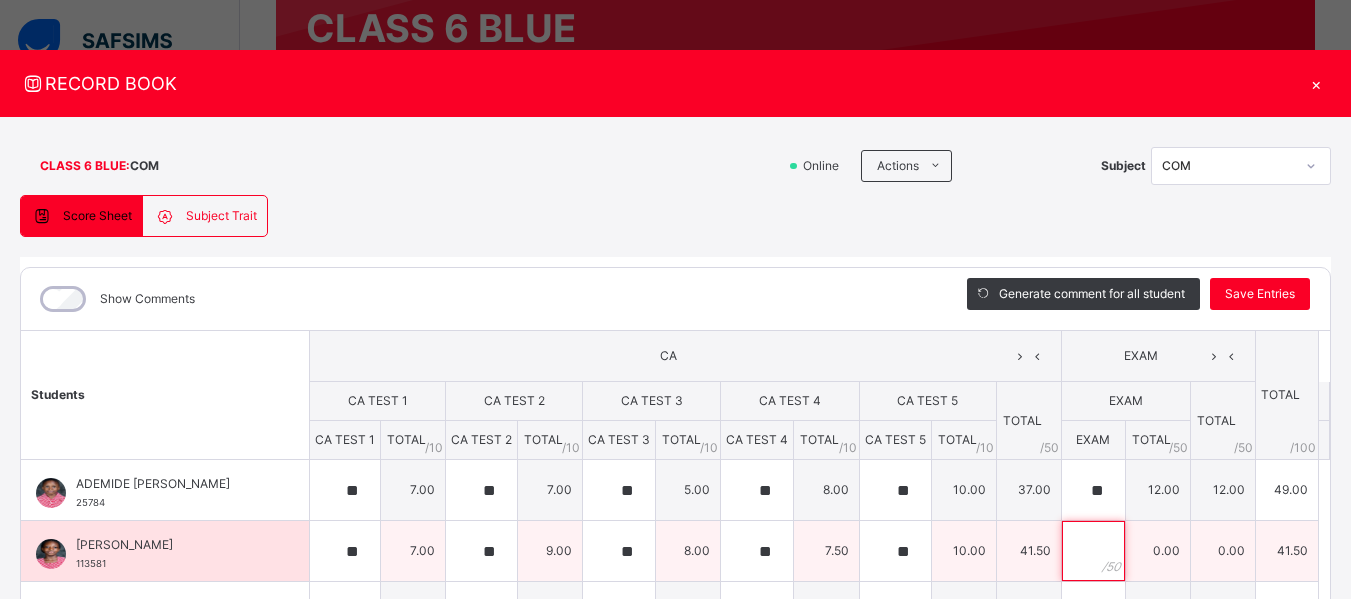 click at bounding box center (1093, 551) 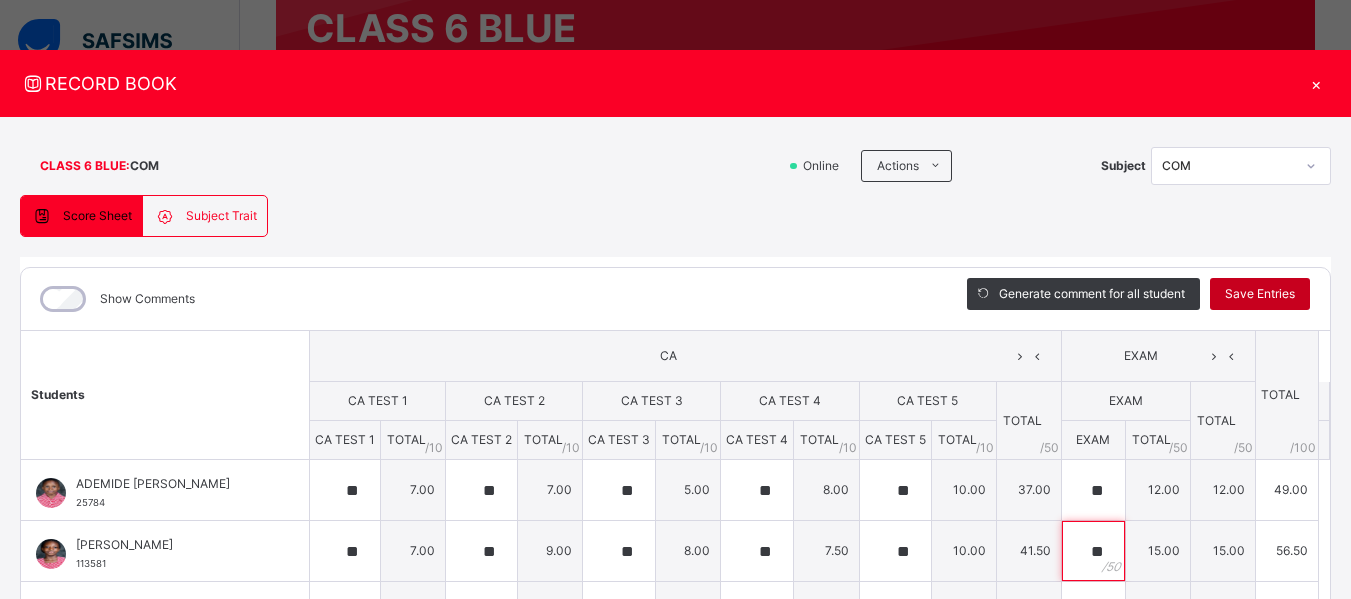 type on "**" 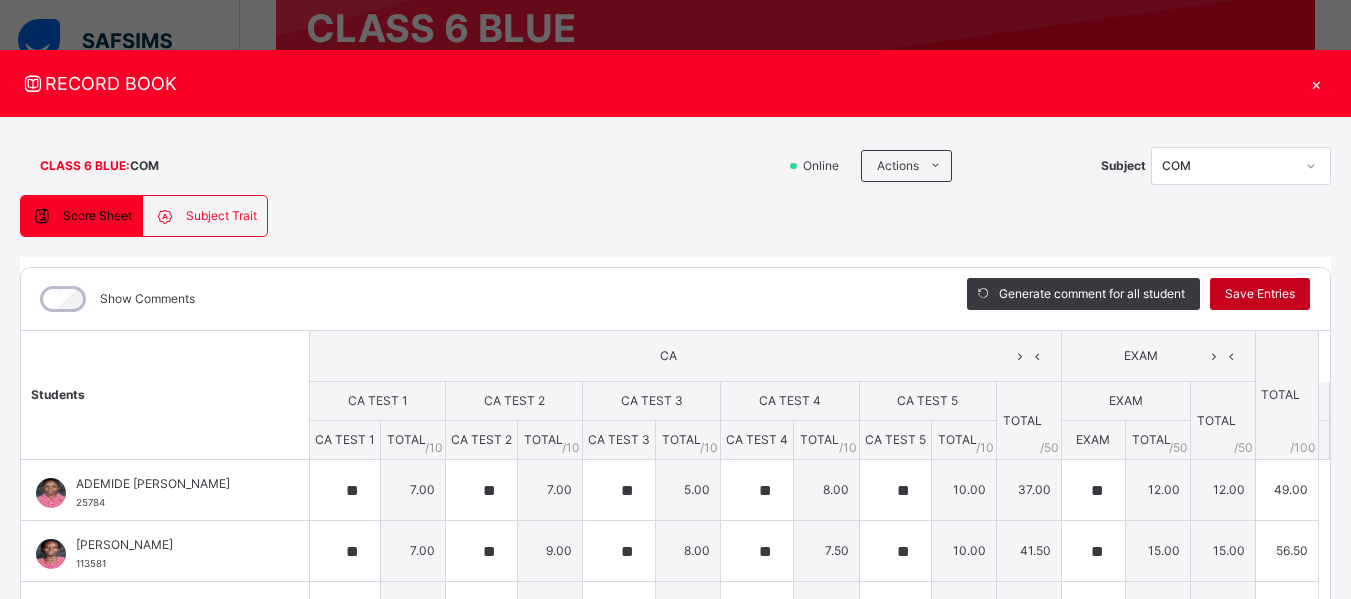 click on "Save Entries" at bounding box center [1260, 294] 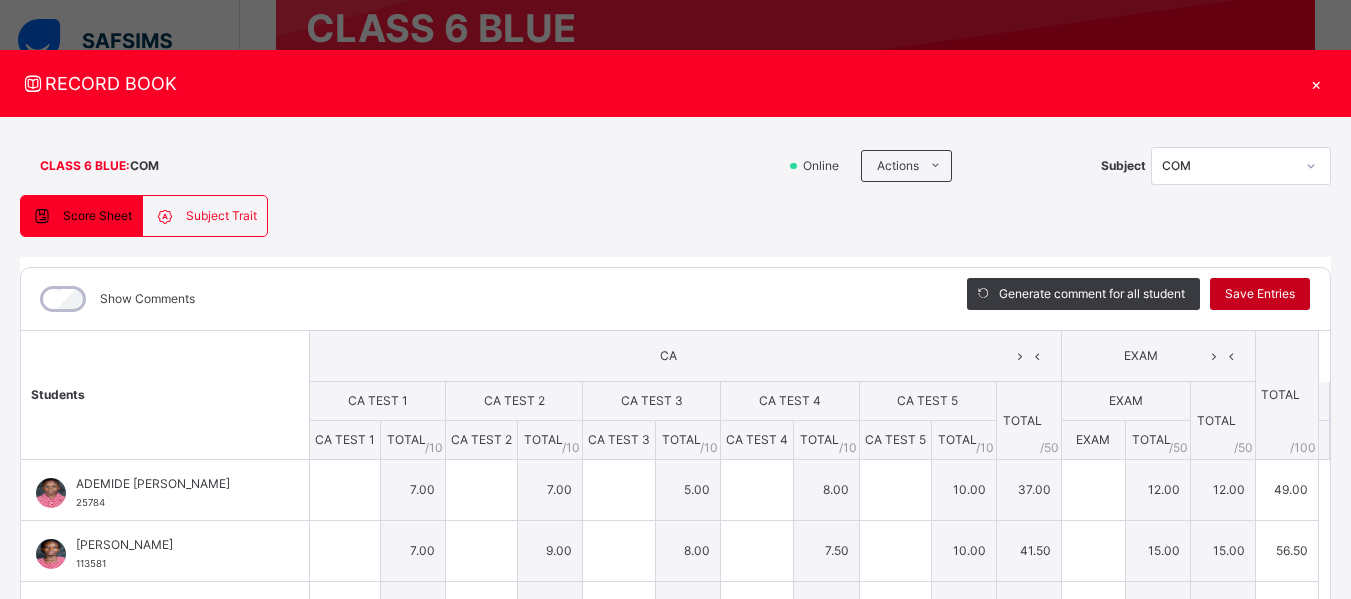 type on "**" 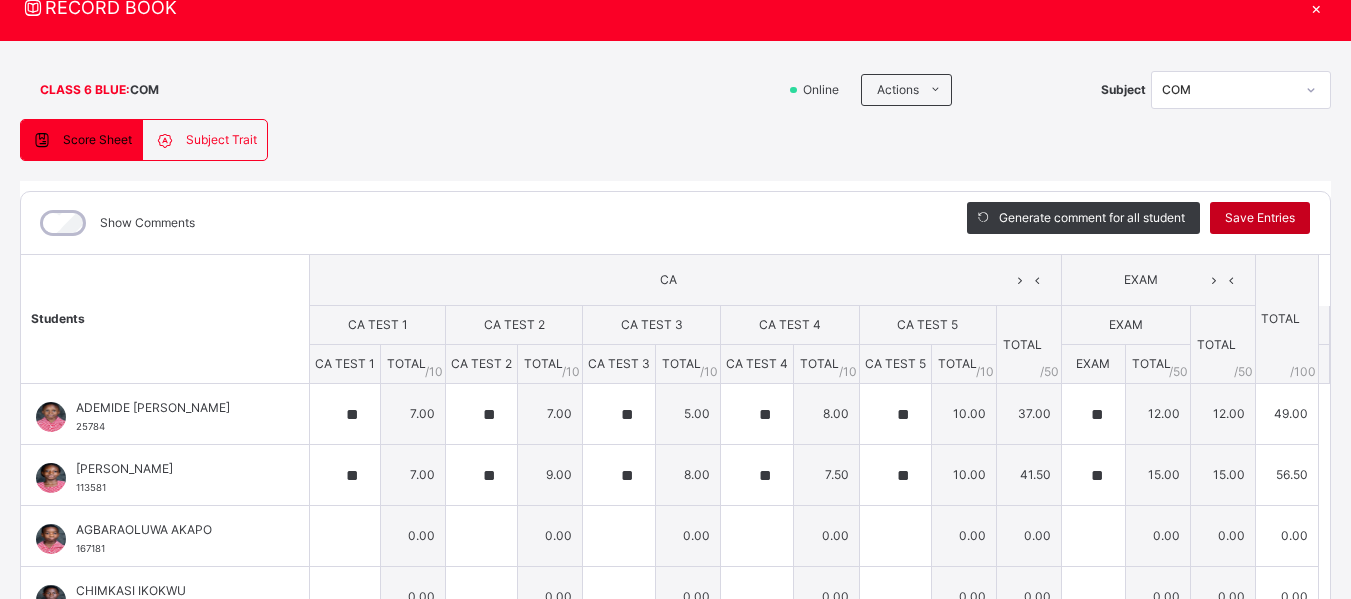scroll, scrollTop: 80, scrollLeft: 0, axis: vertical 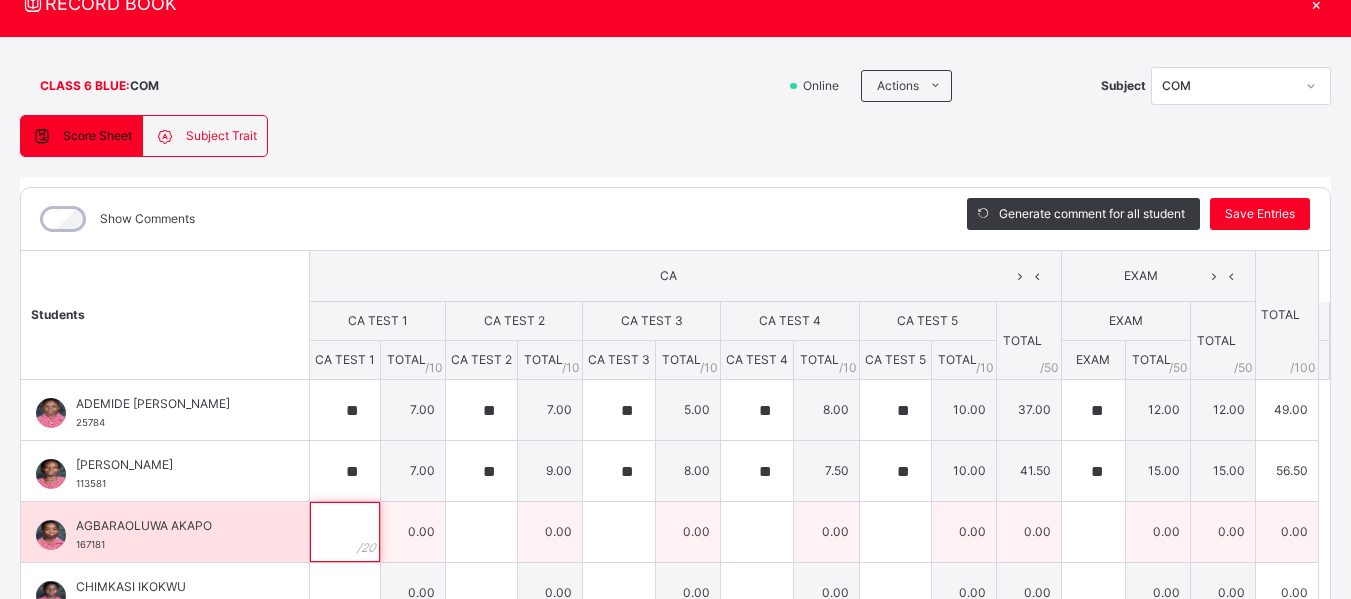 click at bounding box center [345, 532] 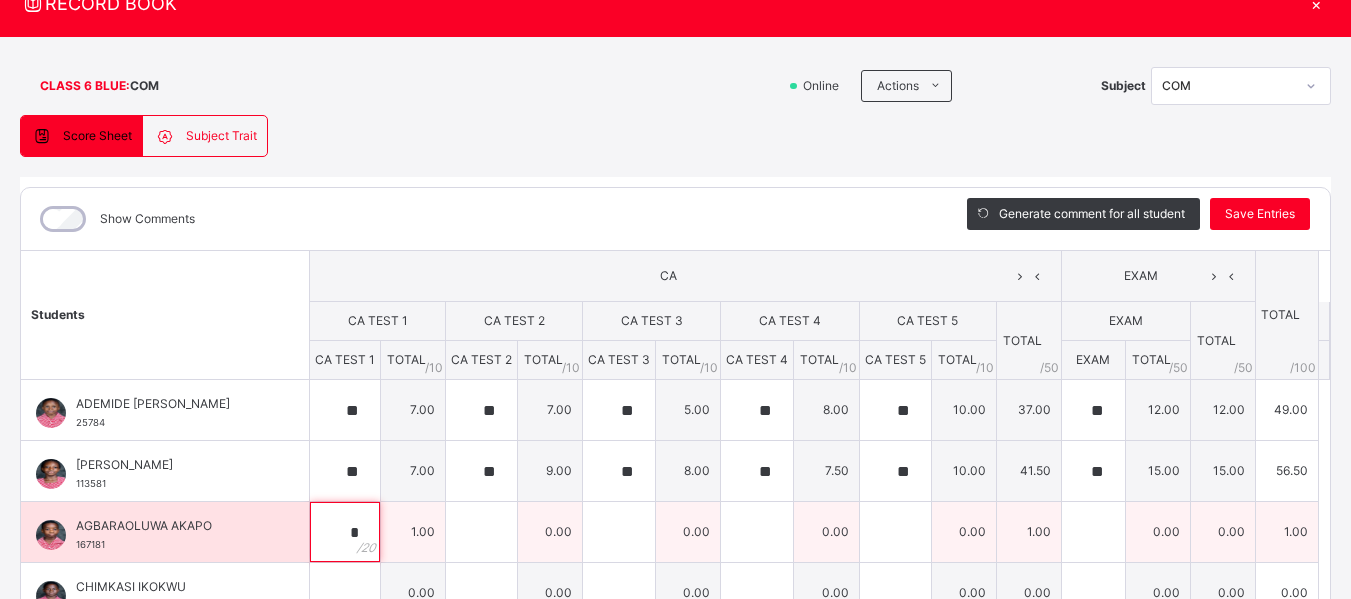 type on "**" 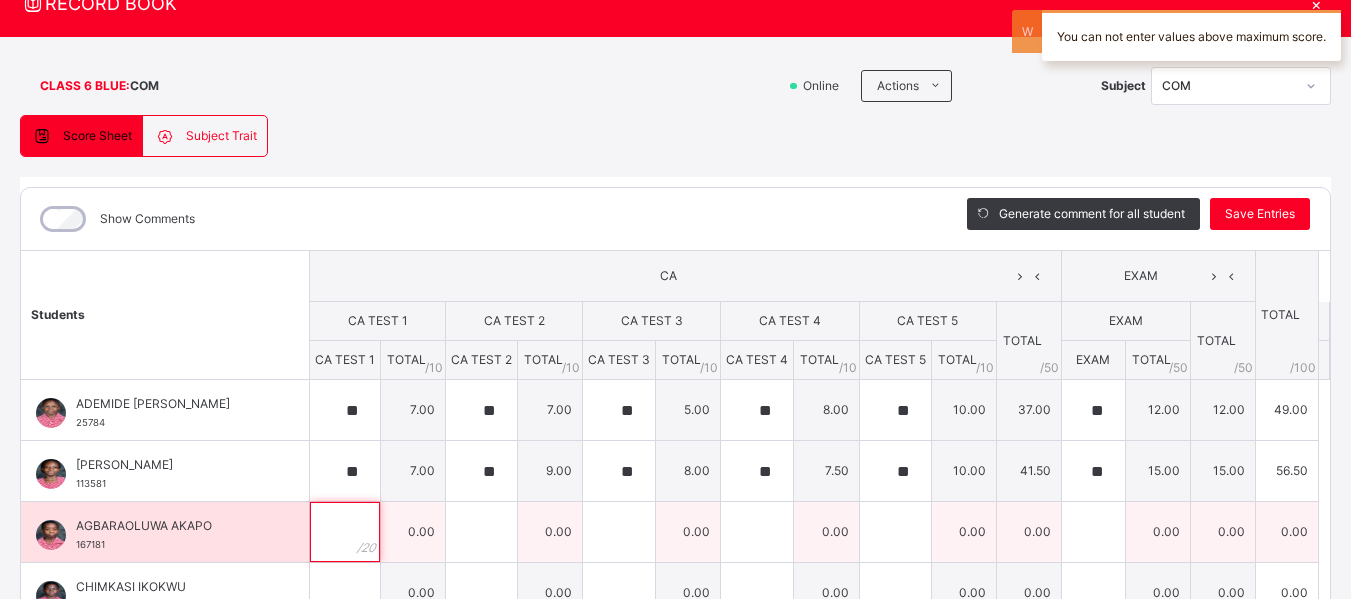 click at bounding box center (345, 532) 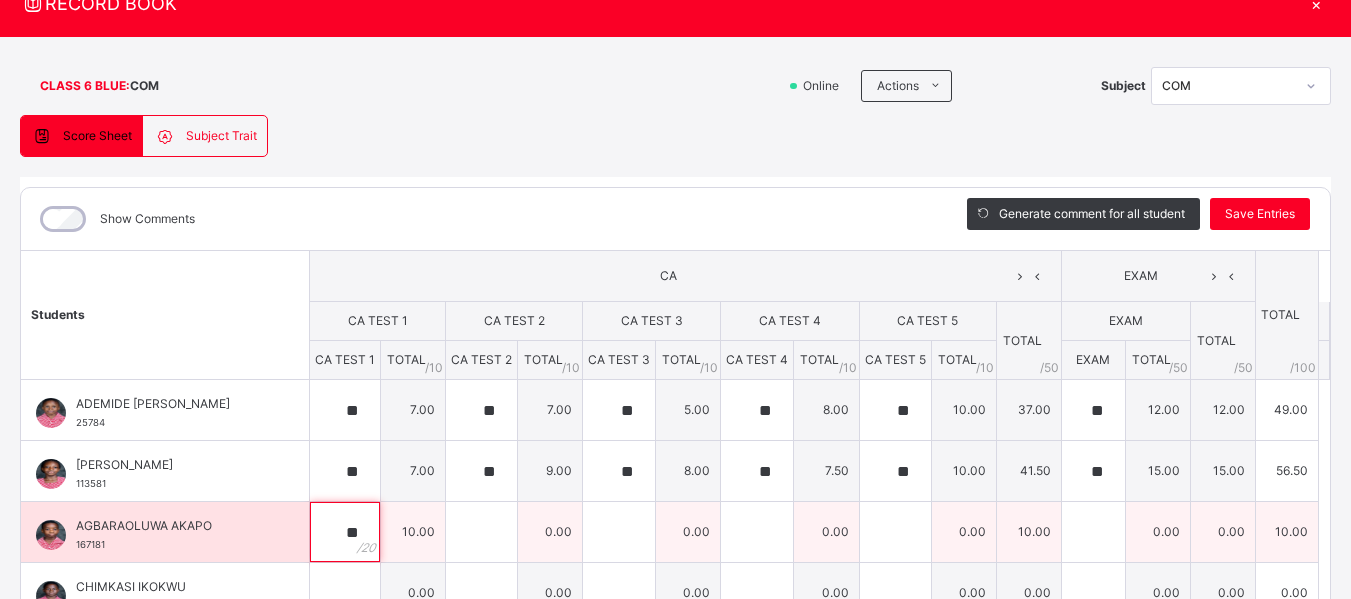 type on "**" 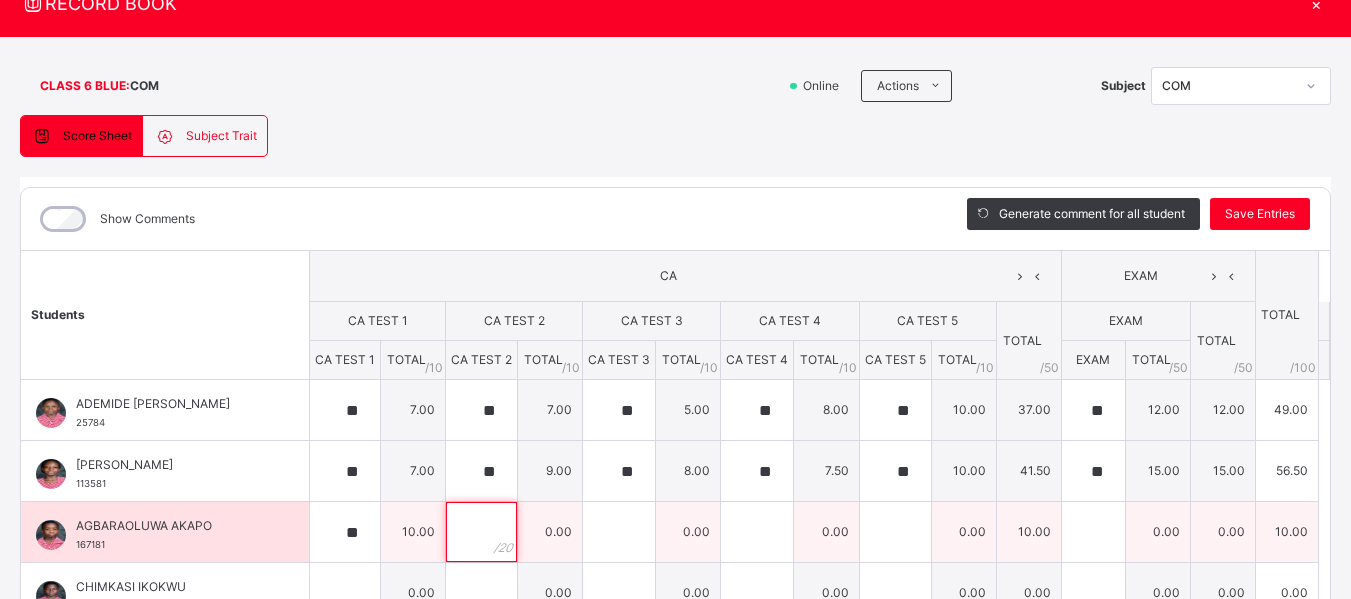 click at bounding box center [481, 532] 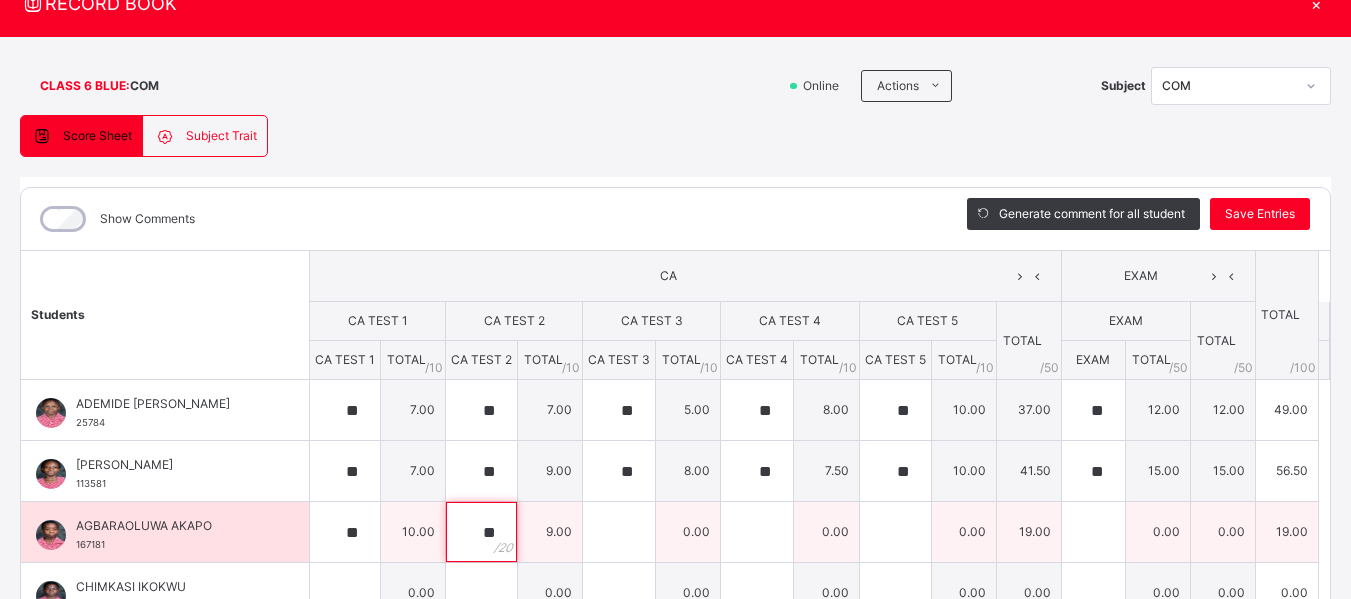 type on "**" 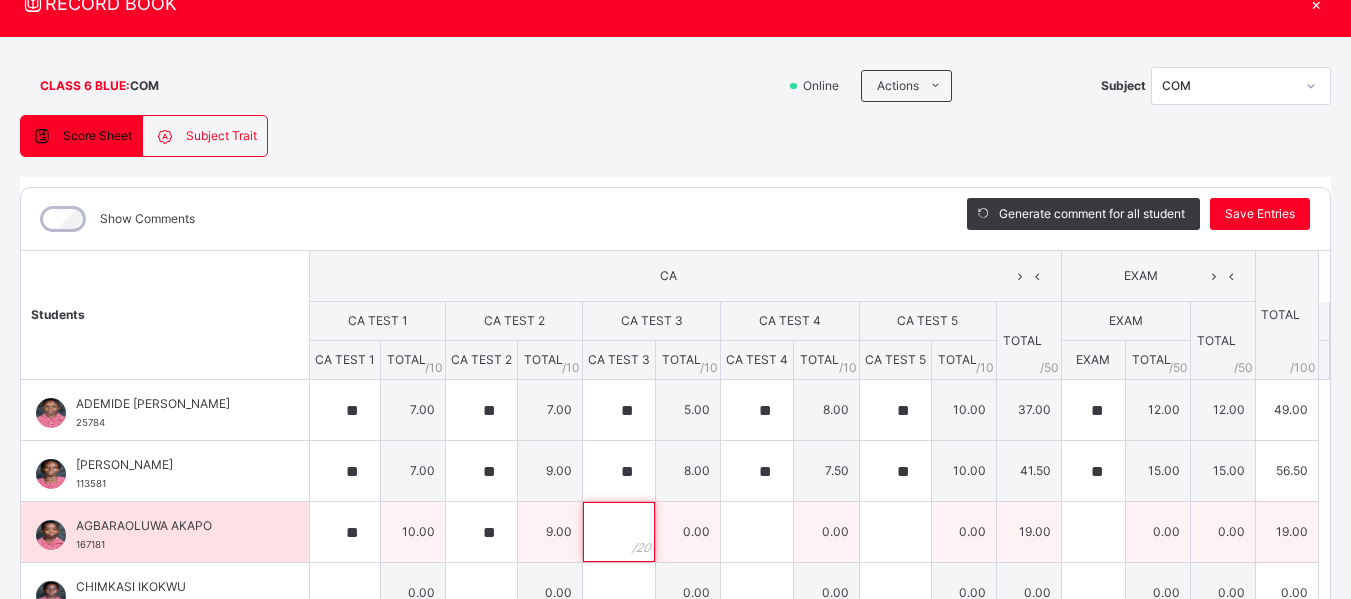 click at bounding box center [619, 532] 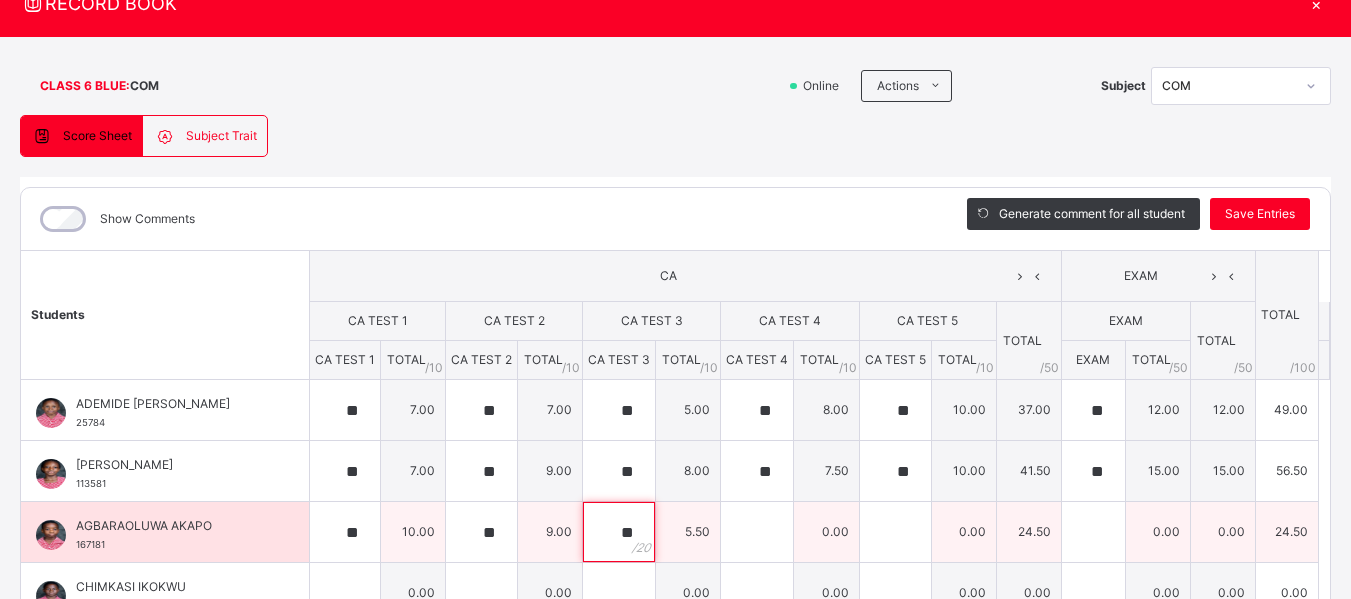 type on "**" 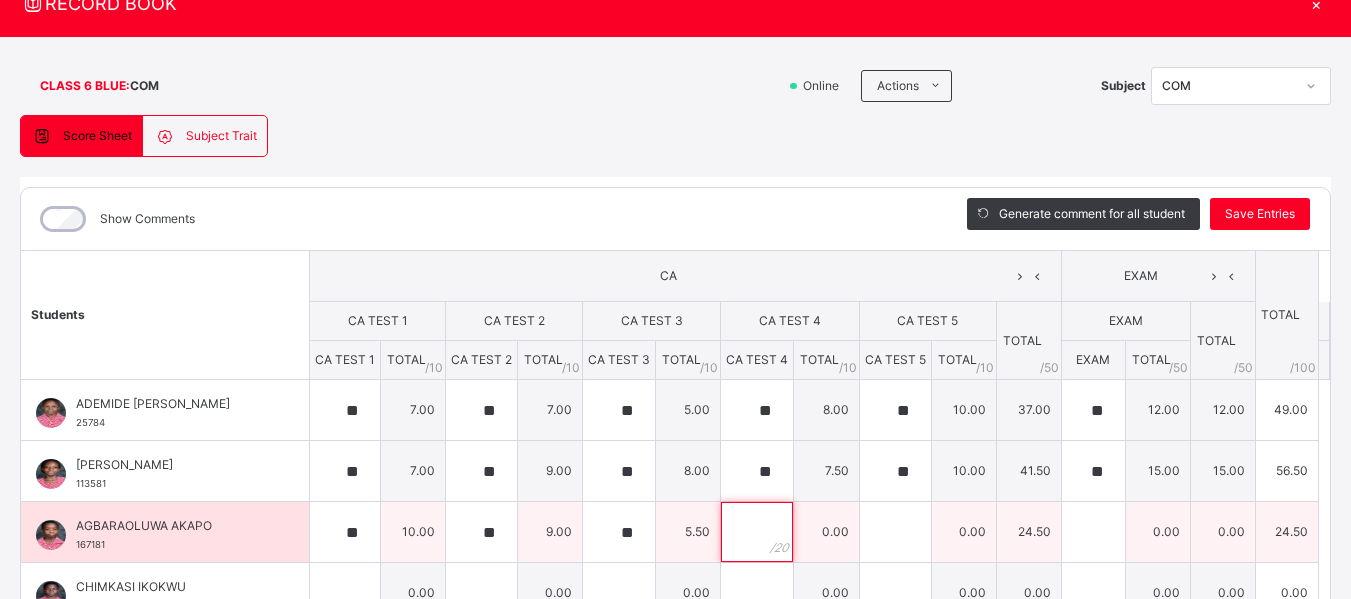 click at bounding box center [757, 532] 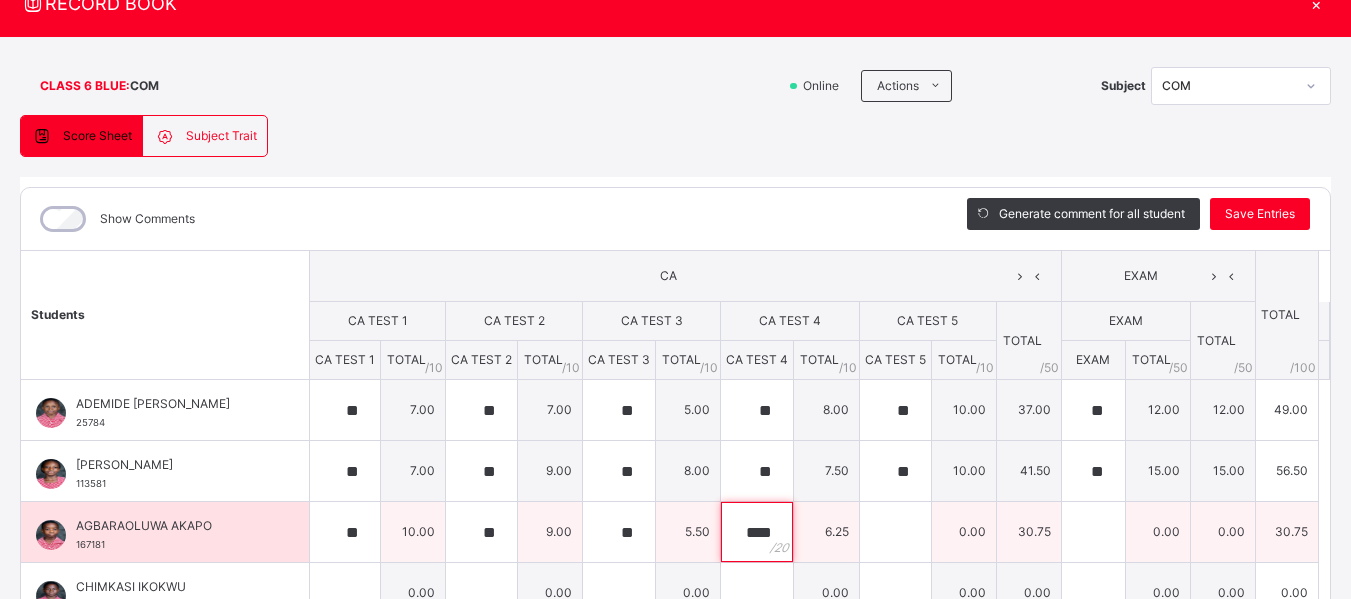 type on "****" 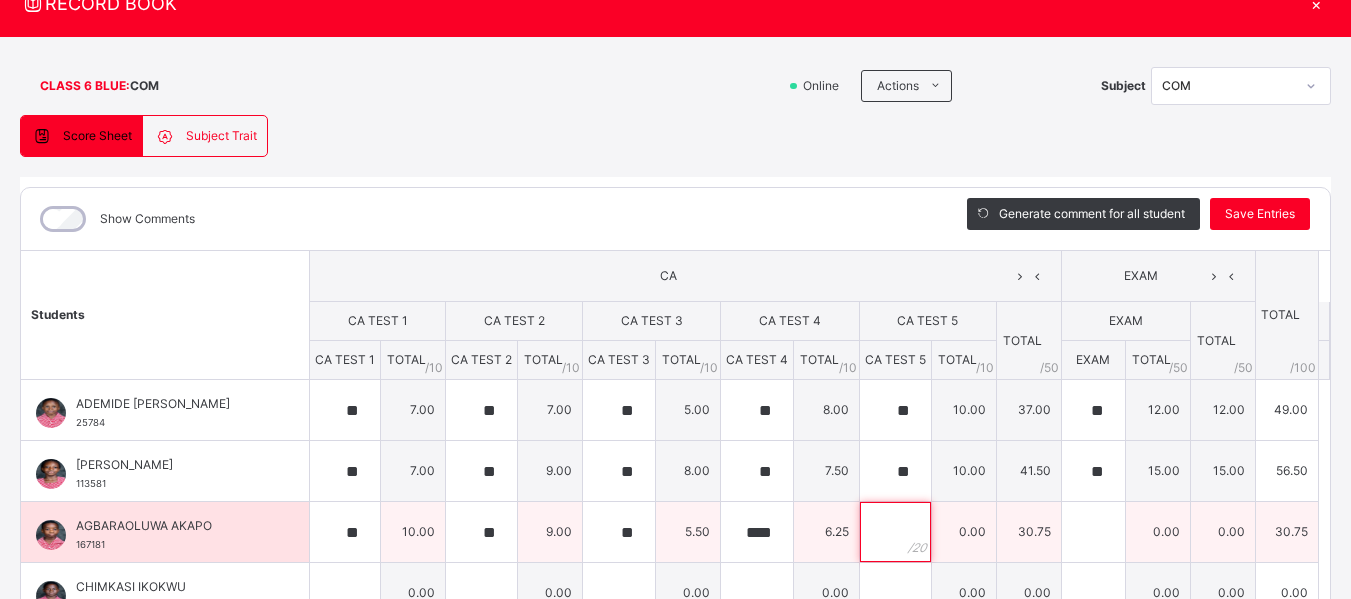 click at bounding box center [895, 532] 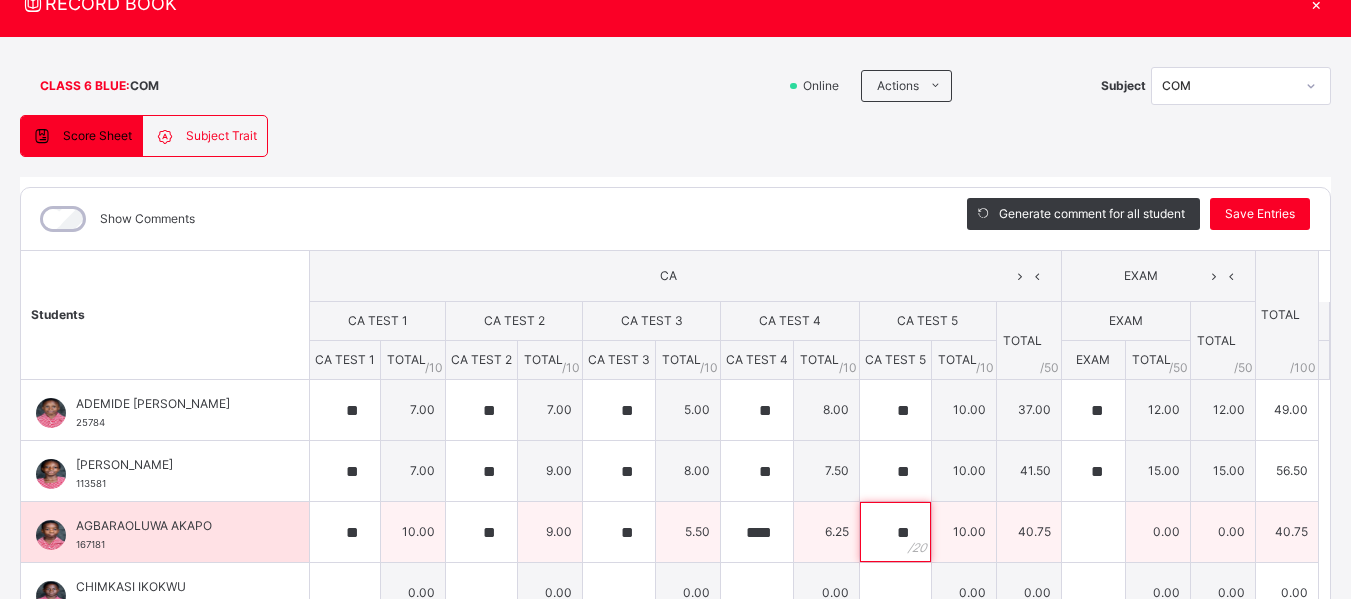 type on "**" 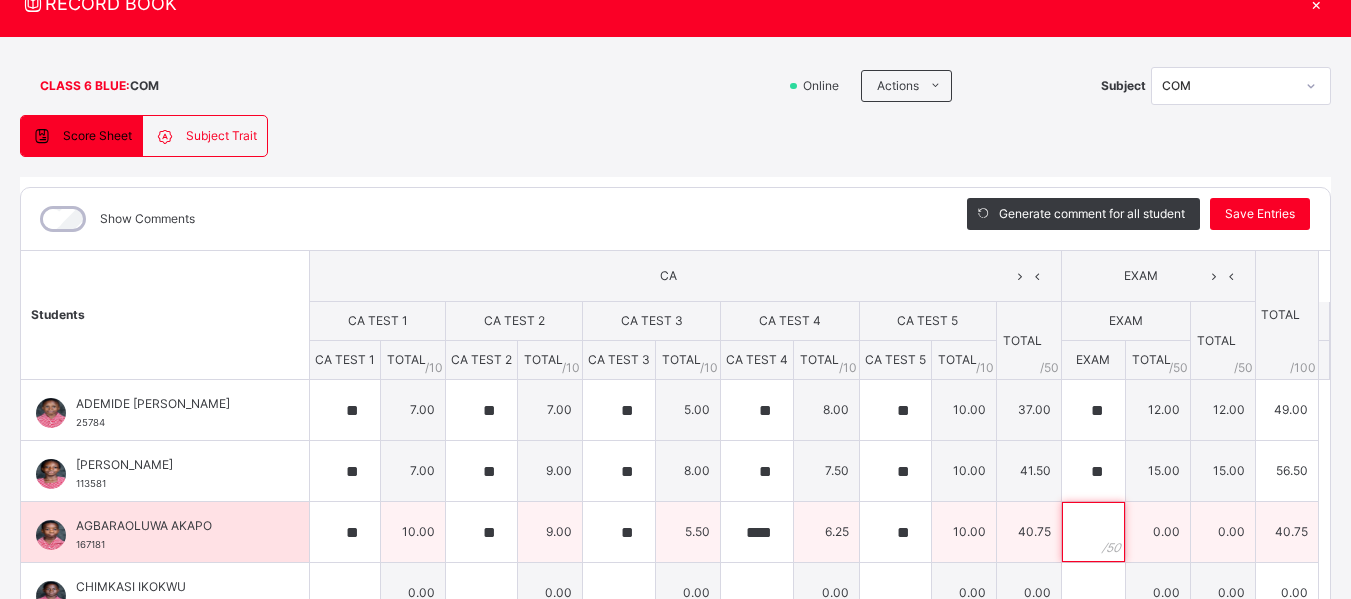 click at bounding box center (1093, 532) 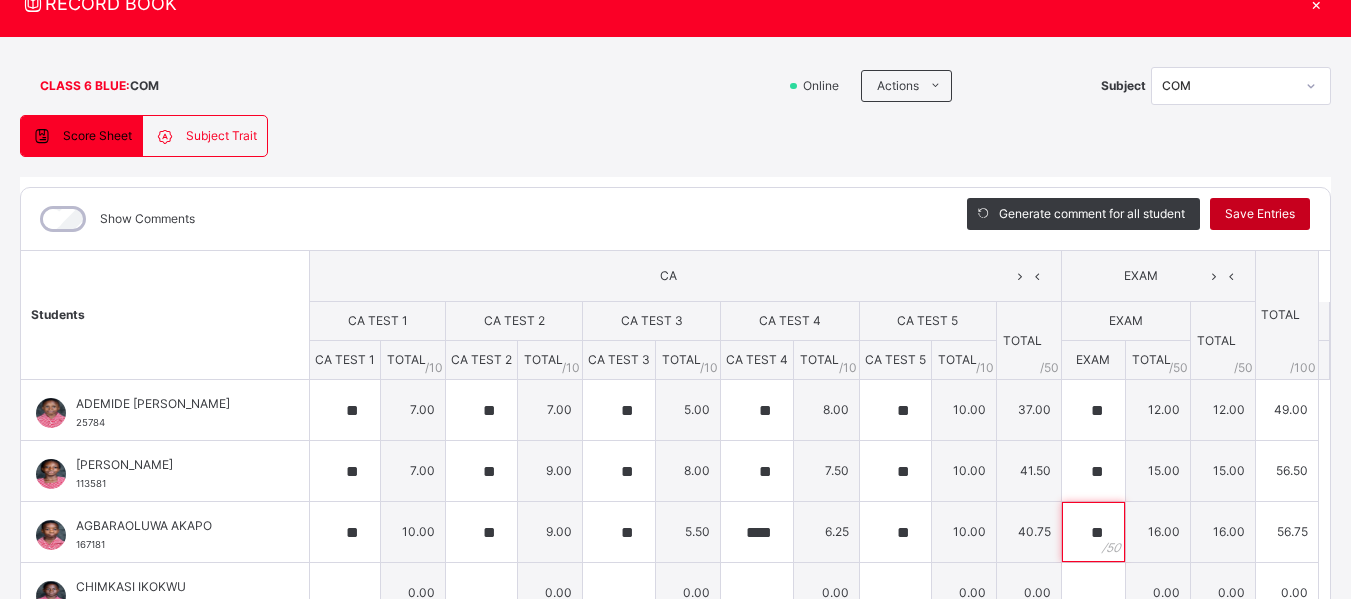 type on "**" 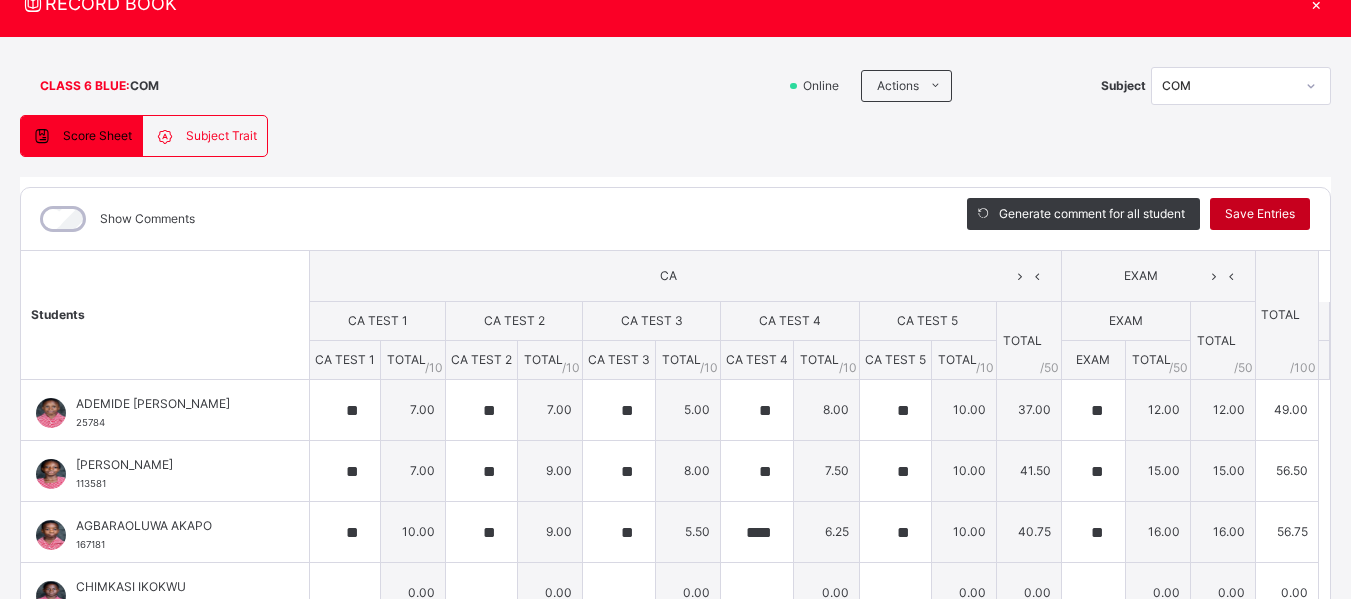 click on "Save Entries" at bounding box center (1260, 214) 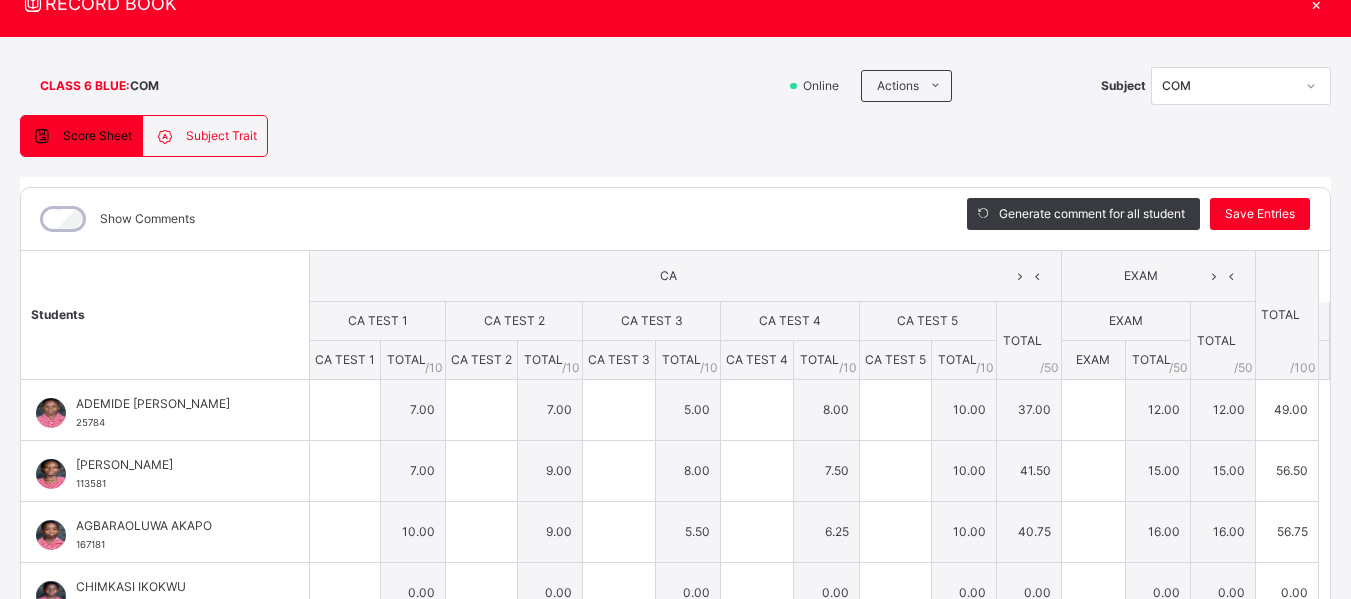 type on "**" 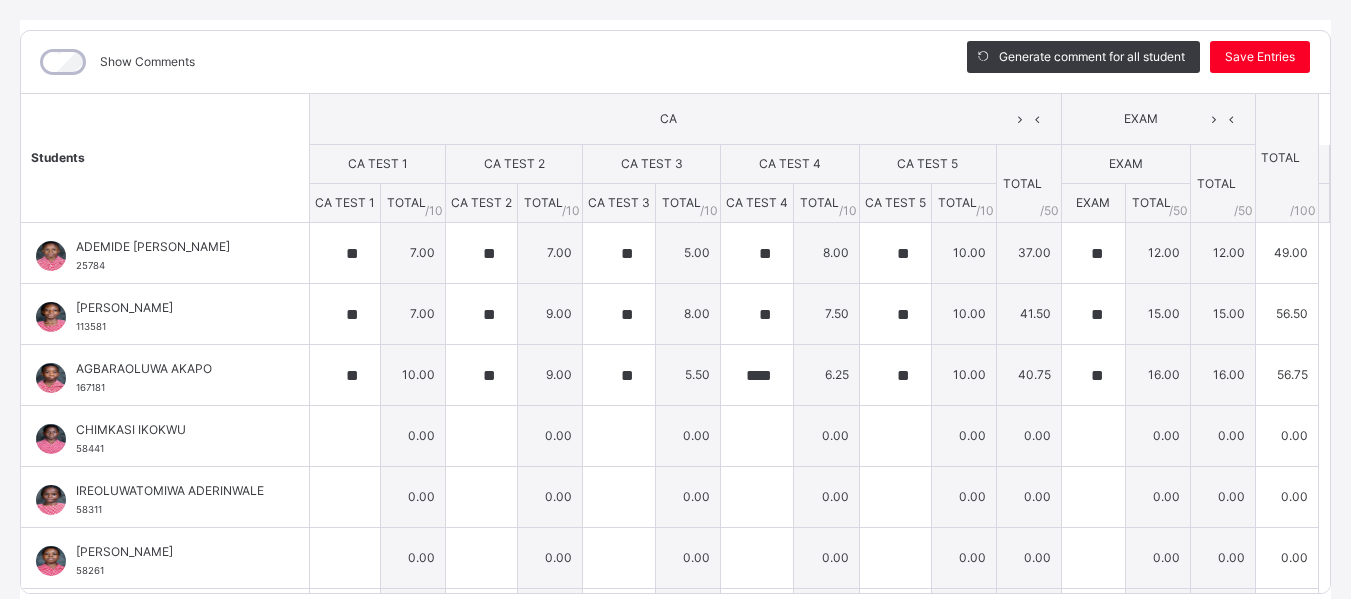 scroll, scrollTop: 240, scrollLeft: 0, axis: vertical 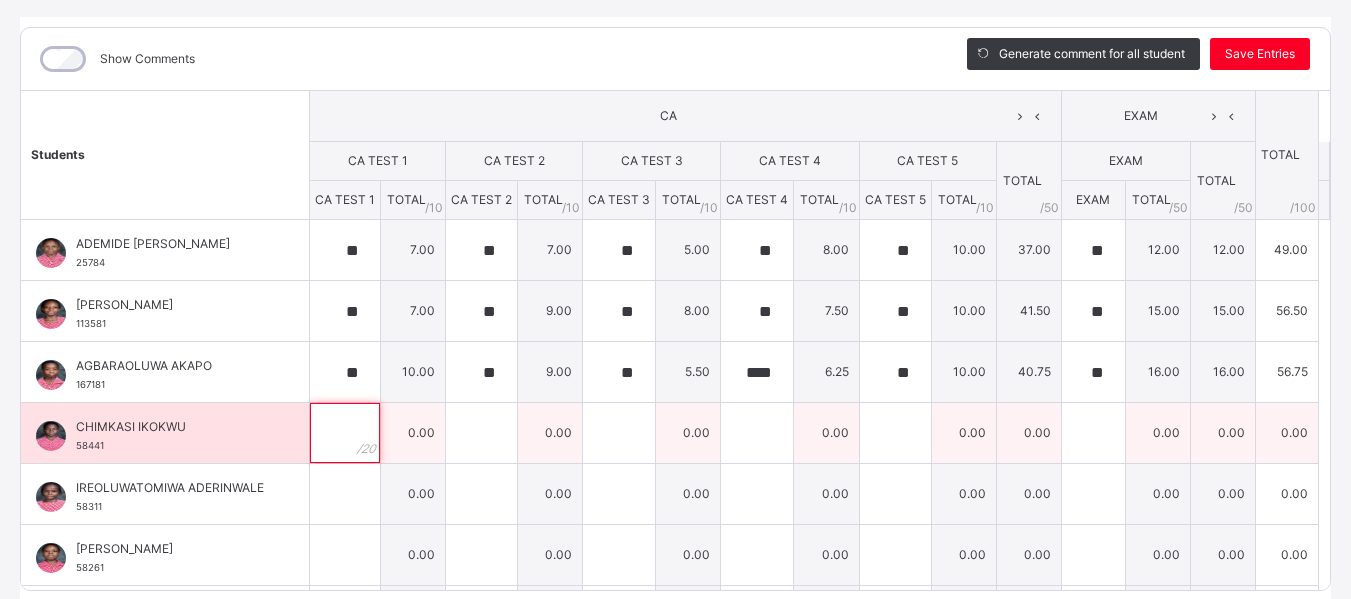 click at bounding box center [345, 433] 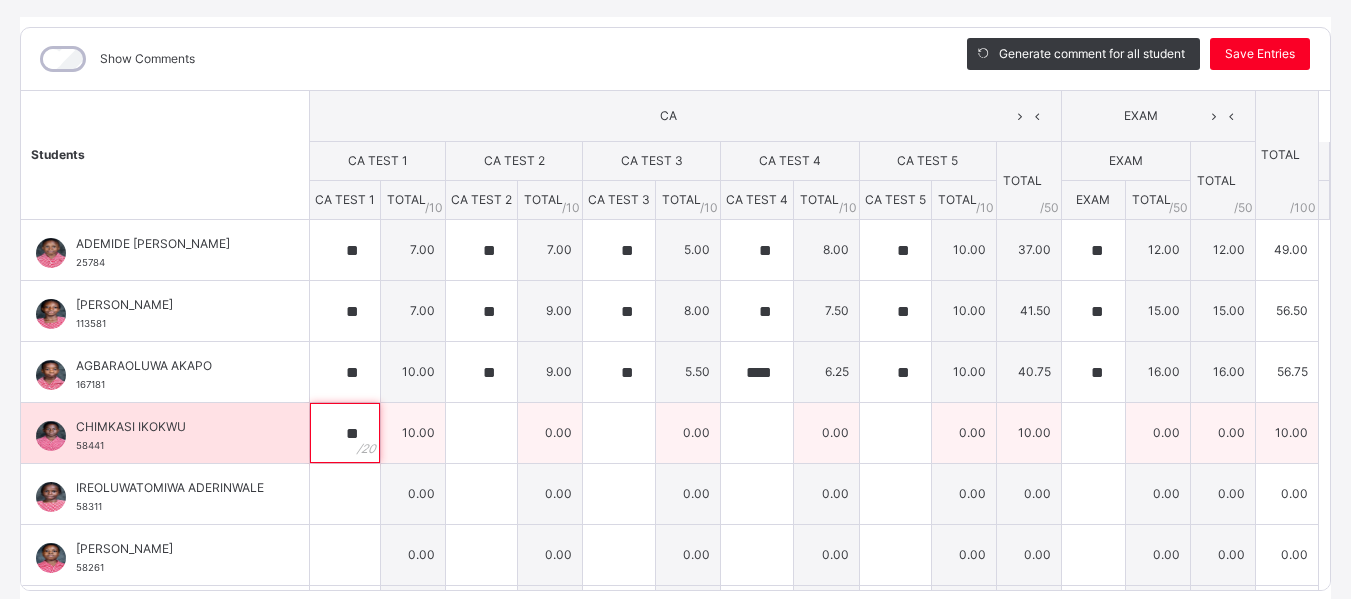 type on "**" 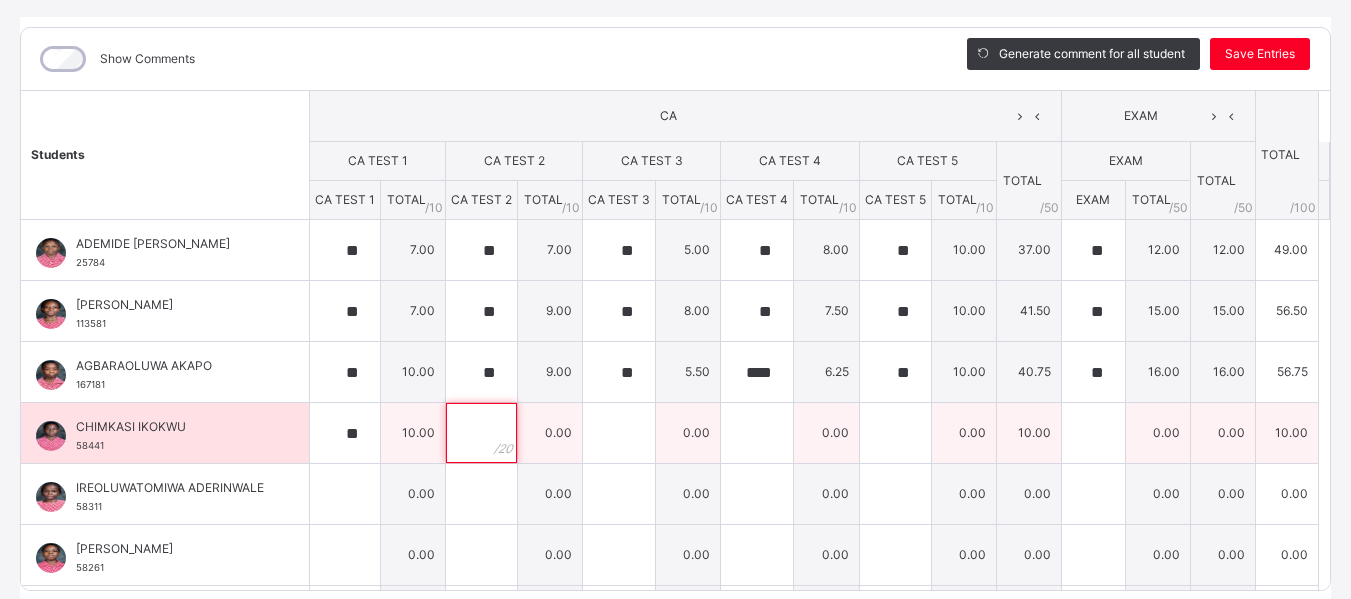 click at bounding box center (481, 433) 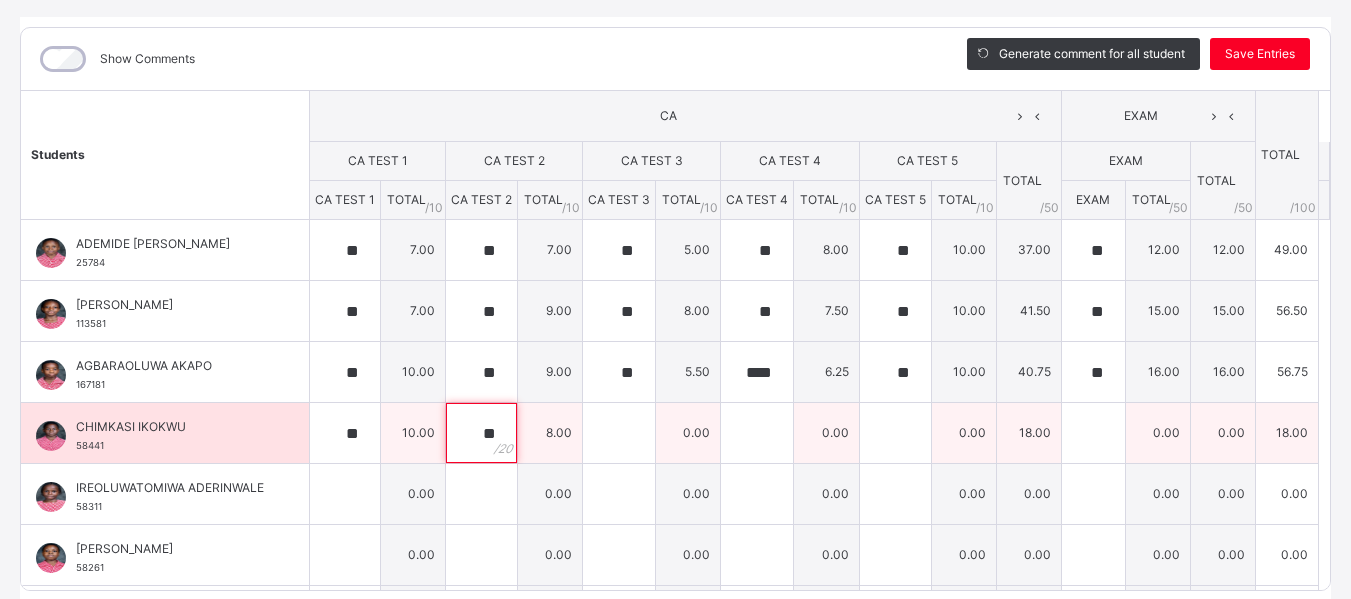 type on "**" 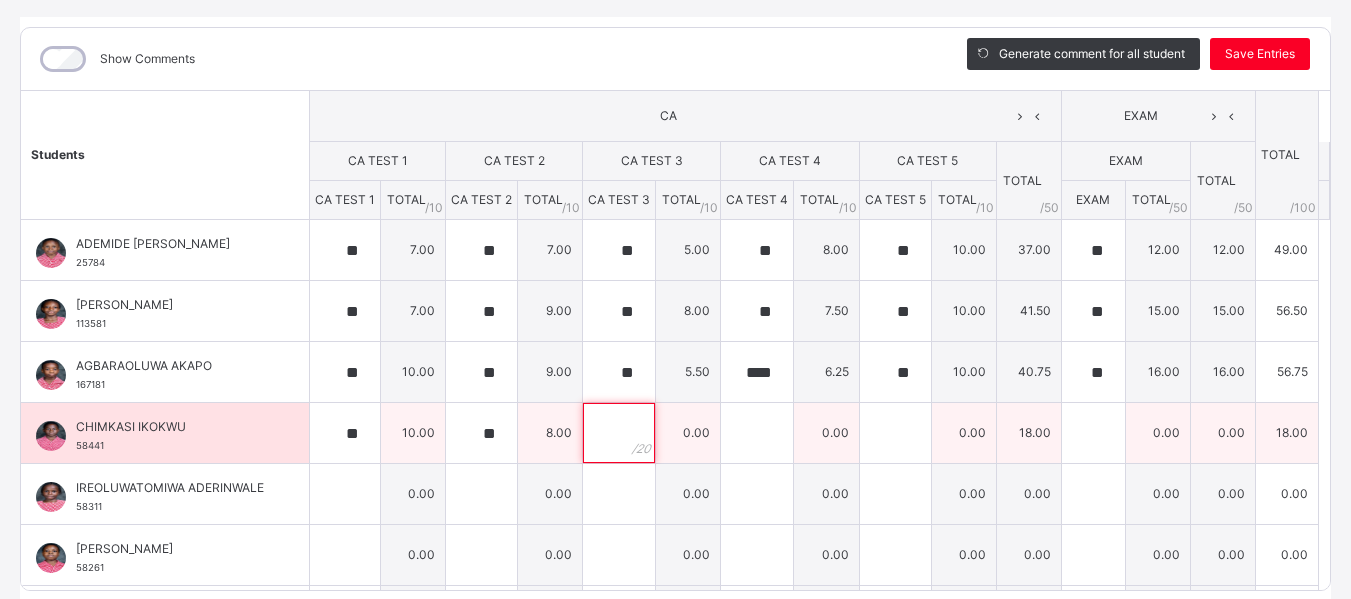 click at bounding box center [619, 433] 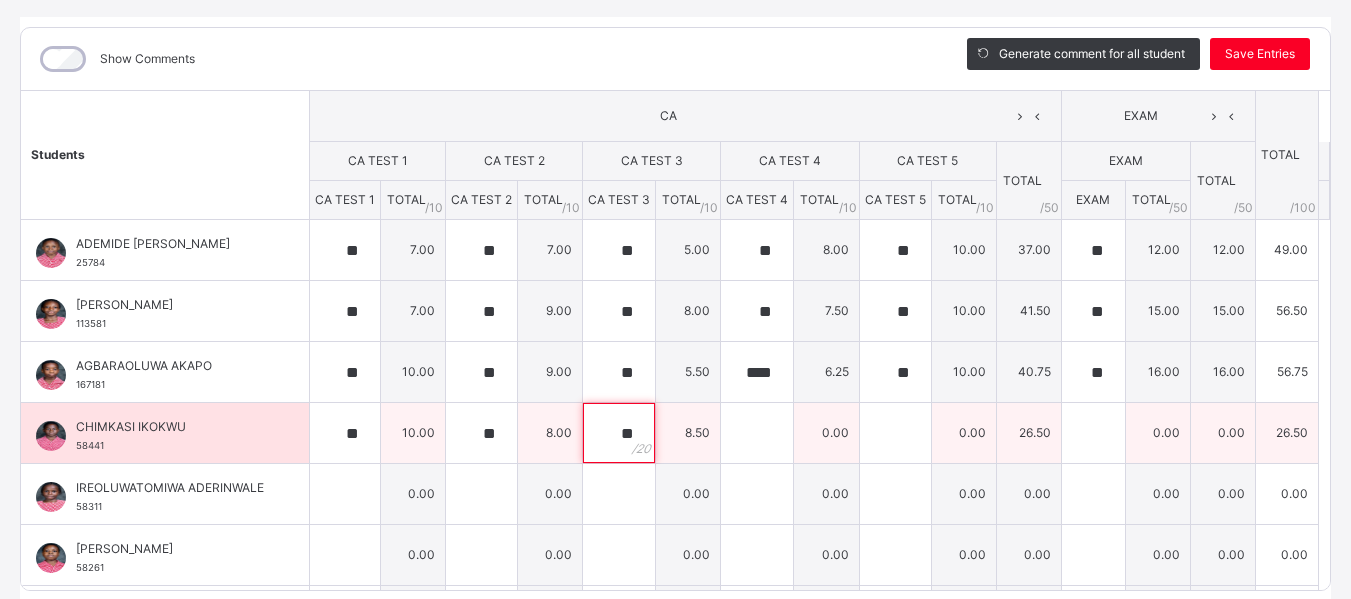type on "**" 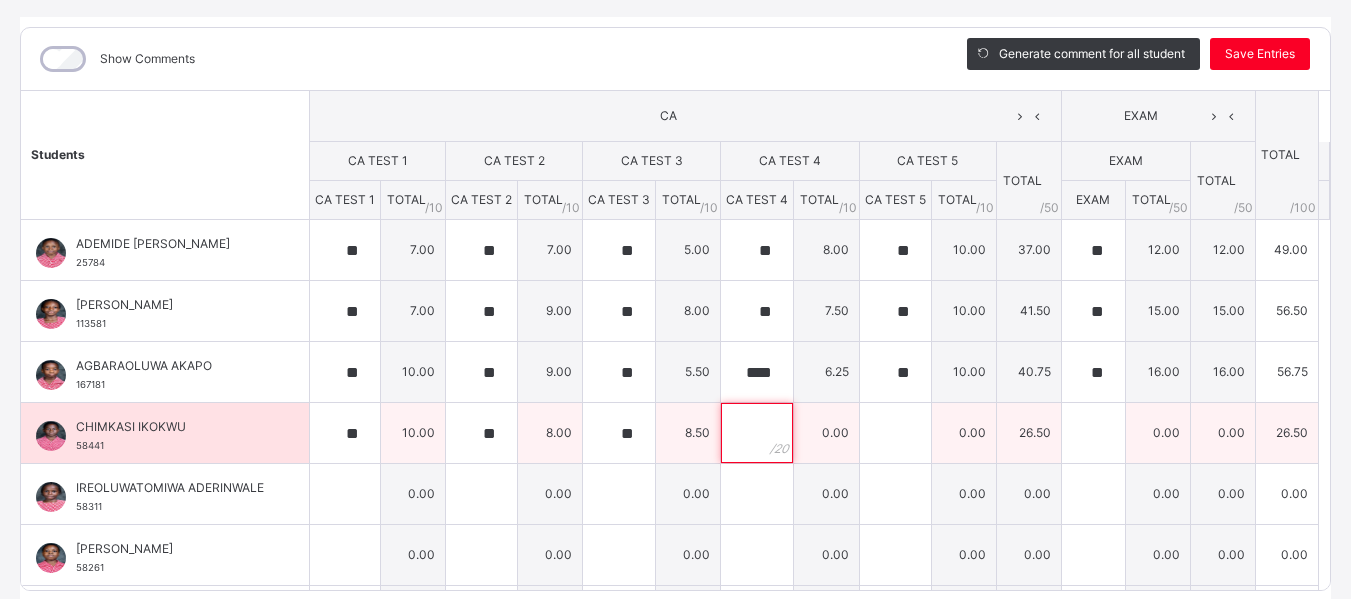 click at bounding box center (757, 433) 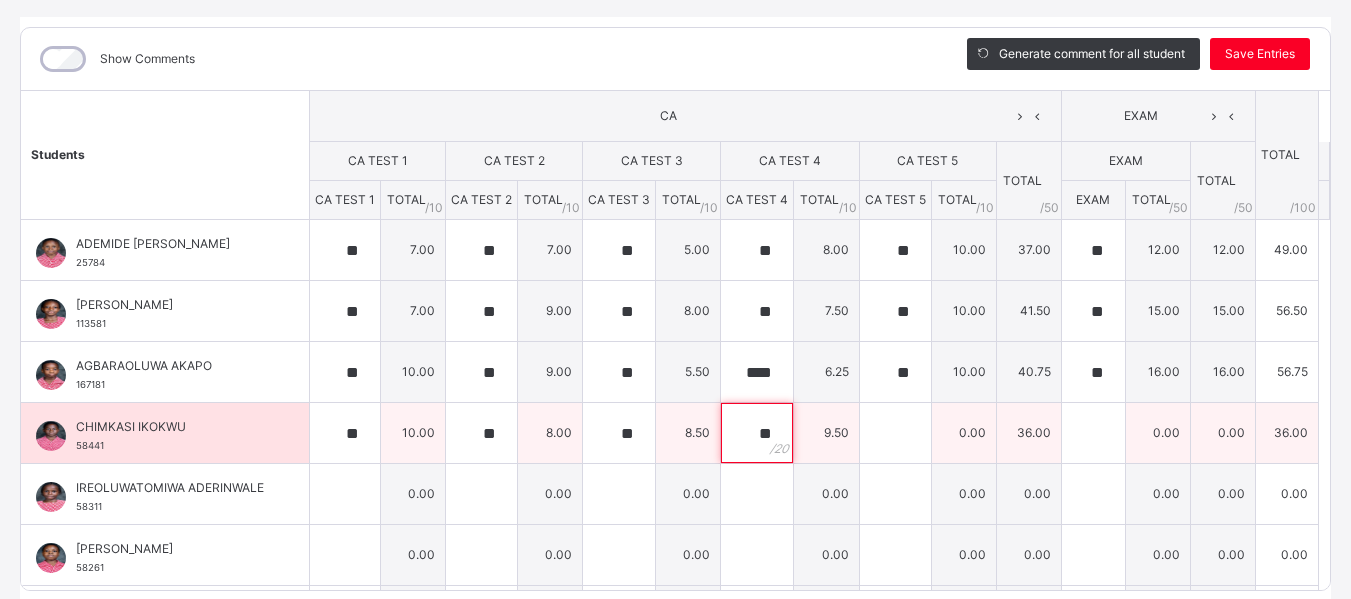 type on "**" 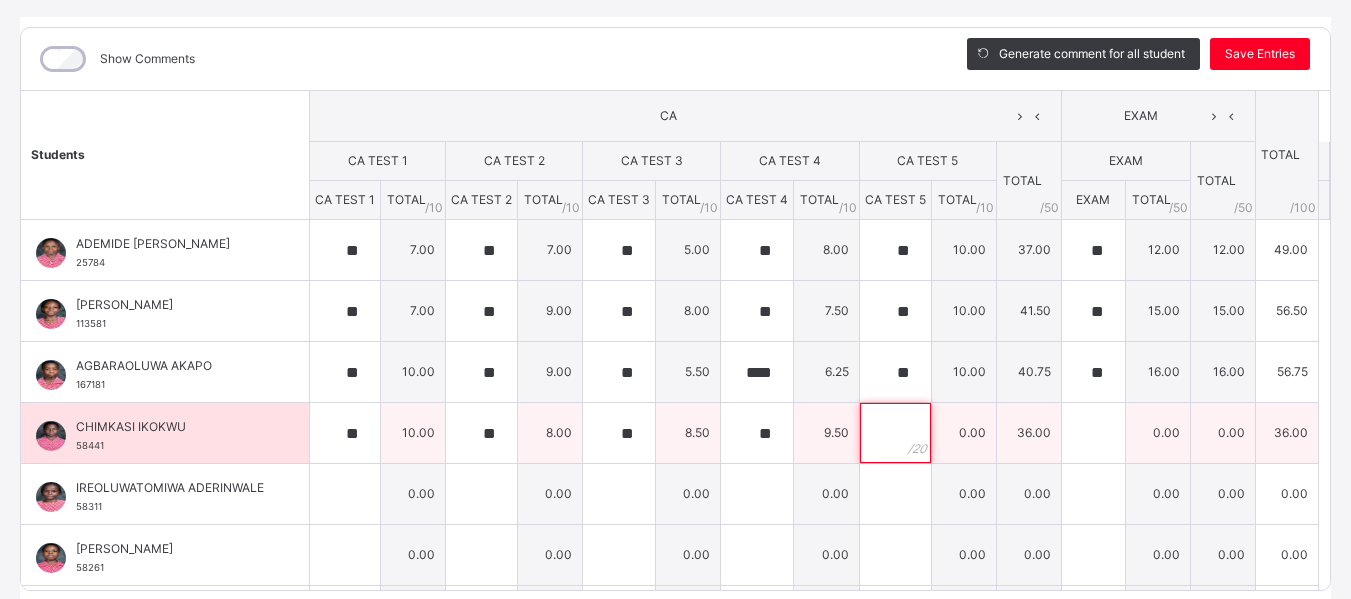 click at bounding box center (895, 433) 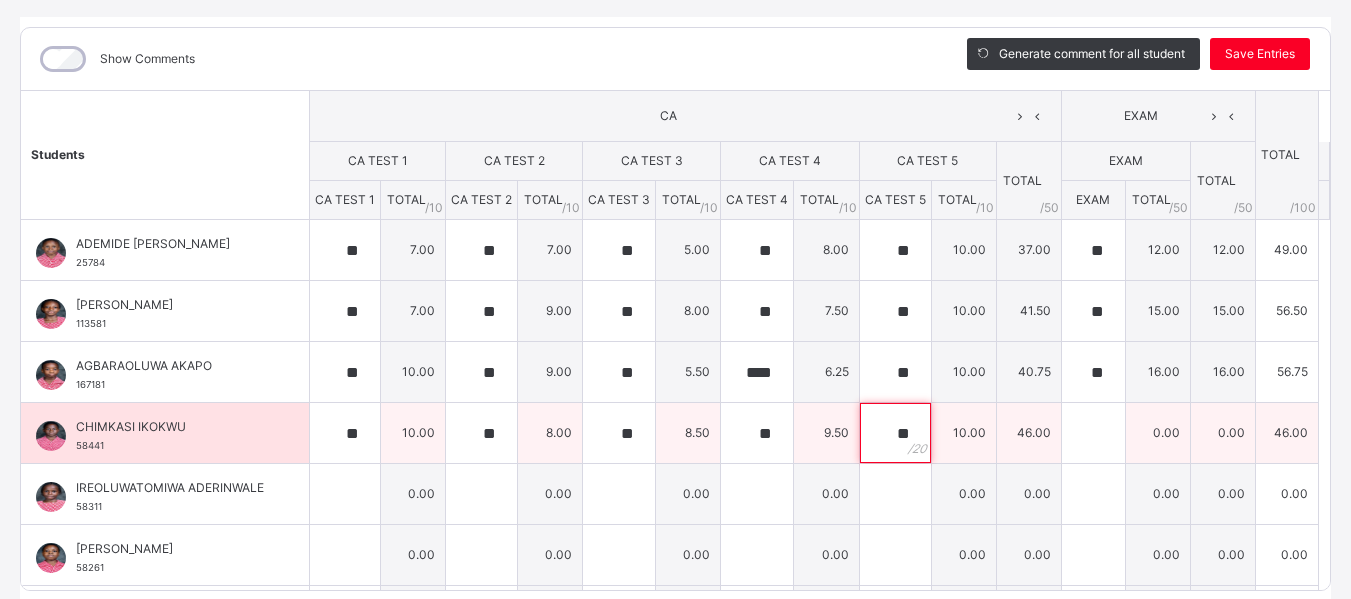 type on "**" 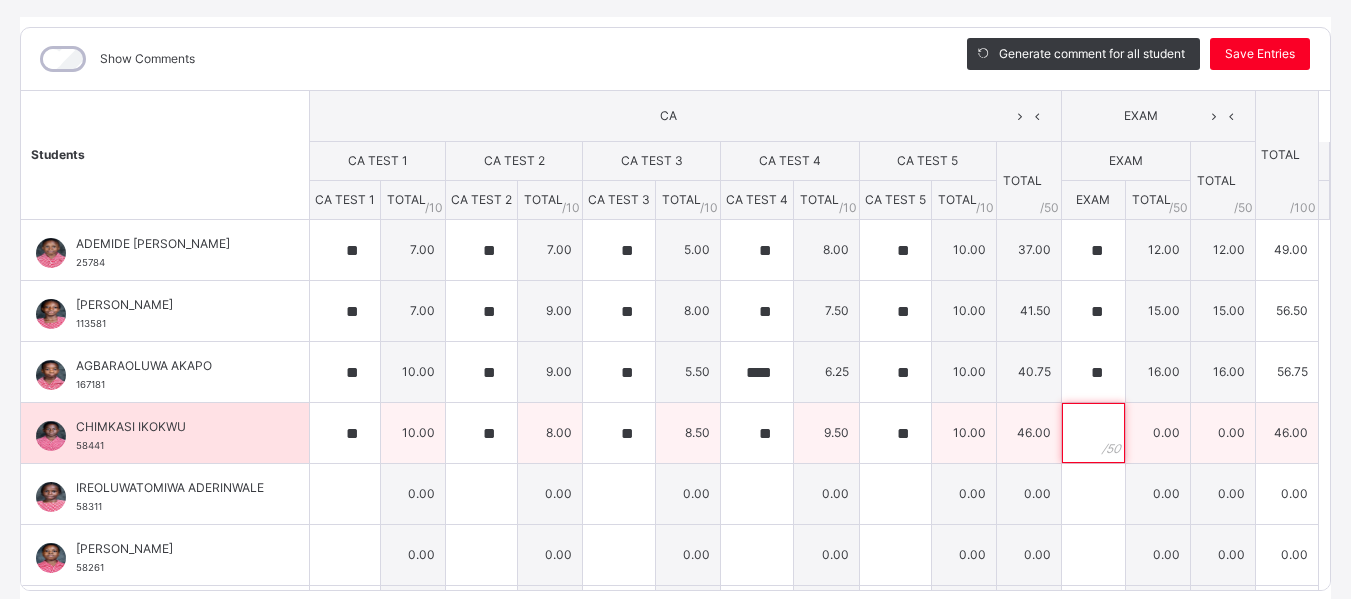 click at bounding box center [1093, 433] 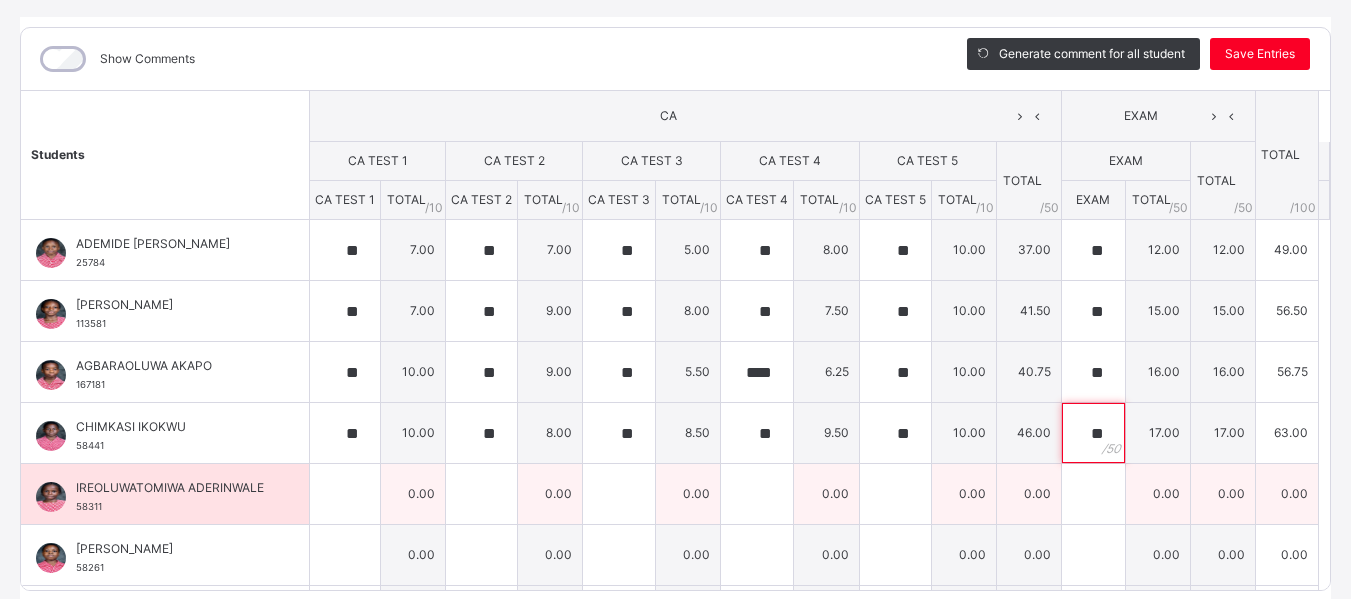 type on "**" 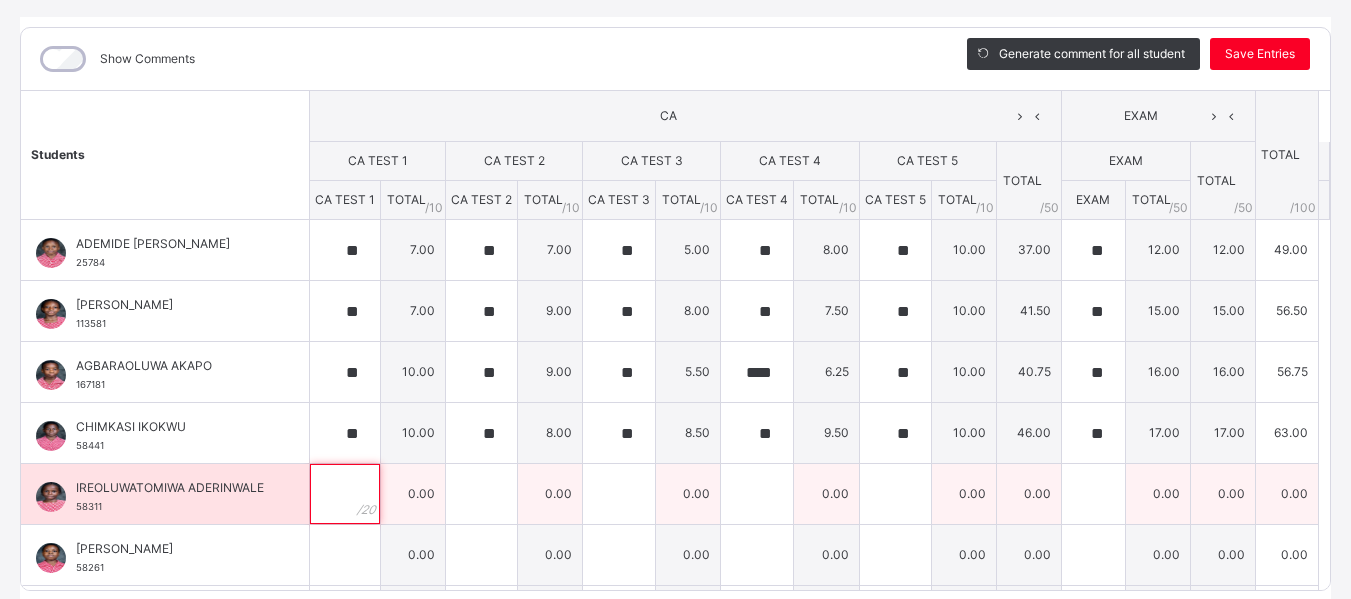 click at bounding box center [345, 494] 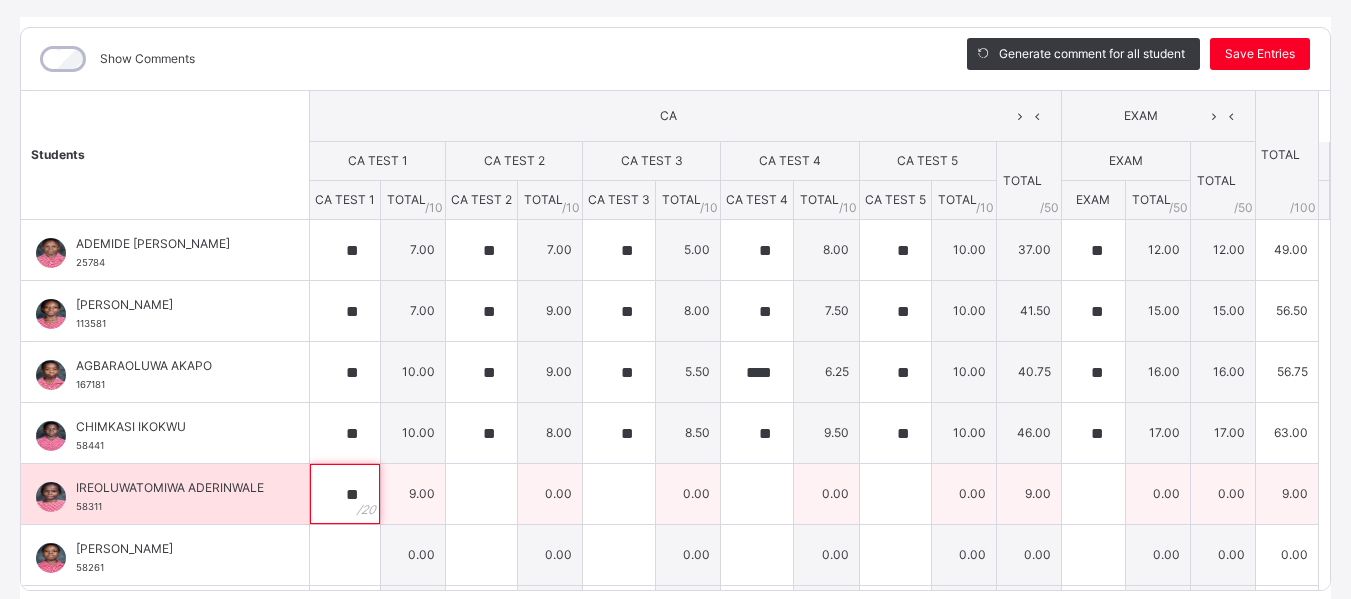 type on "**" 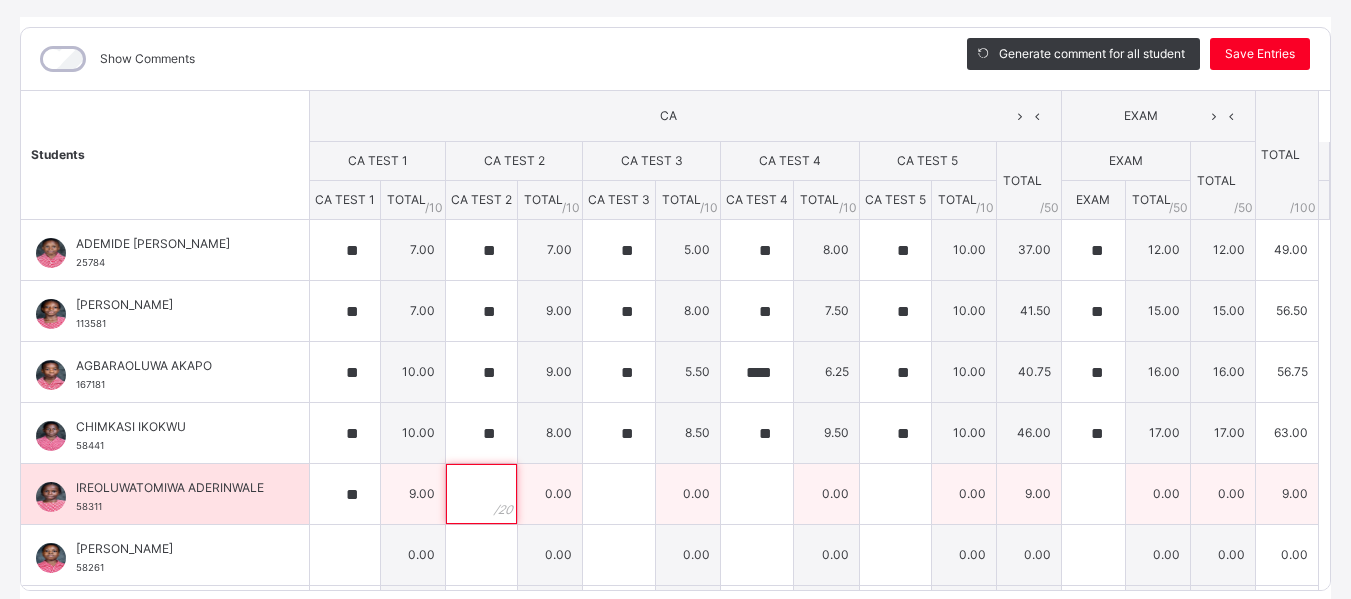 click at bounding box center [481, 494] 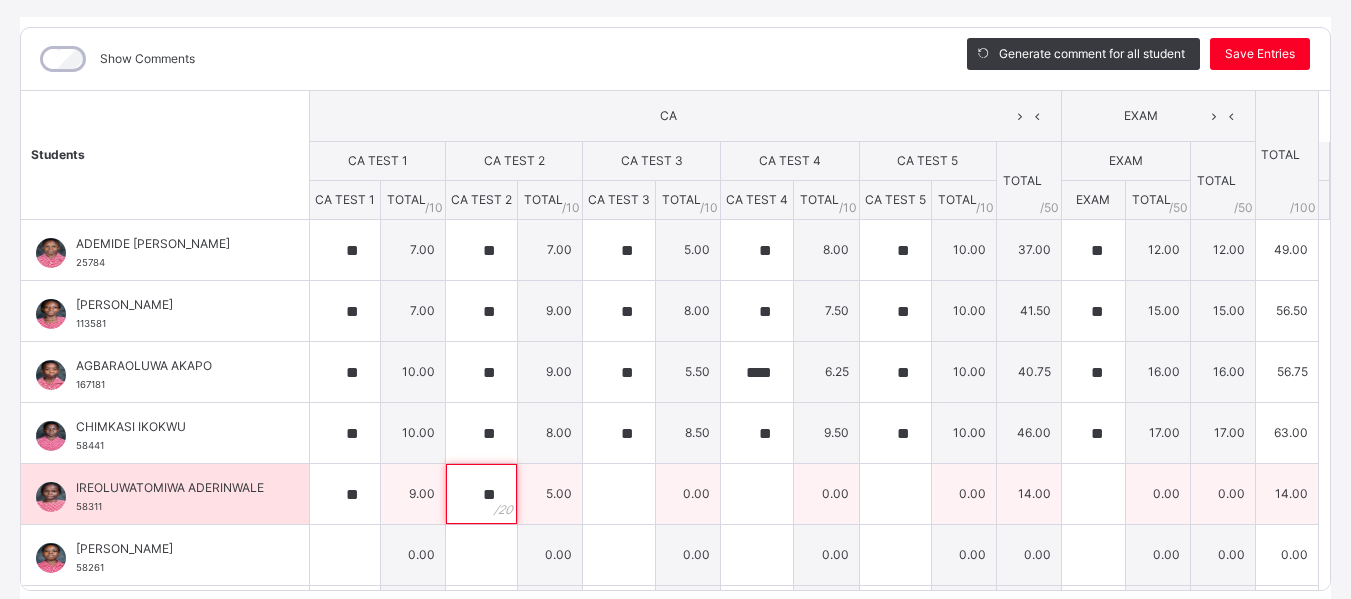 type on "**" 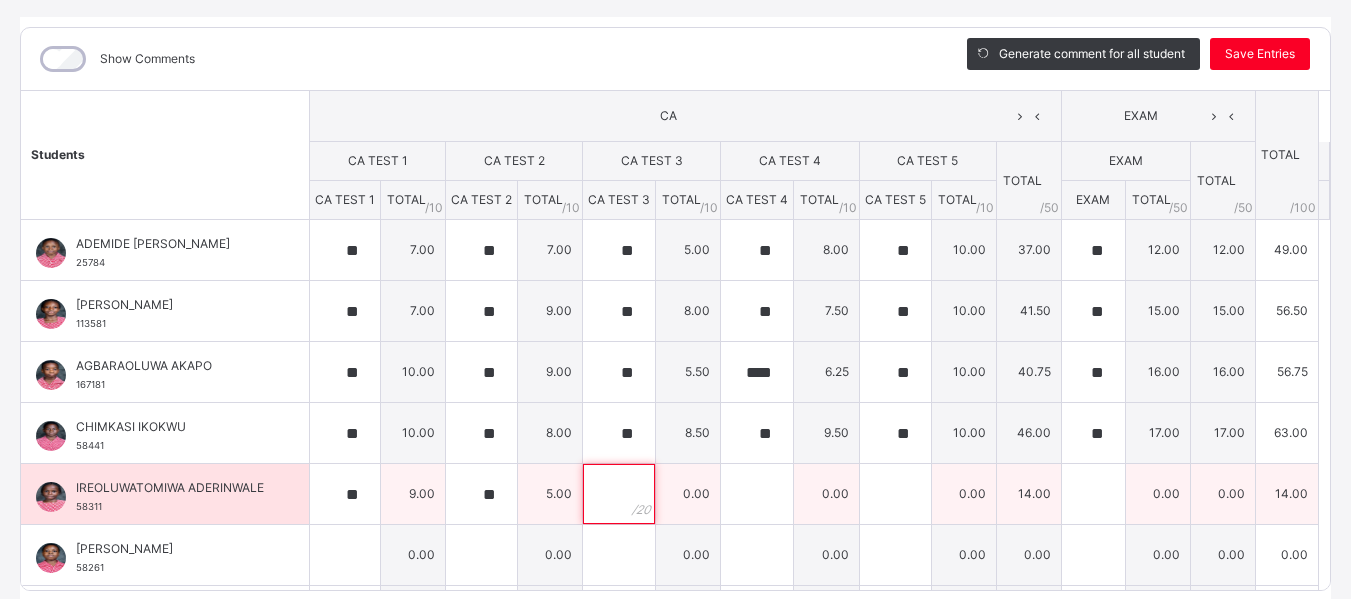 click at bounding box center [619, 494] 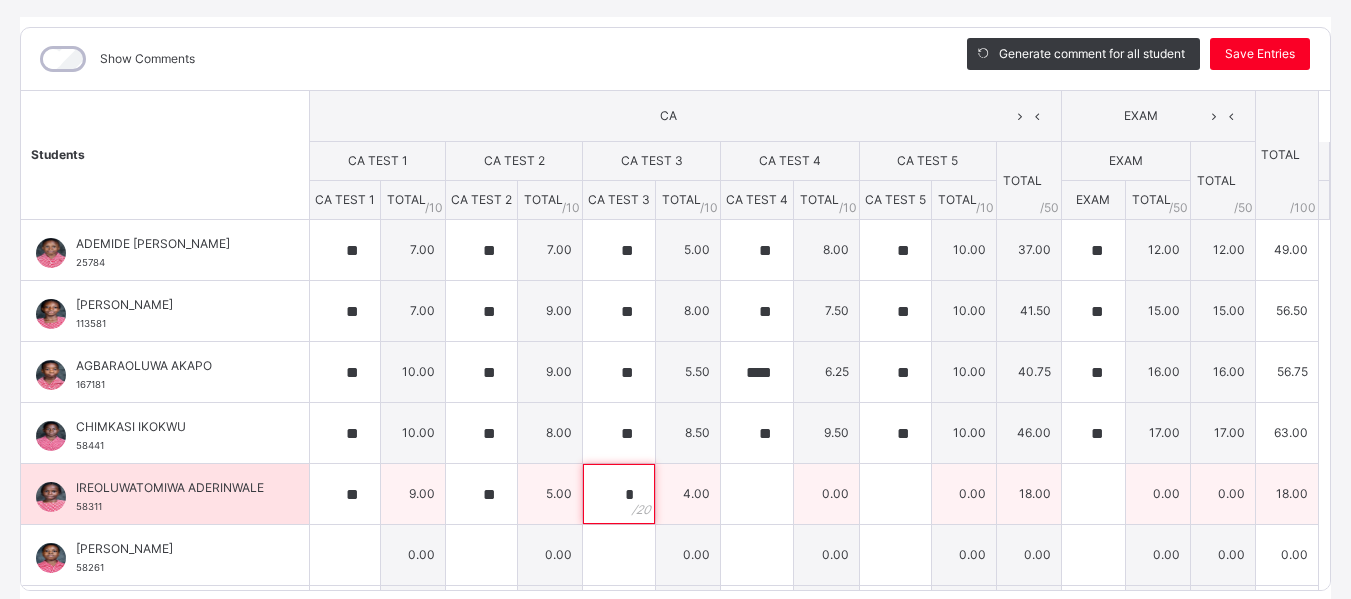 type on "*" 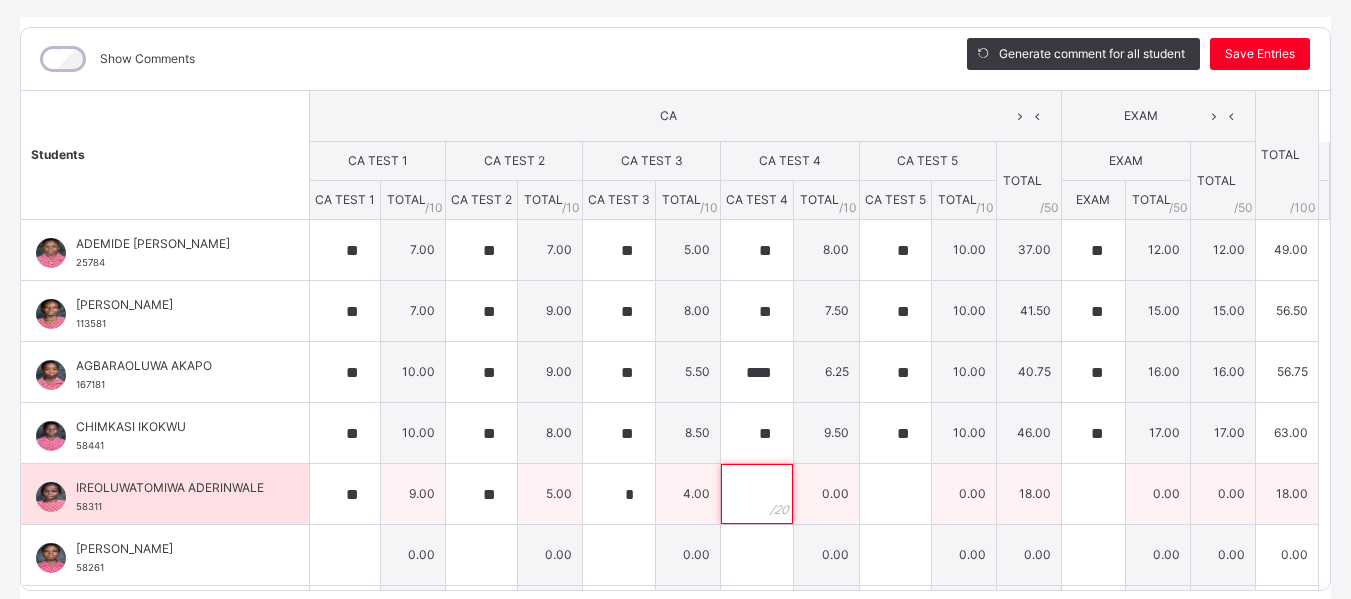 click at bounding box center [757, 494] 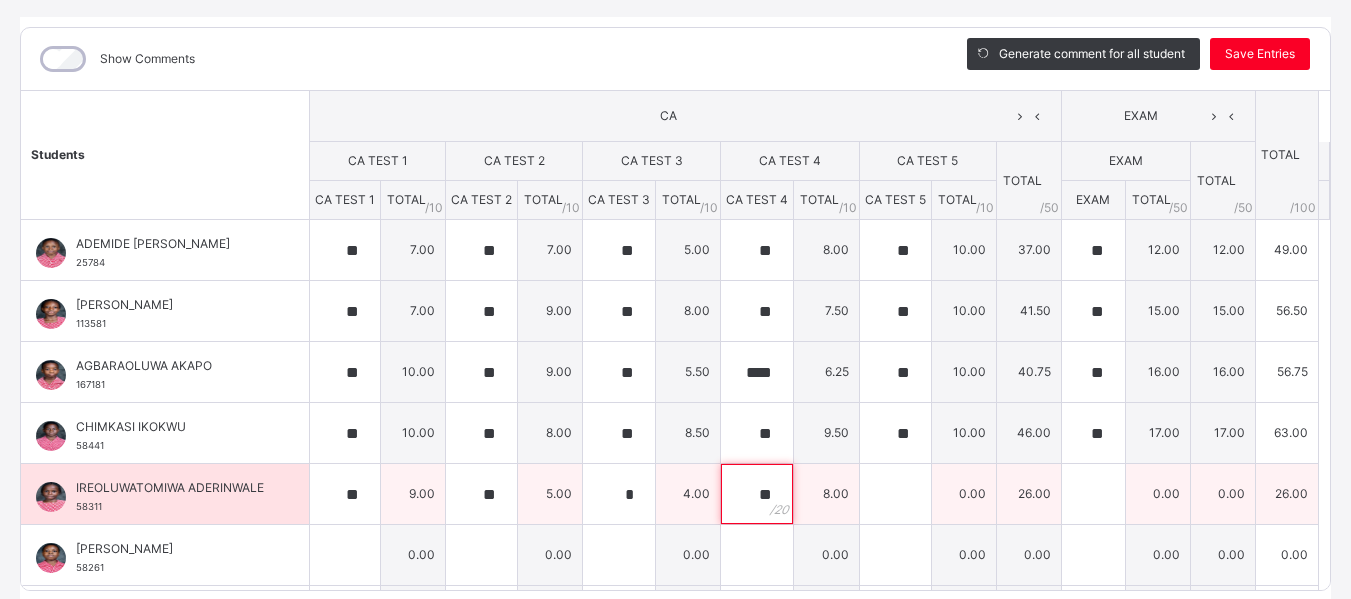 type on "**" 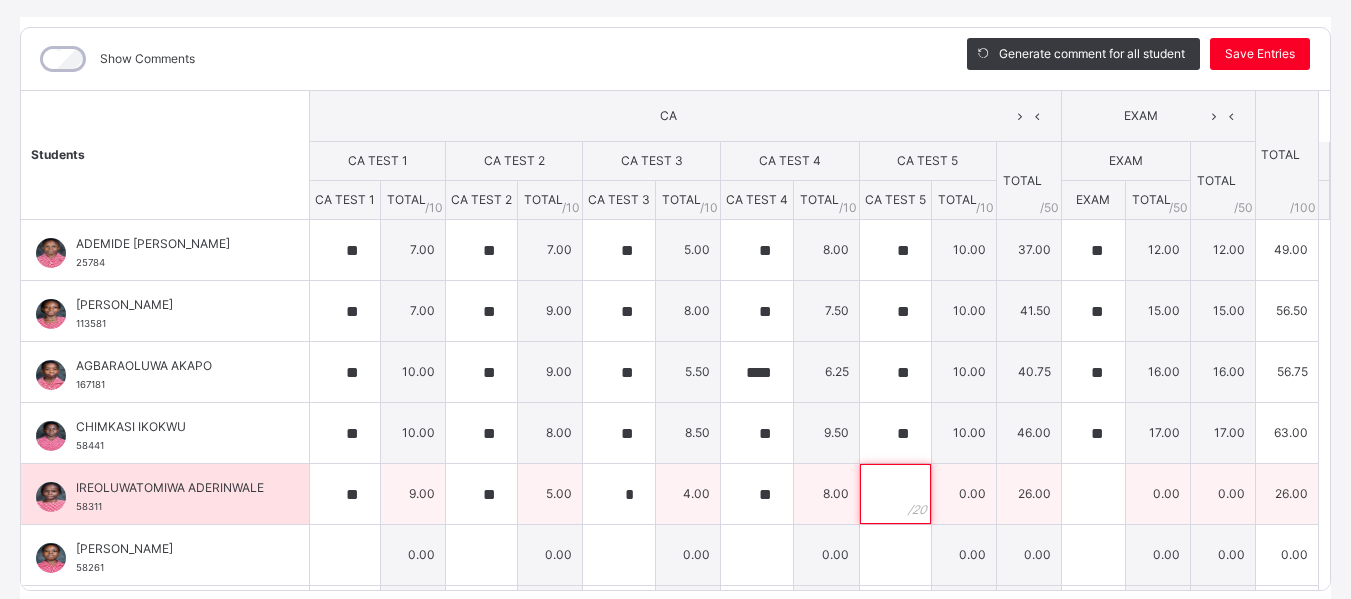 click at bounding box center (895, 494) 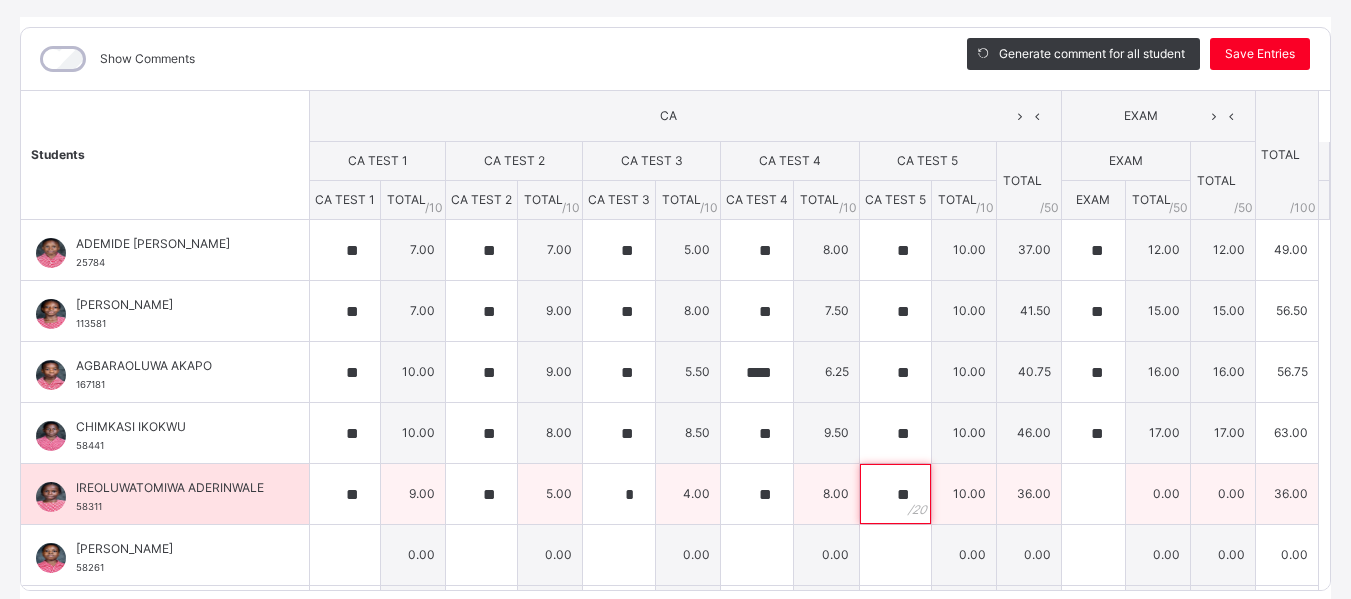 type on "**" 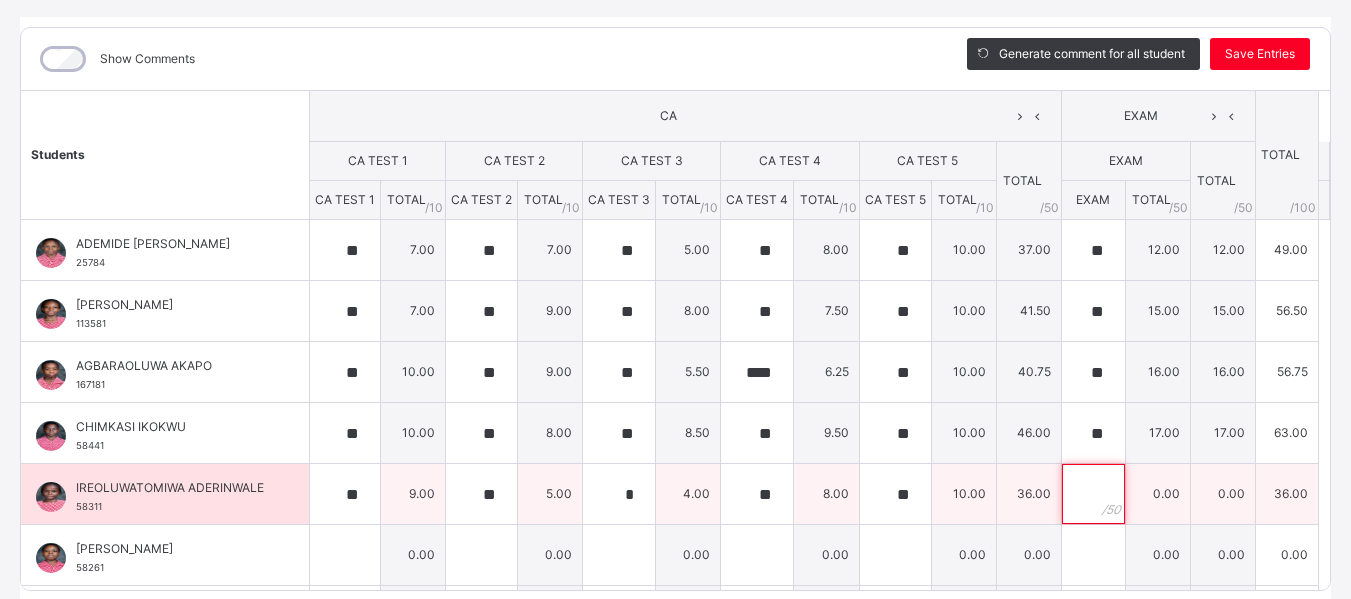 click at bounding box center [1093, 494] 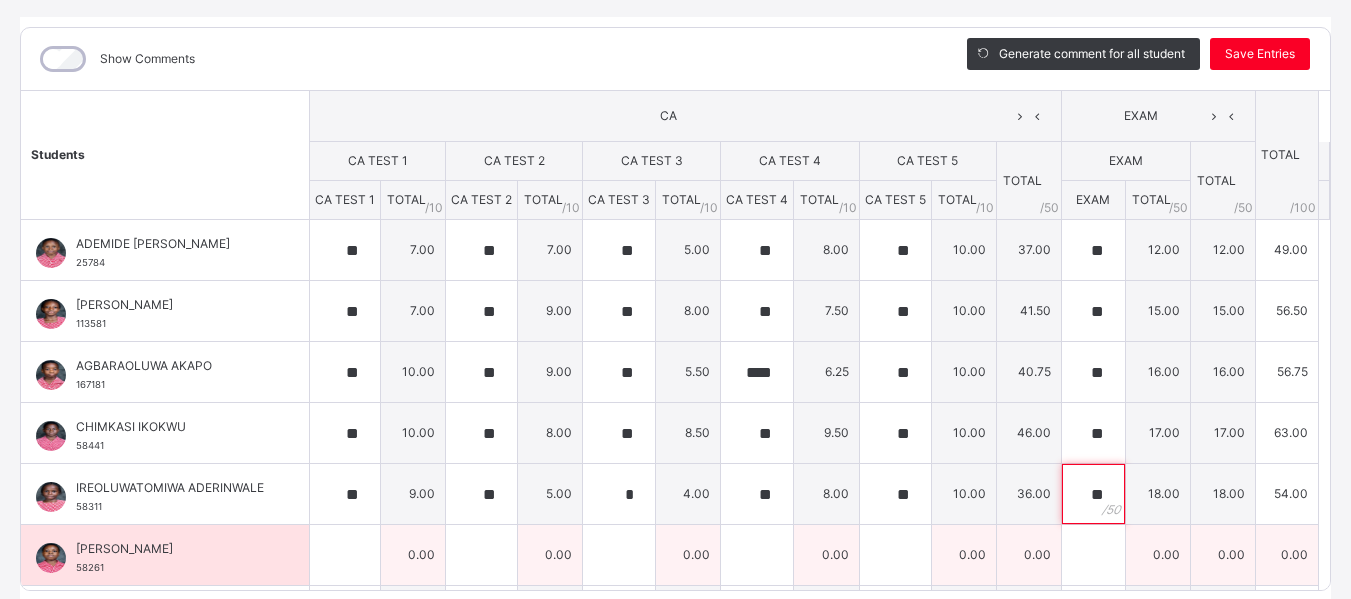 type on "**" 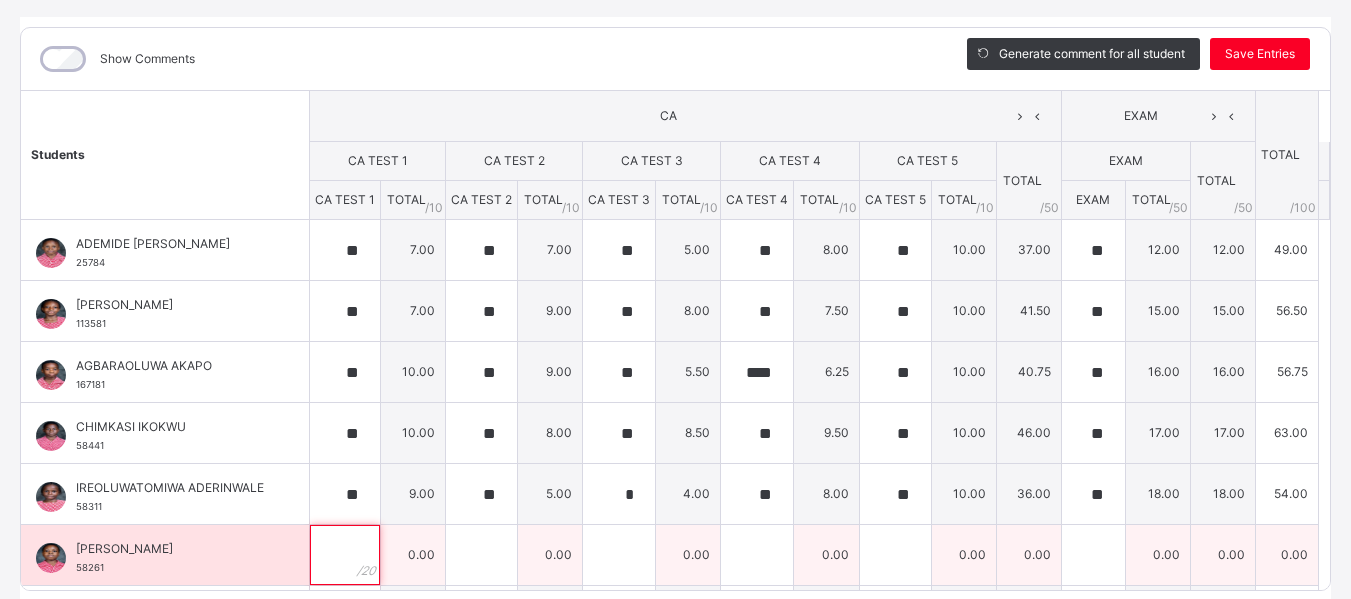 click at bounding box center (345, 555) 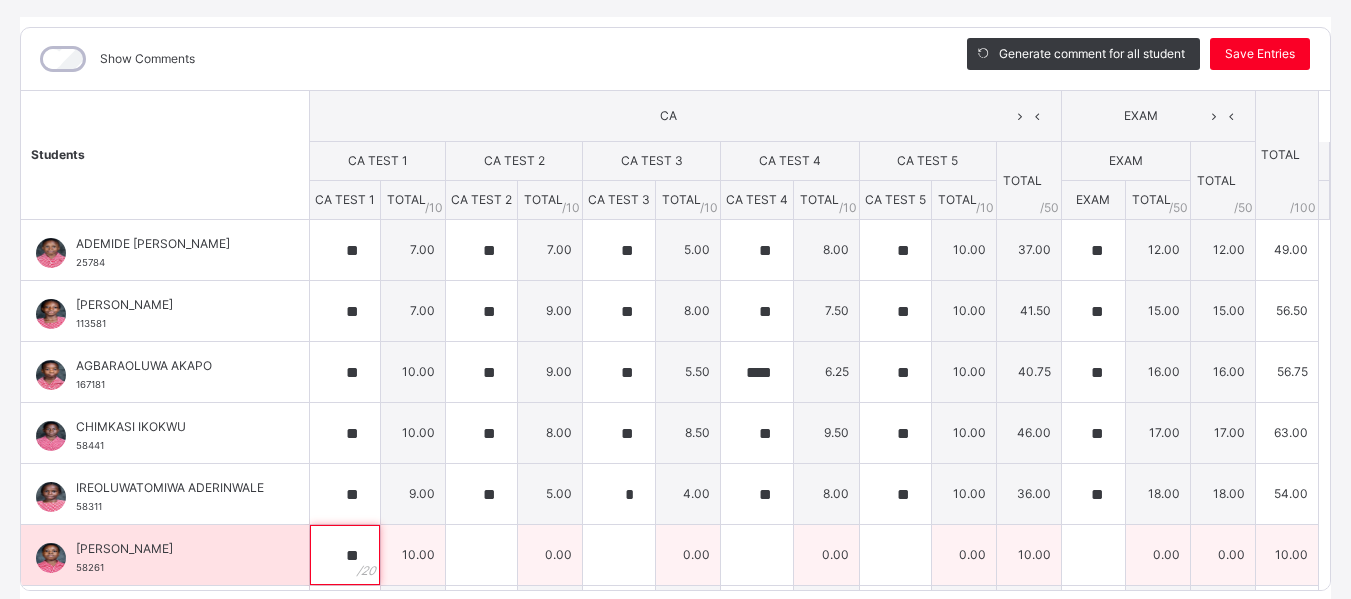 type on "**" 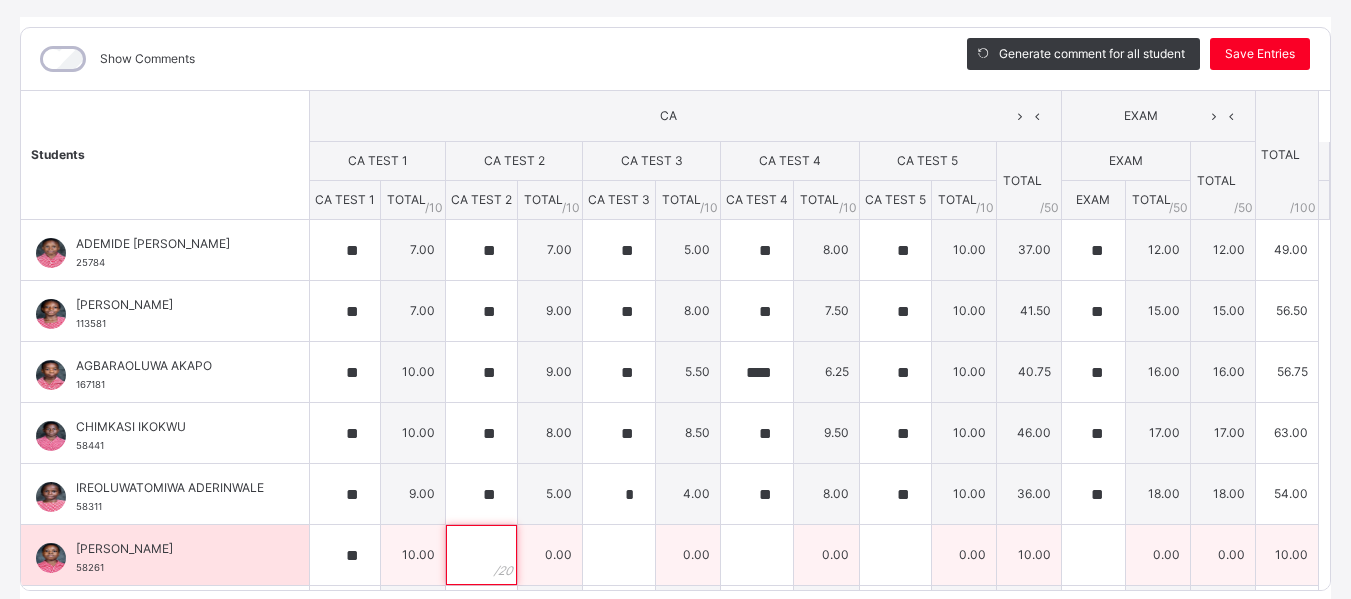 click at bounding box center [481, 555] 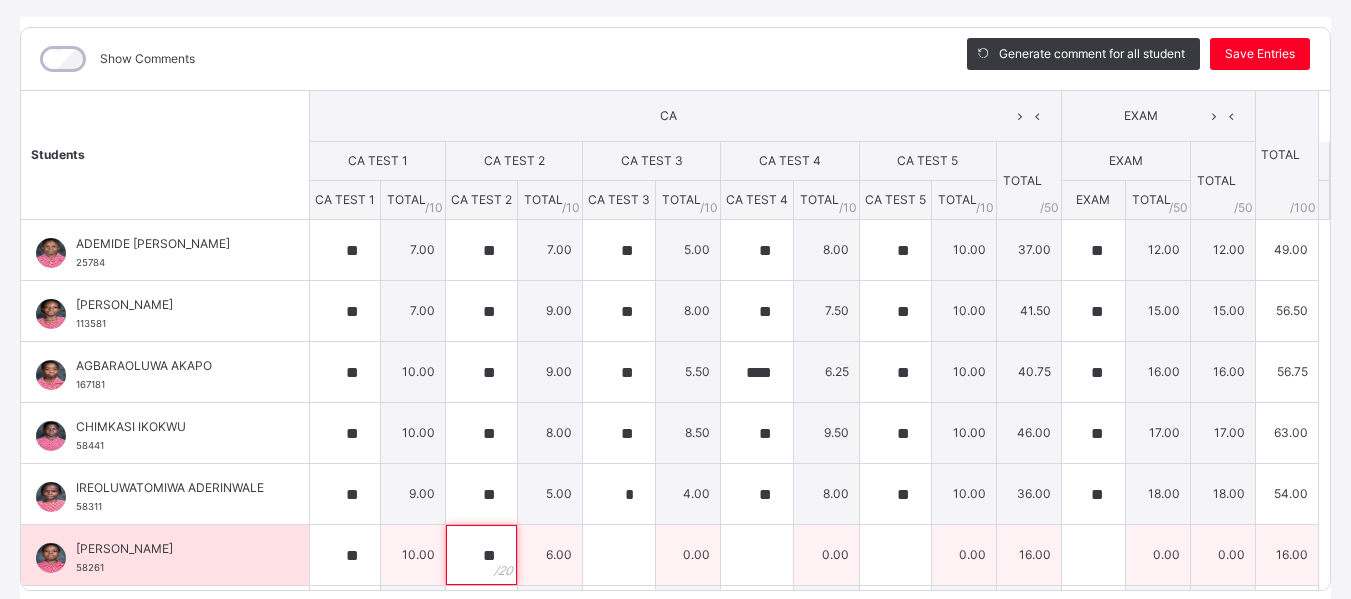 type on "**" 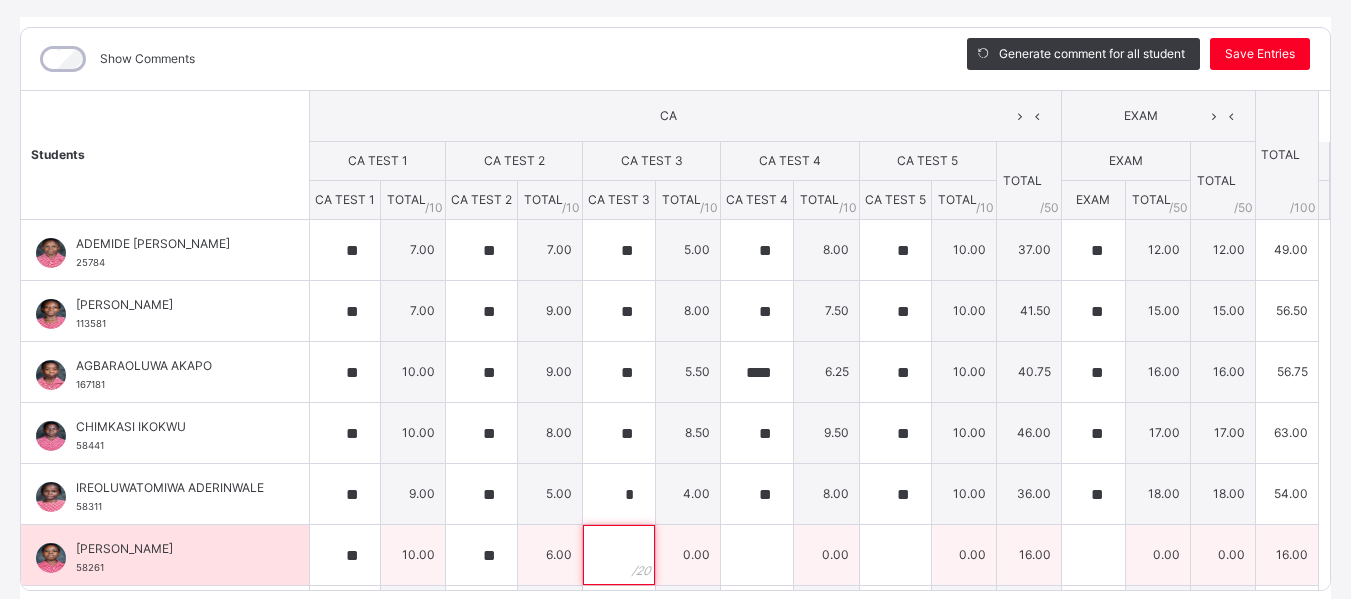 click at bounding box center (619, 555) 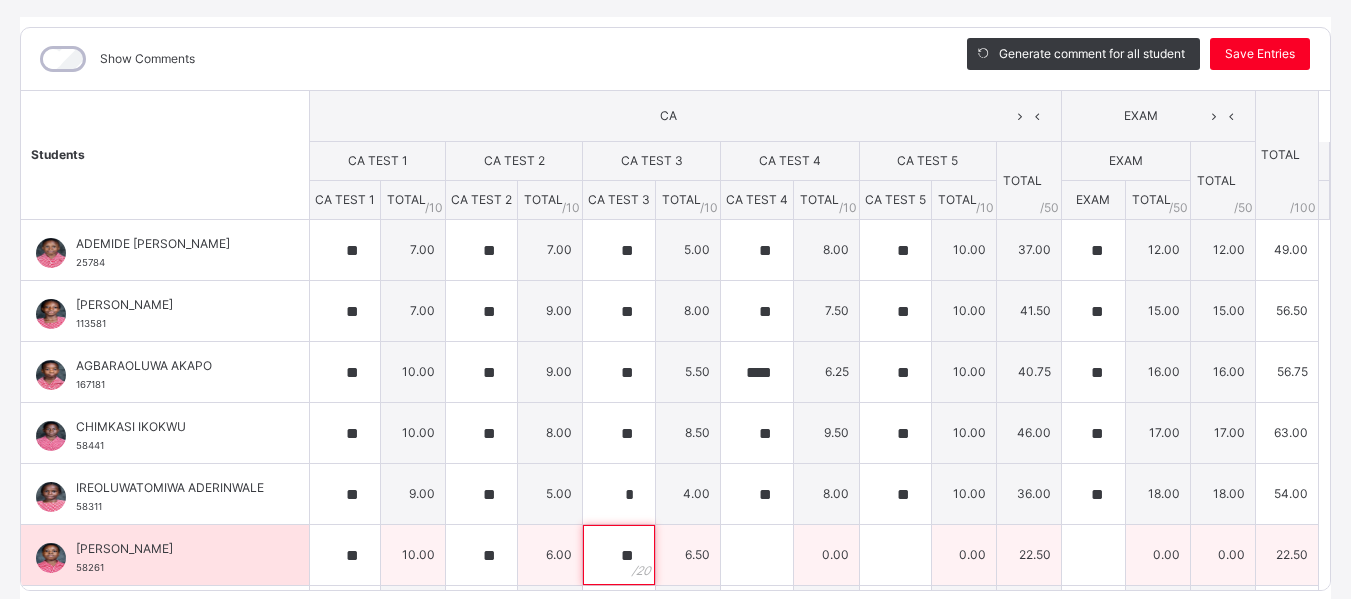 type on "**" 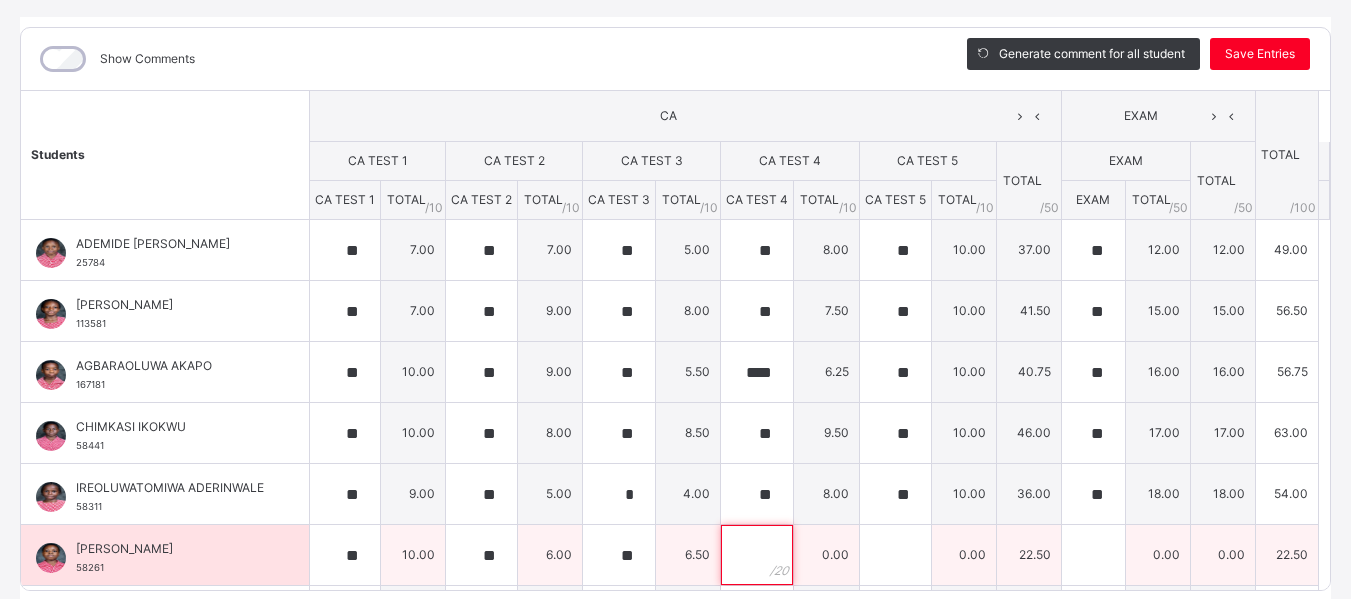 click at bounding box center [757, 555] 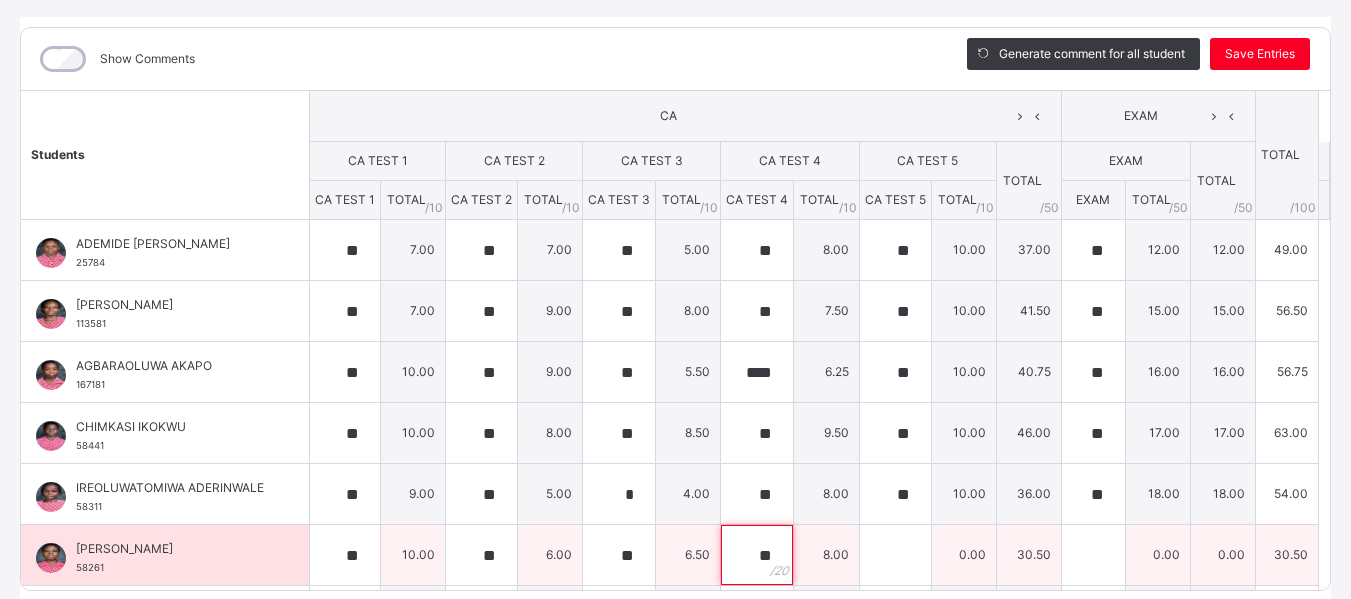 type on "**" 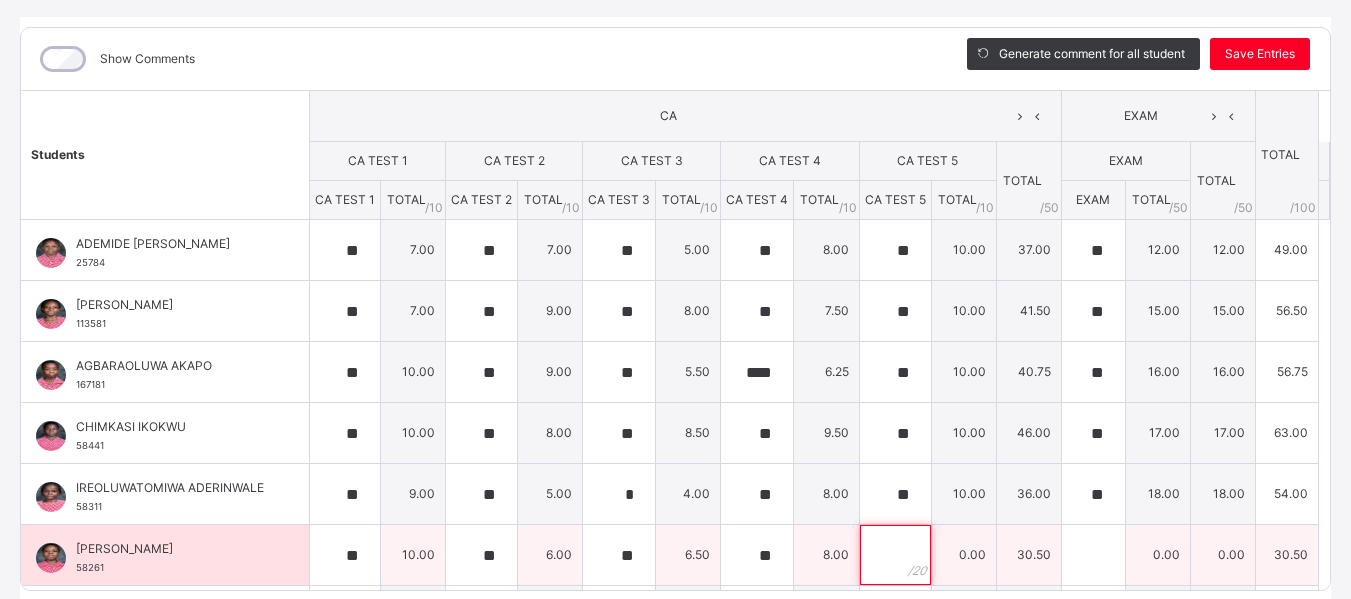 click at bounding box center [895, 555] 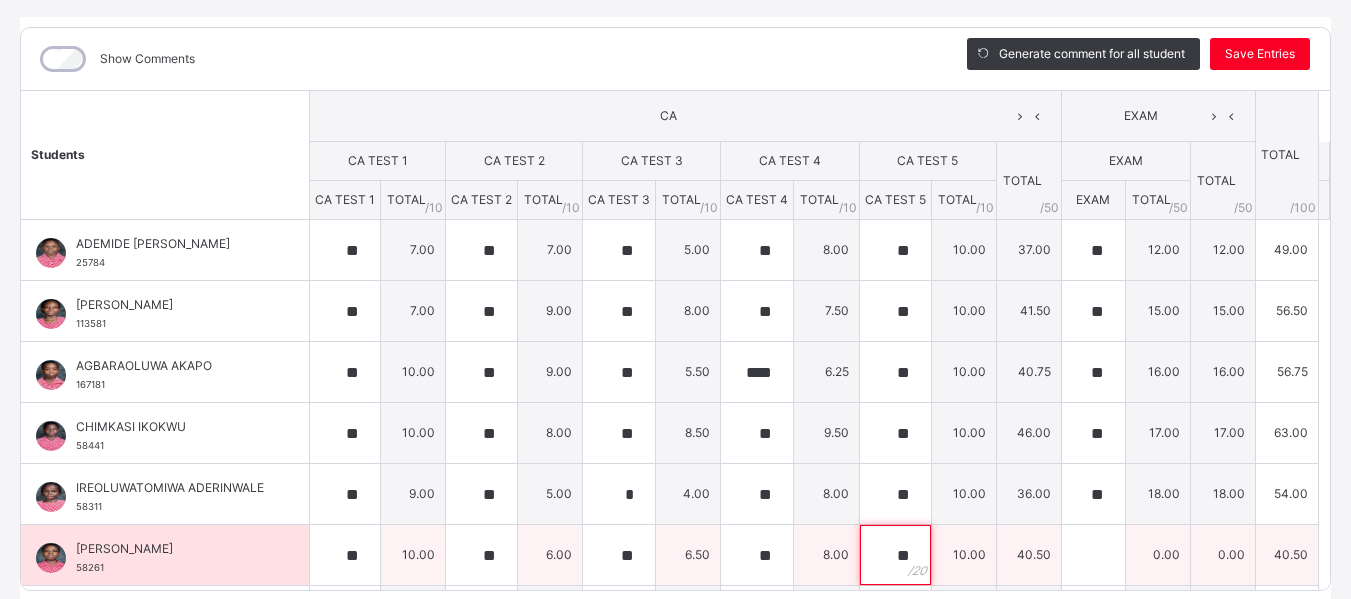 type on "**" 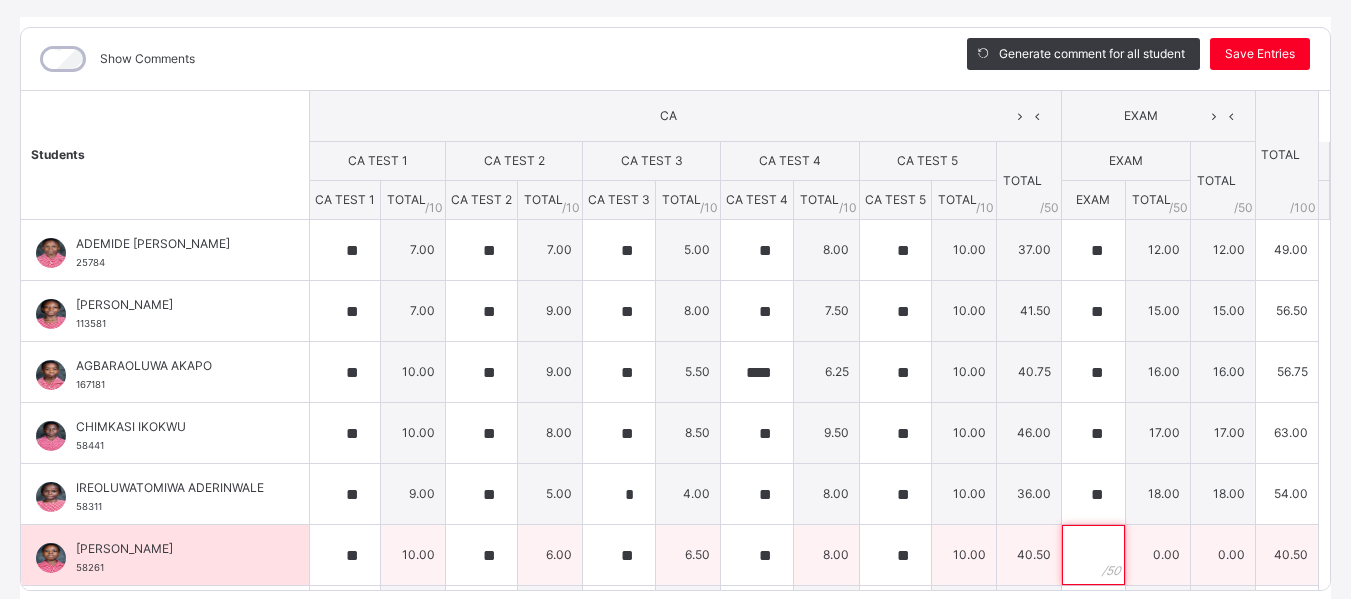 click at bounding box center [1093, 555] 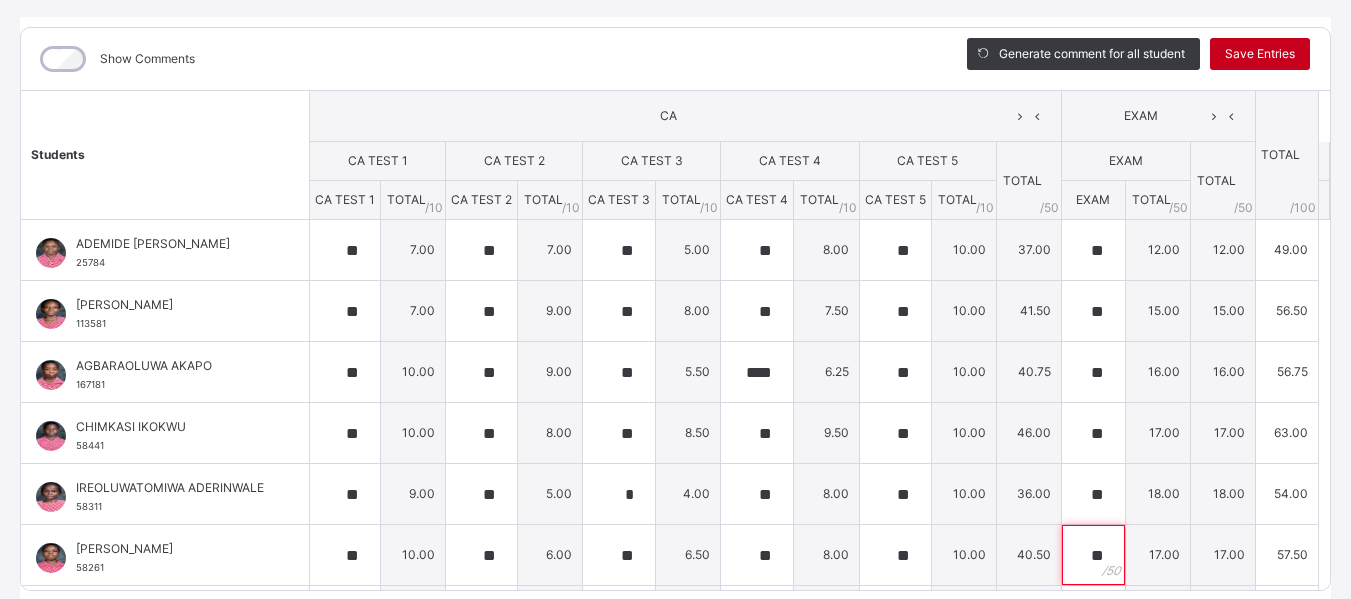 type on "**" 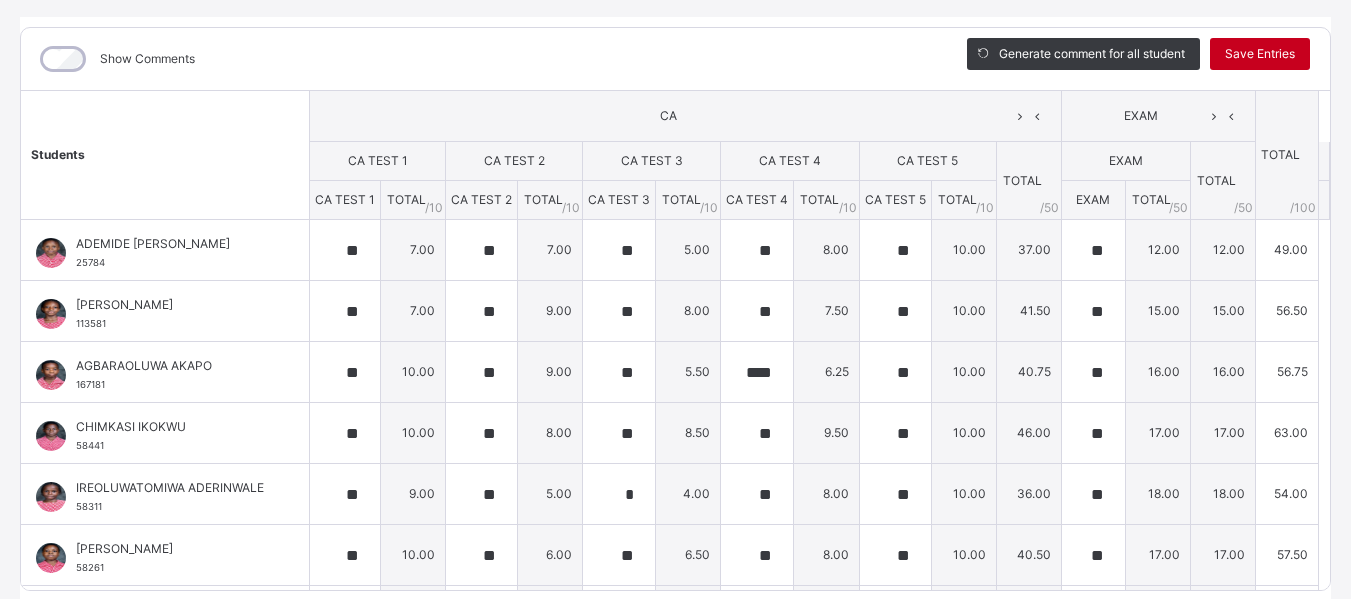 click on "Save Entries" at bounding box center [1260, 54] 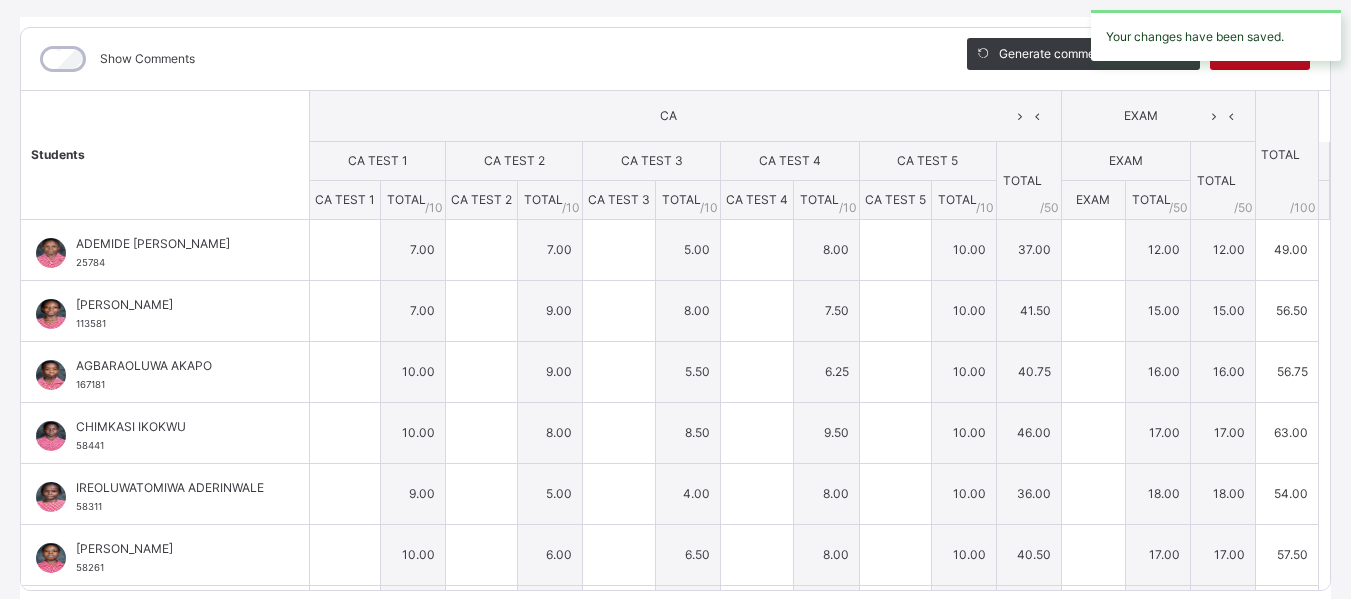 type on "**" 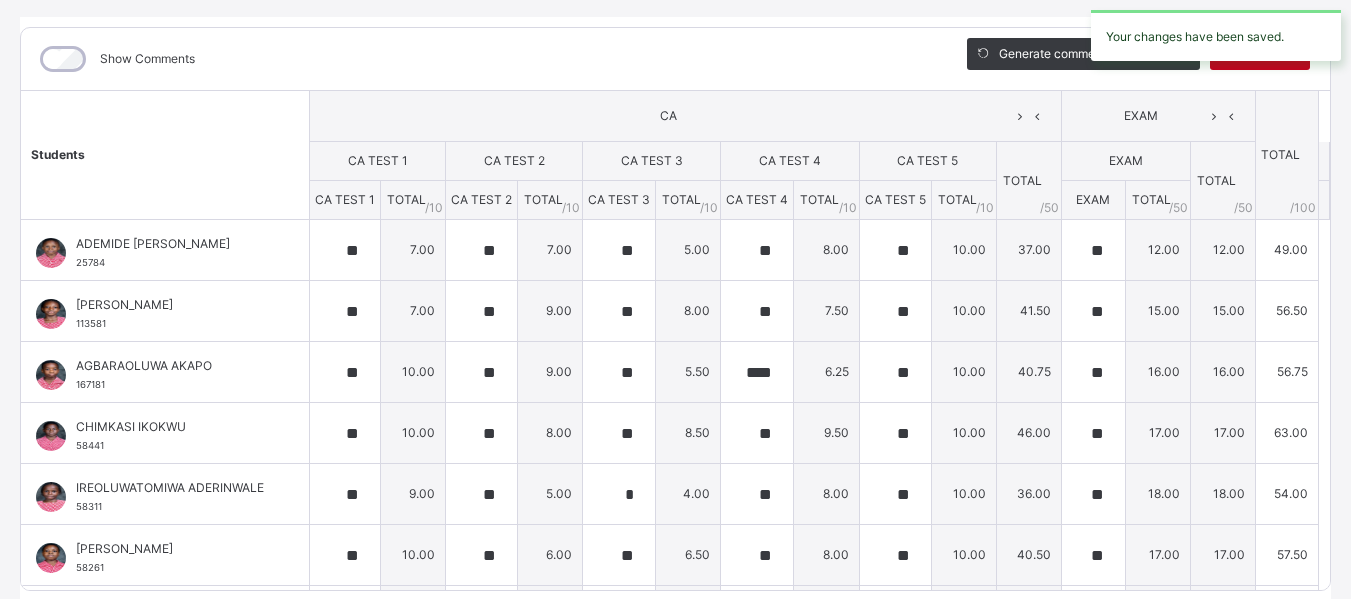 click on "Your changes have been saved." at bounding box center [1216, 35] 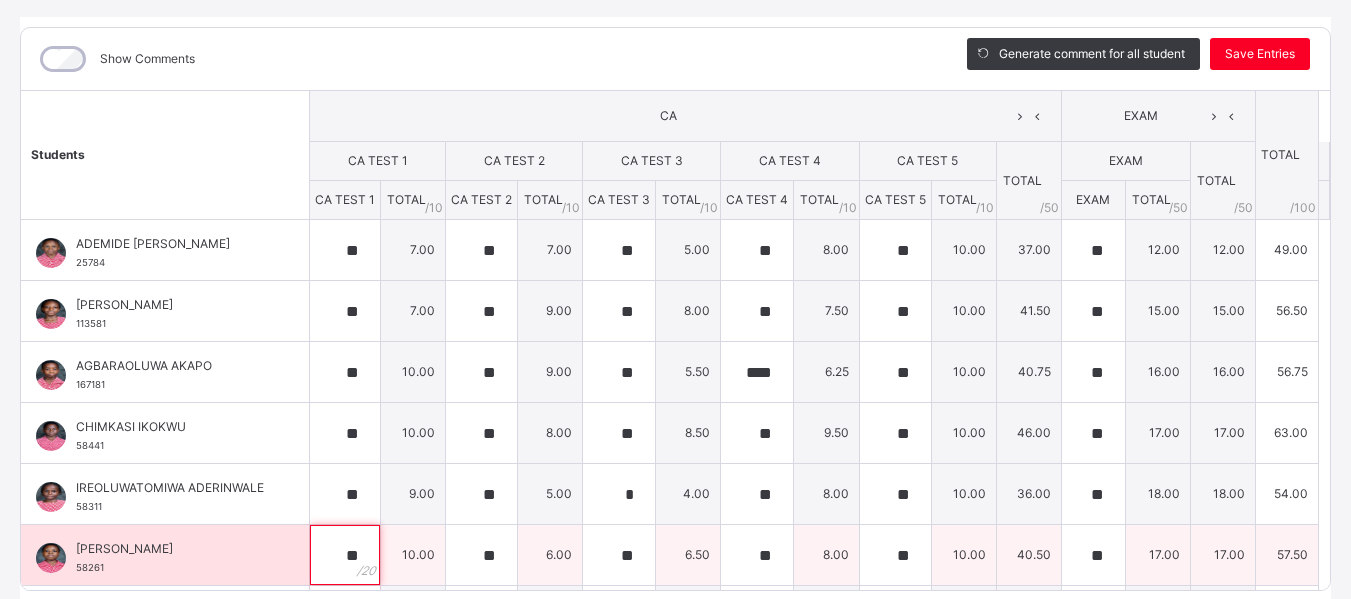 click on "**" at bounding box center [345, 555] 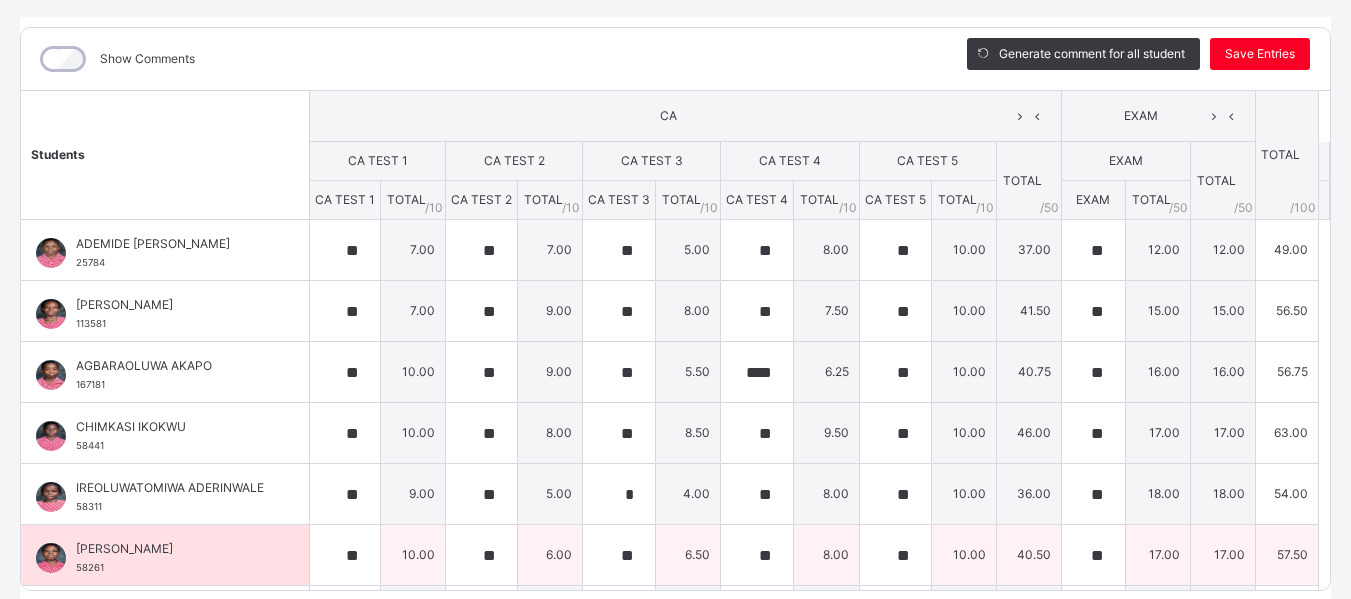 click on "10.00" at bounding box center [413, 555] 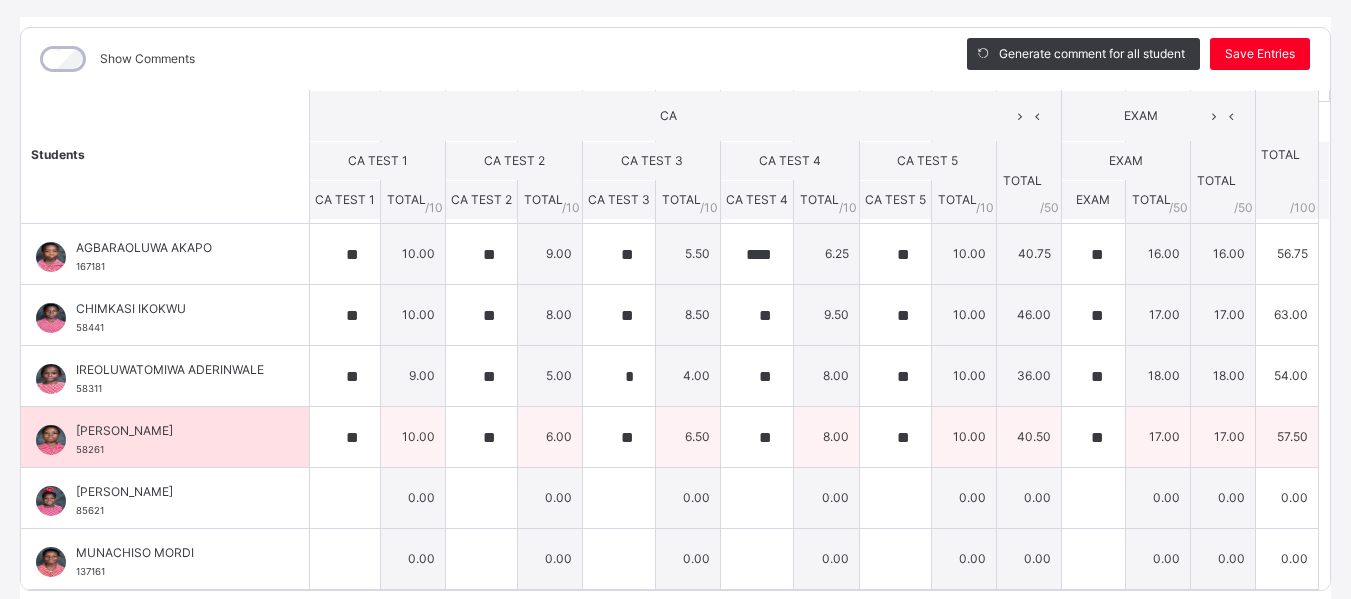 scroll, scrollTop: 120, scrollLeft: 0, axis: vertical 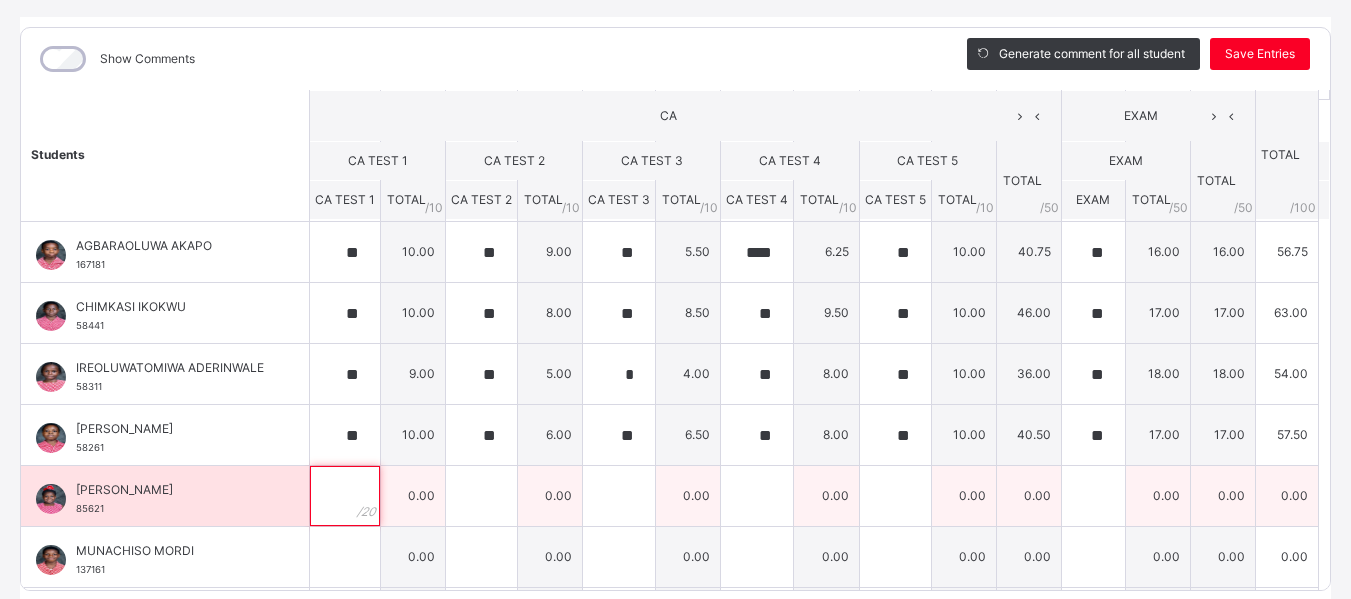 click at bounding box center [345, 496] 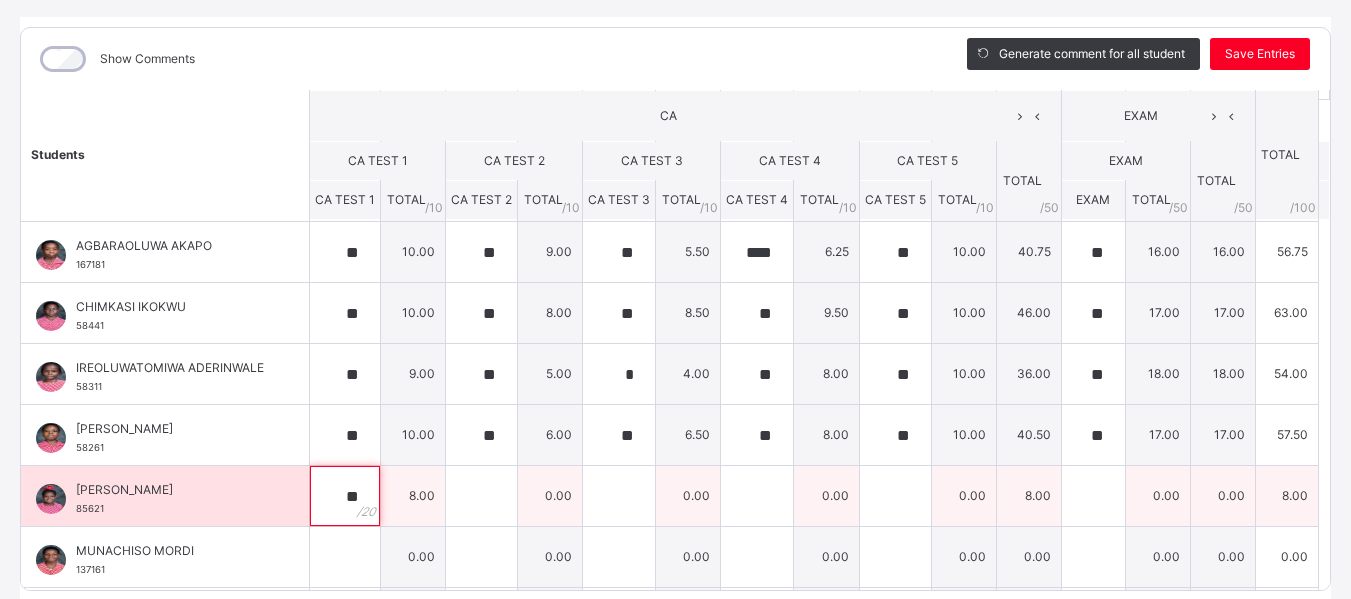 type on "**" 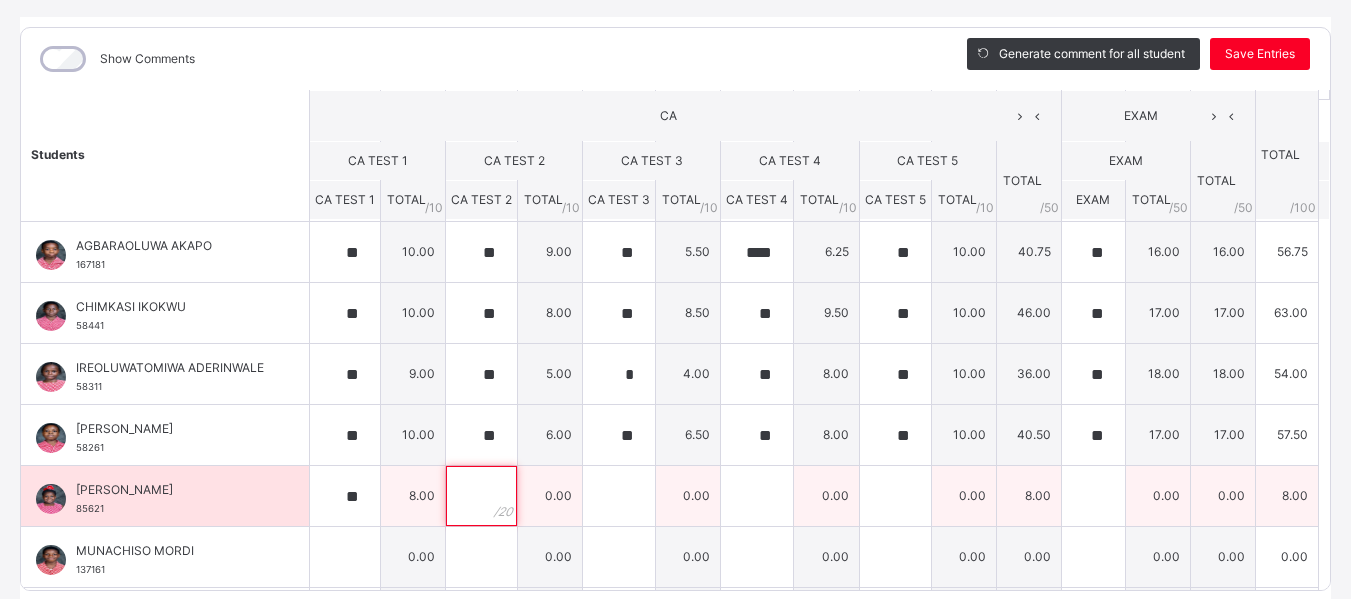 click at bounding box center (481, 496) 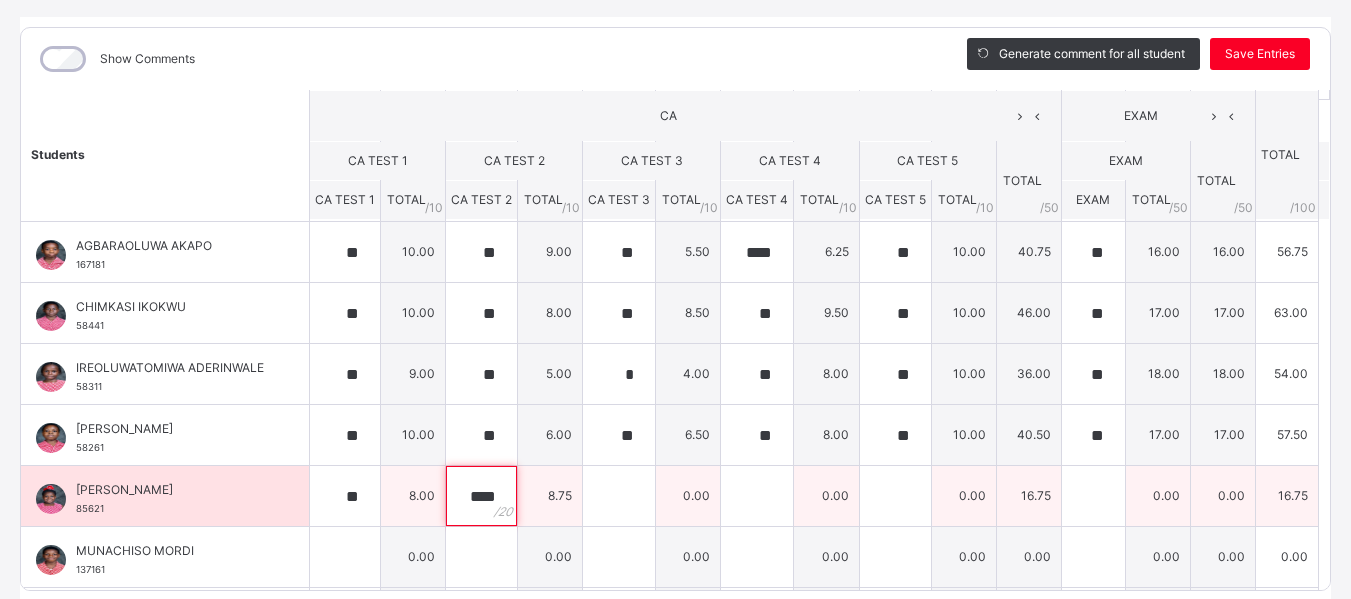 type on "****" 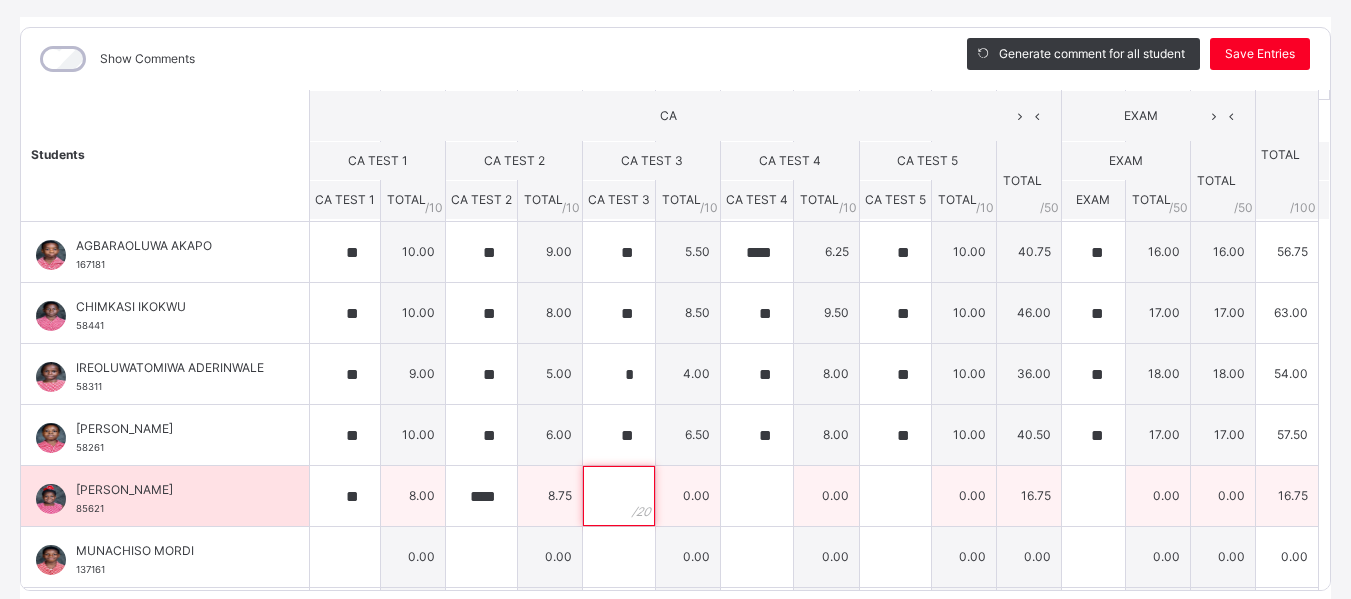 click at bounding box center (619, 496) 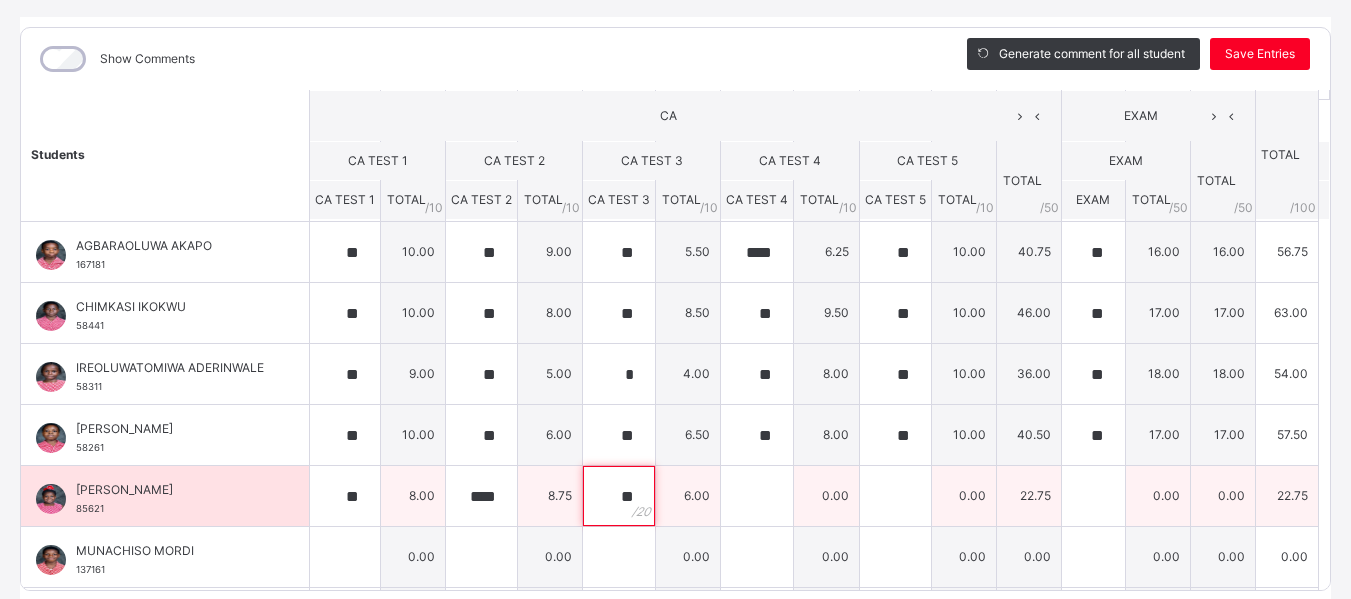 type on "**" 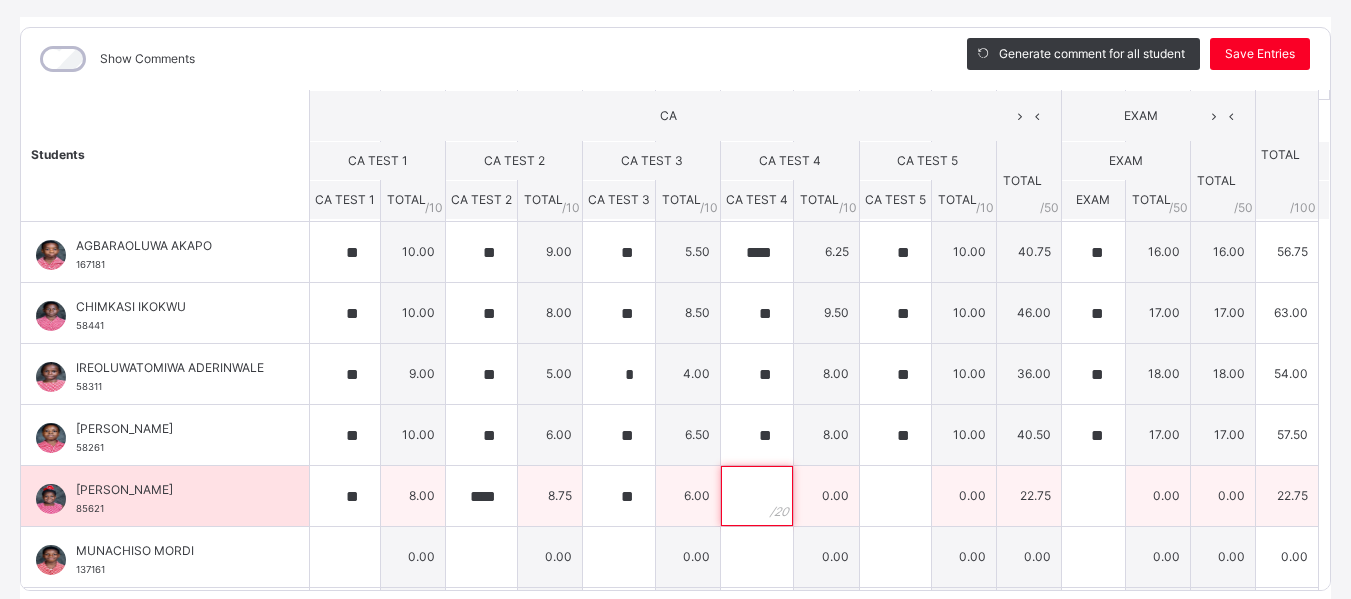 click at bounding box center (757, 496) 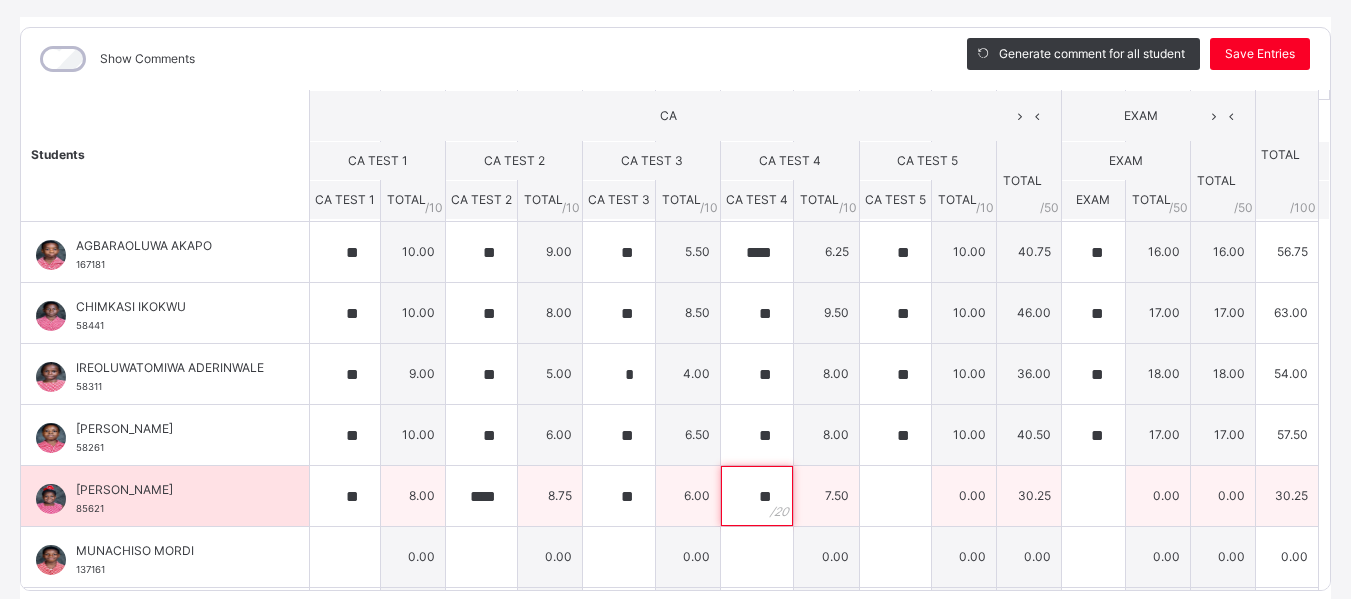 type on "**" 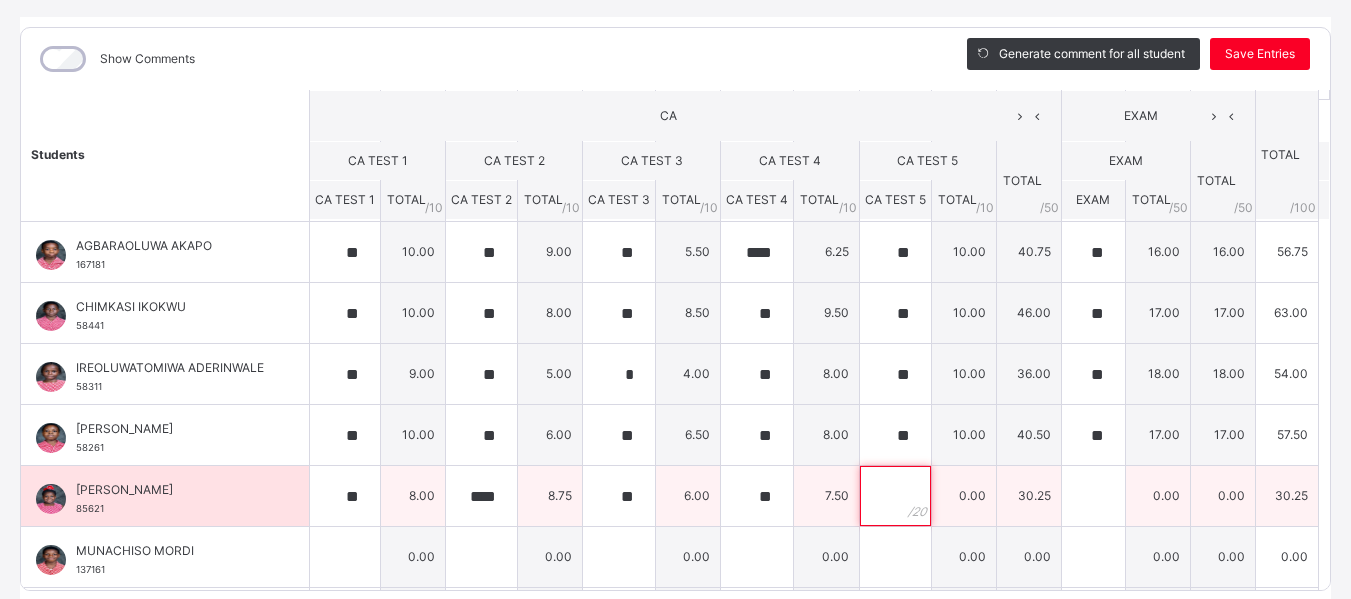 click at bounding box center [895, 496] 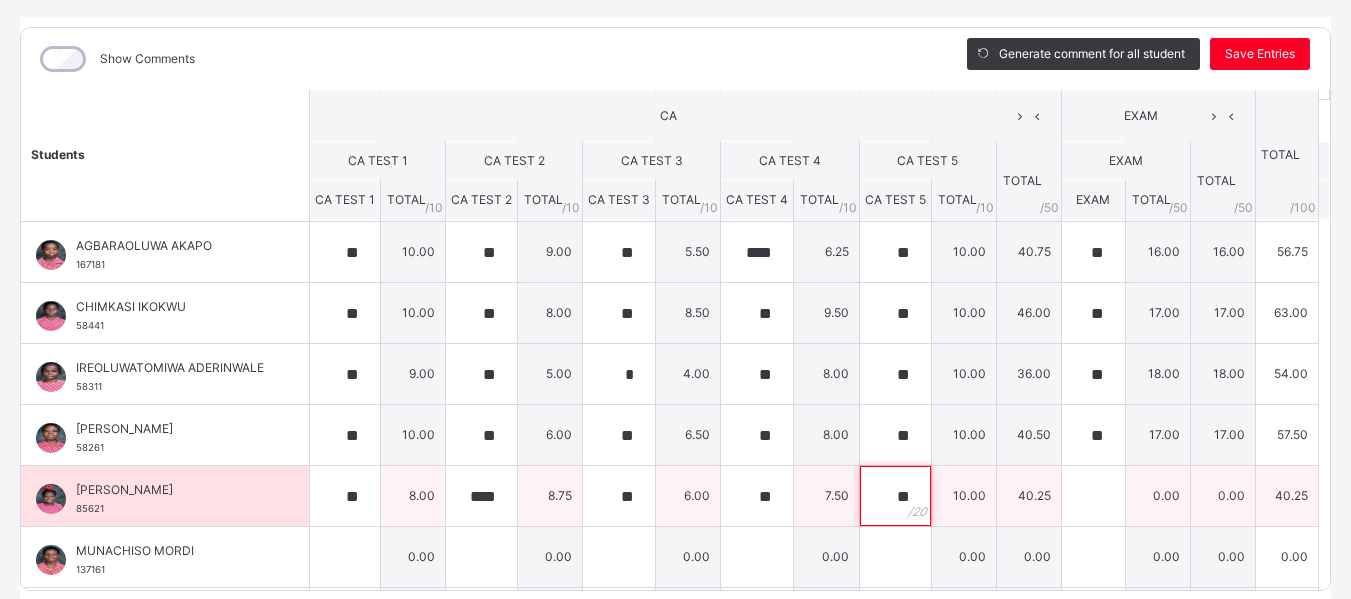type on "**" 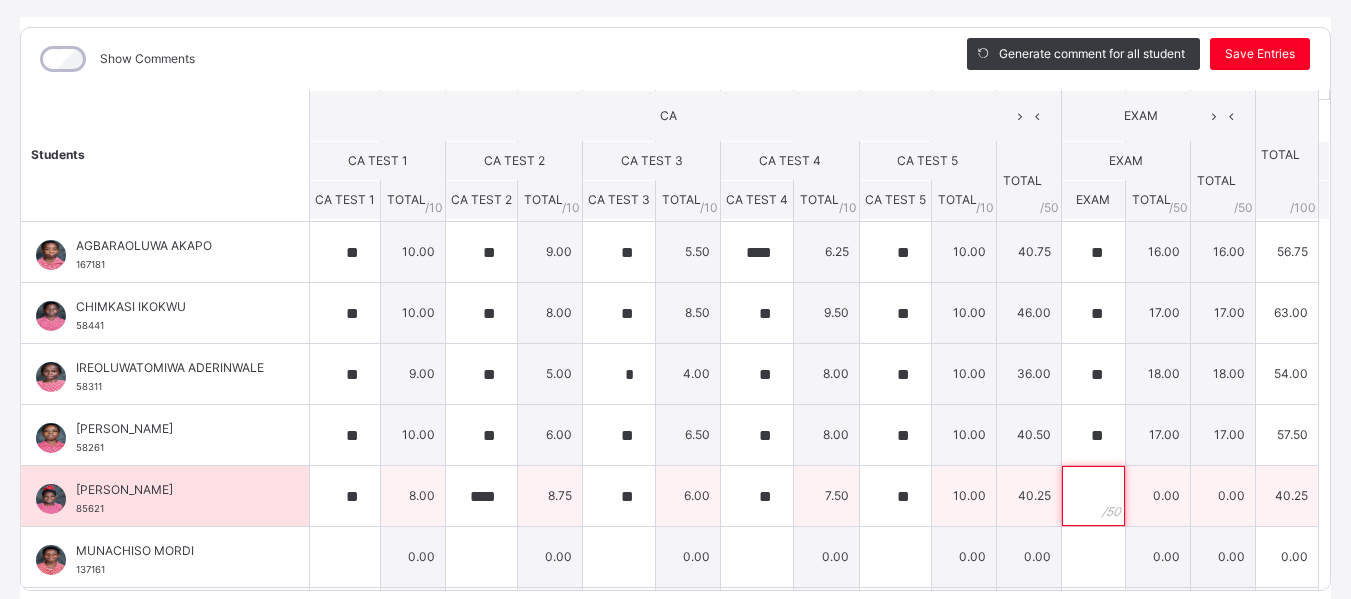 click at bounding box center [1093, 496] 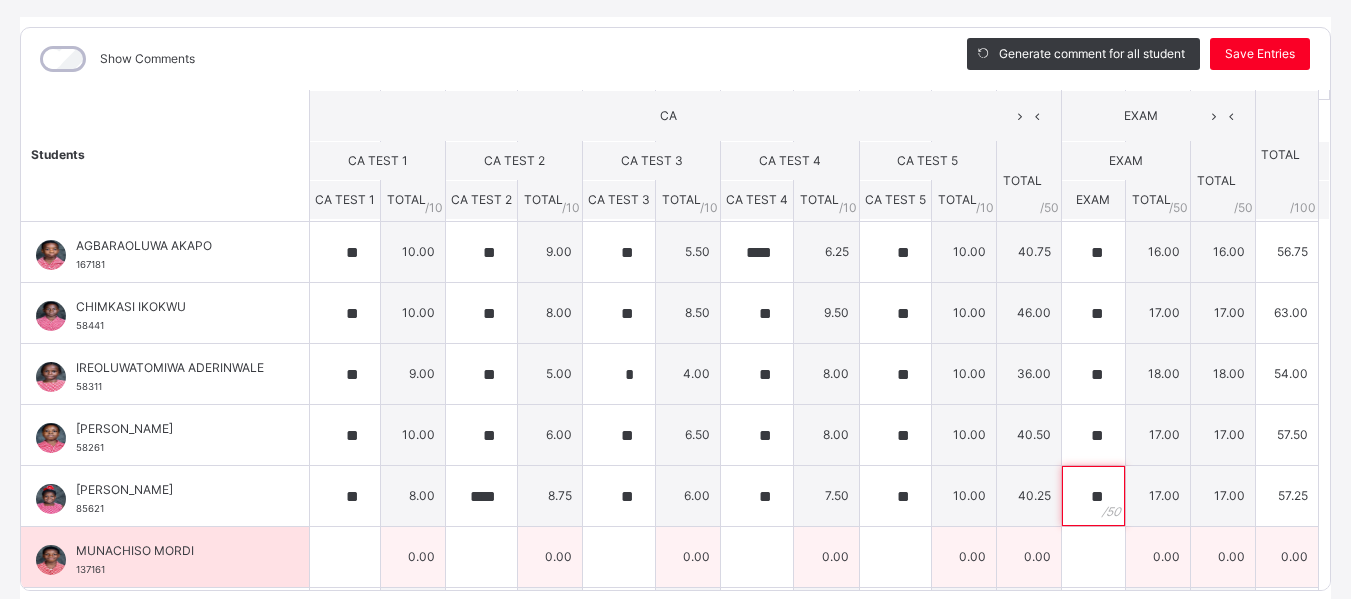 type on "**" 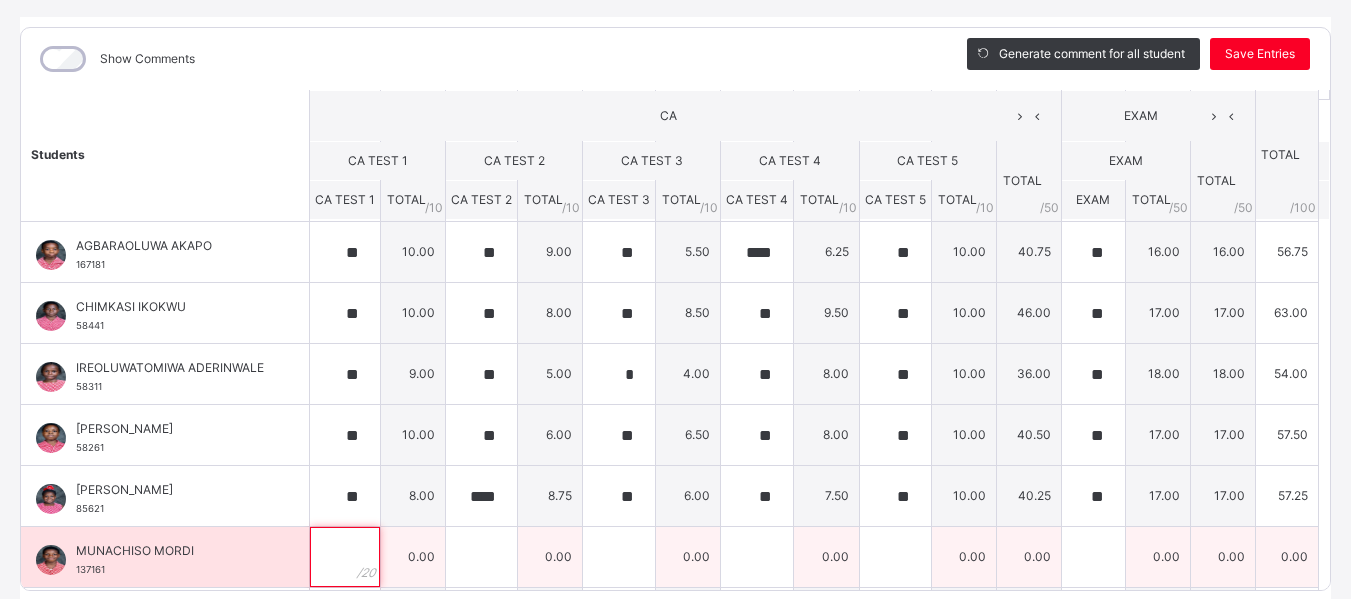 click at bounding box center [345, 557] 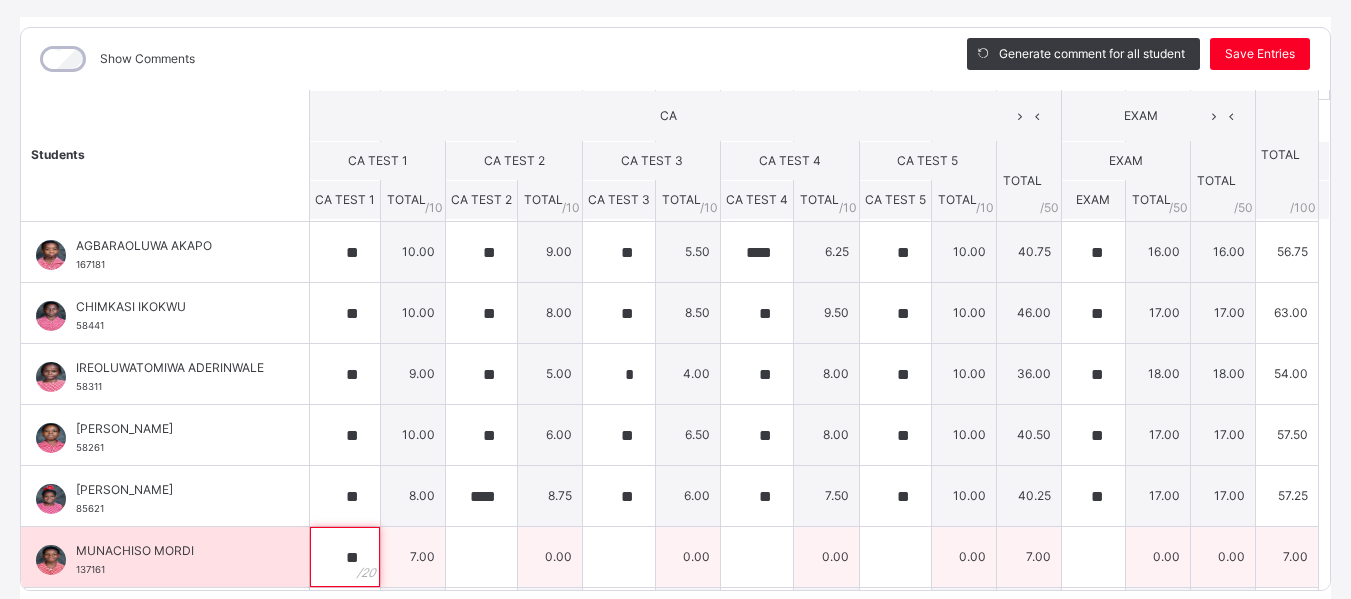 type on "**" 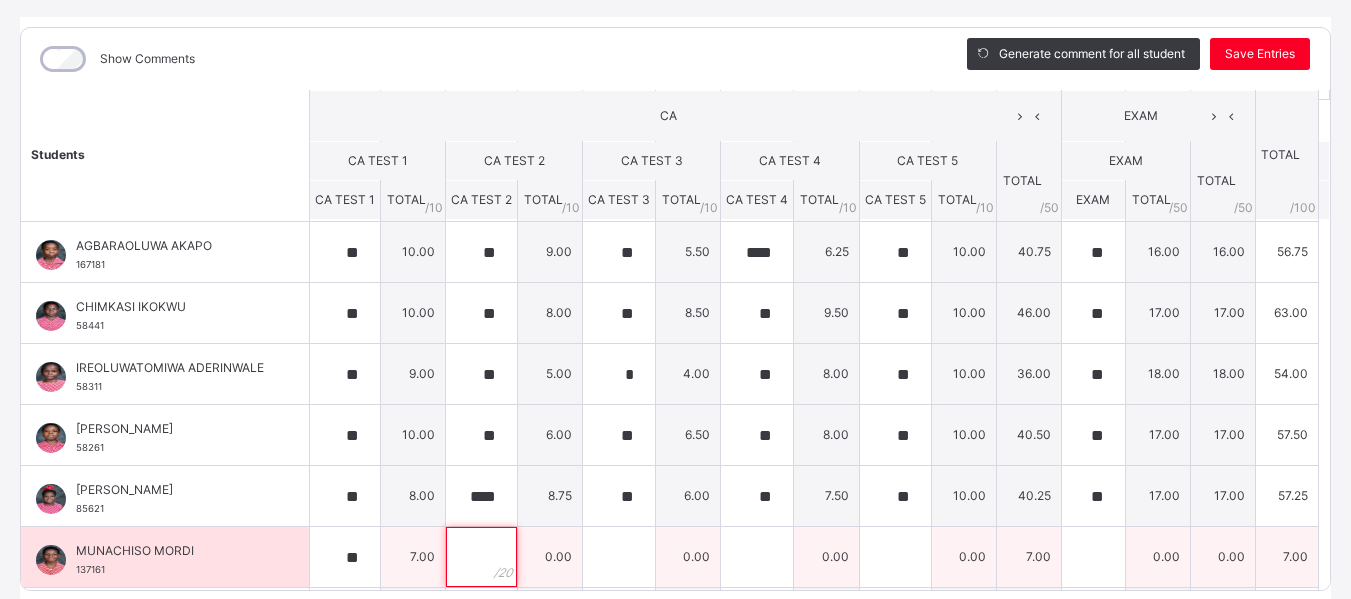 click at bounding box center (481, 557) 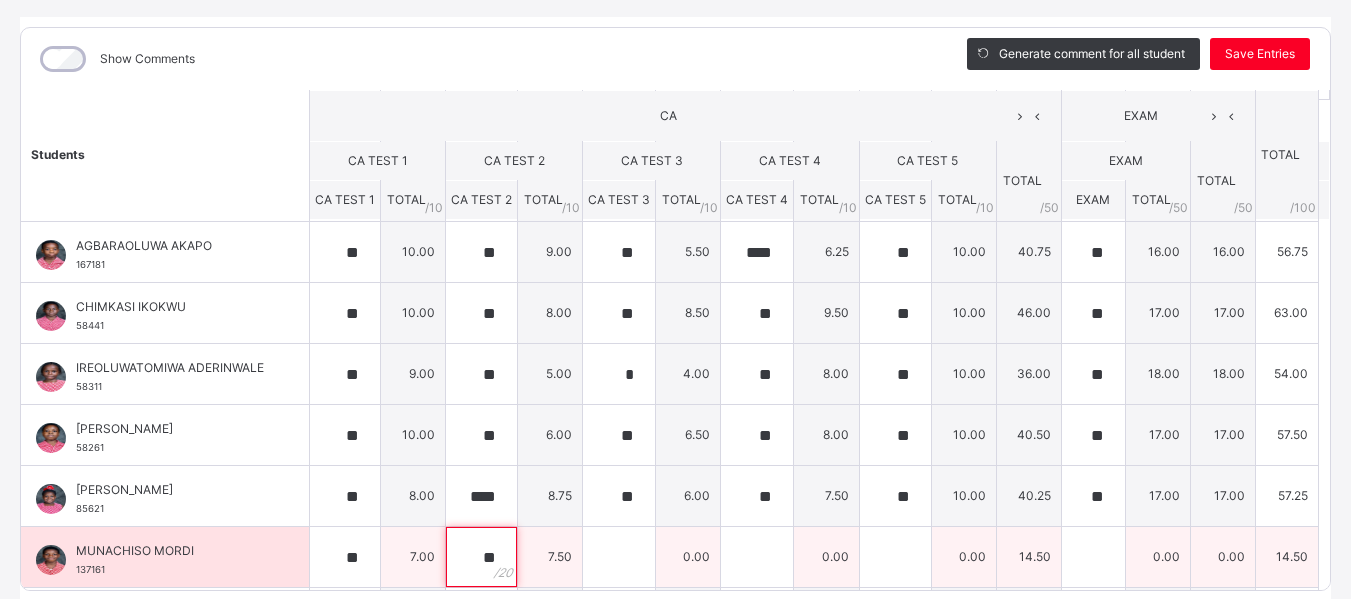 type on "**" 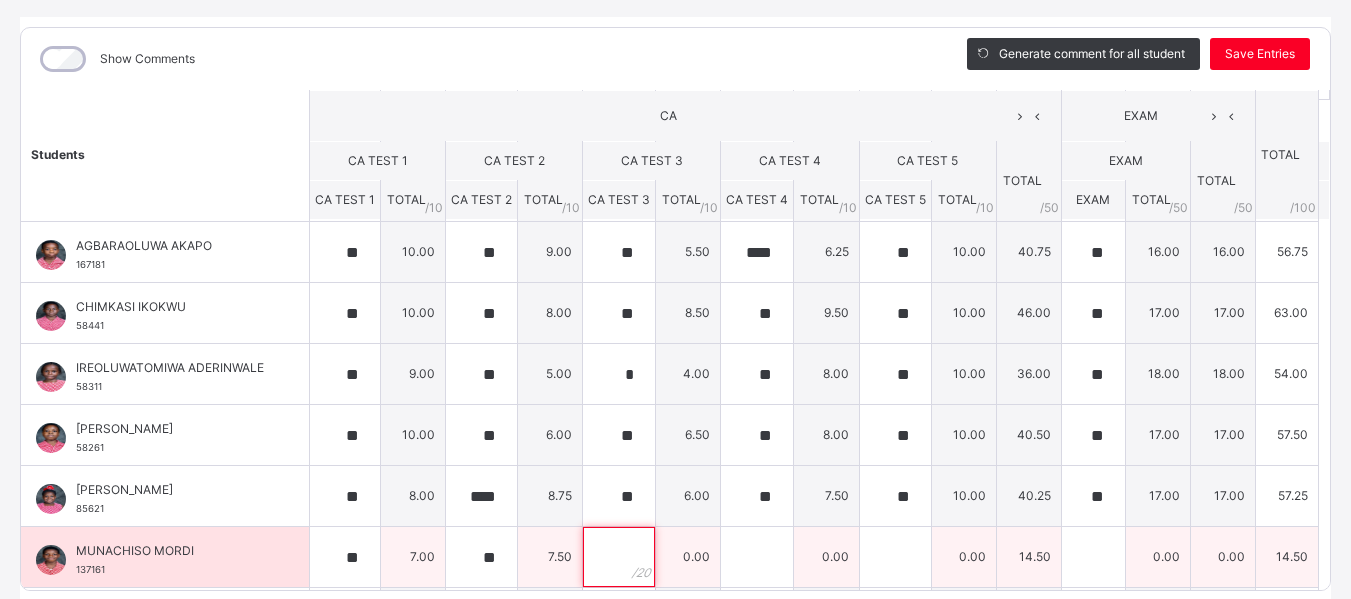 click at bounding box center (619, 557) 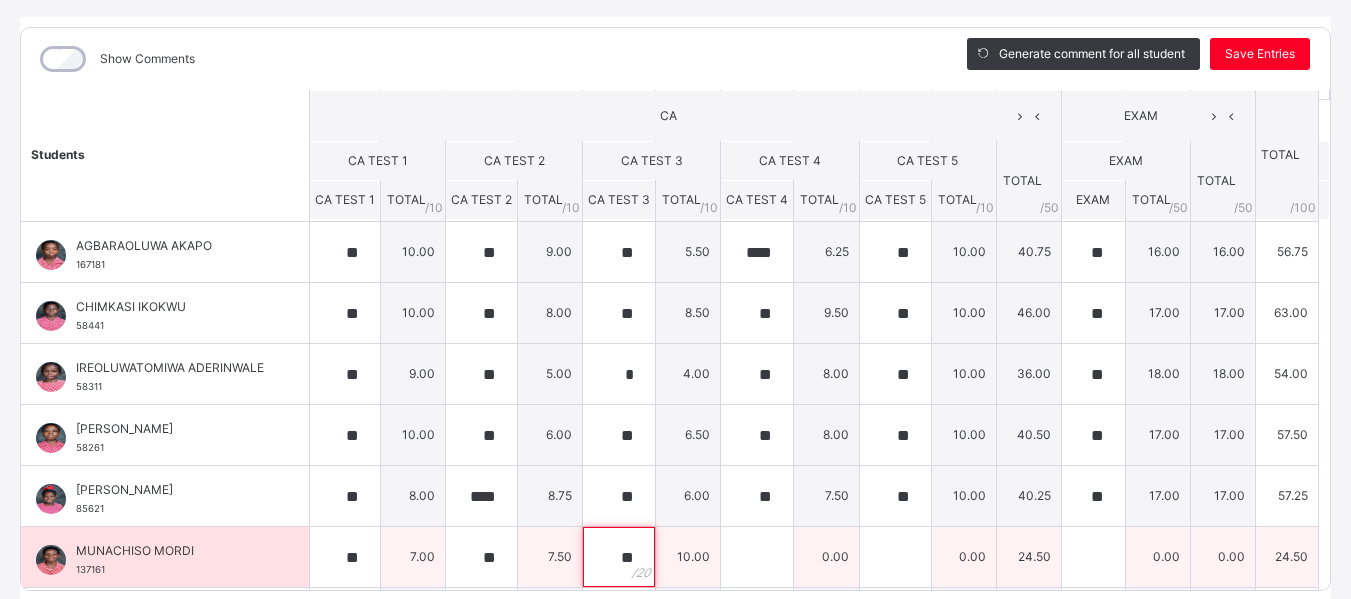 type on "**" 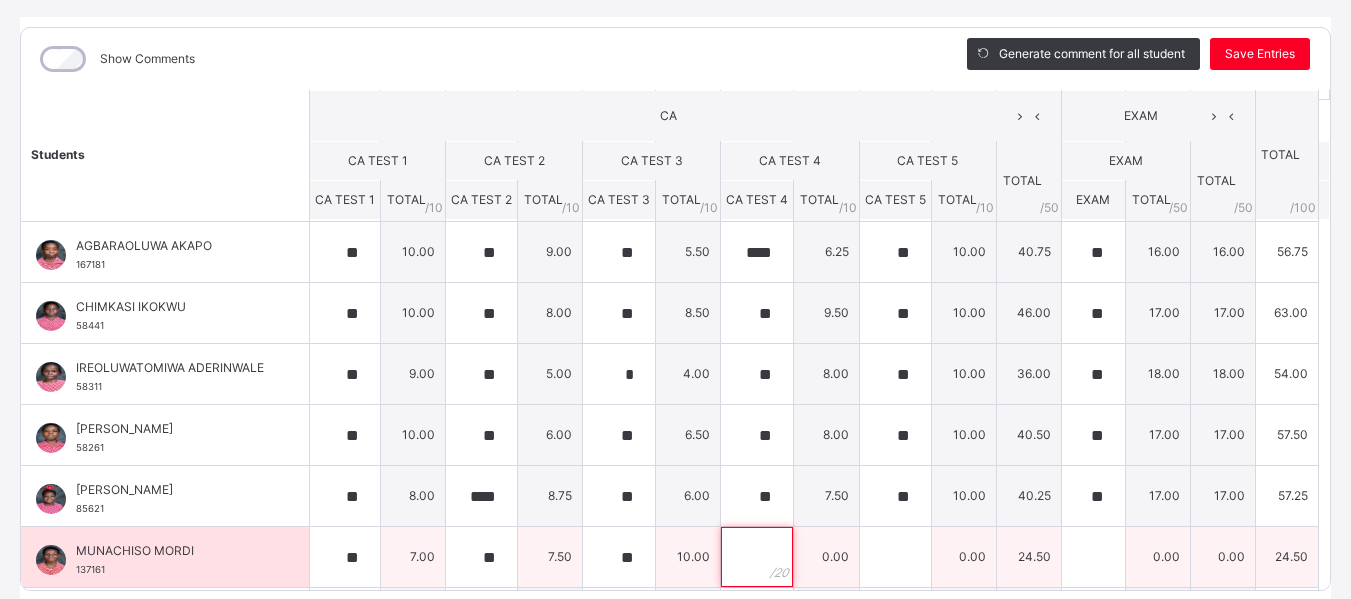 click at bounding box center (757, 557) 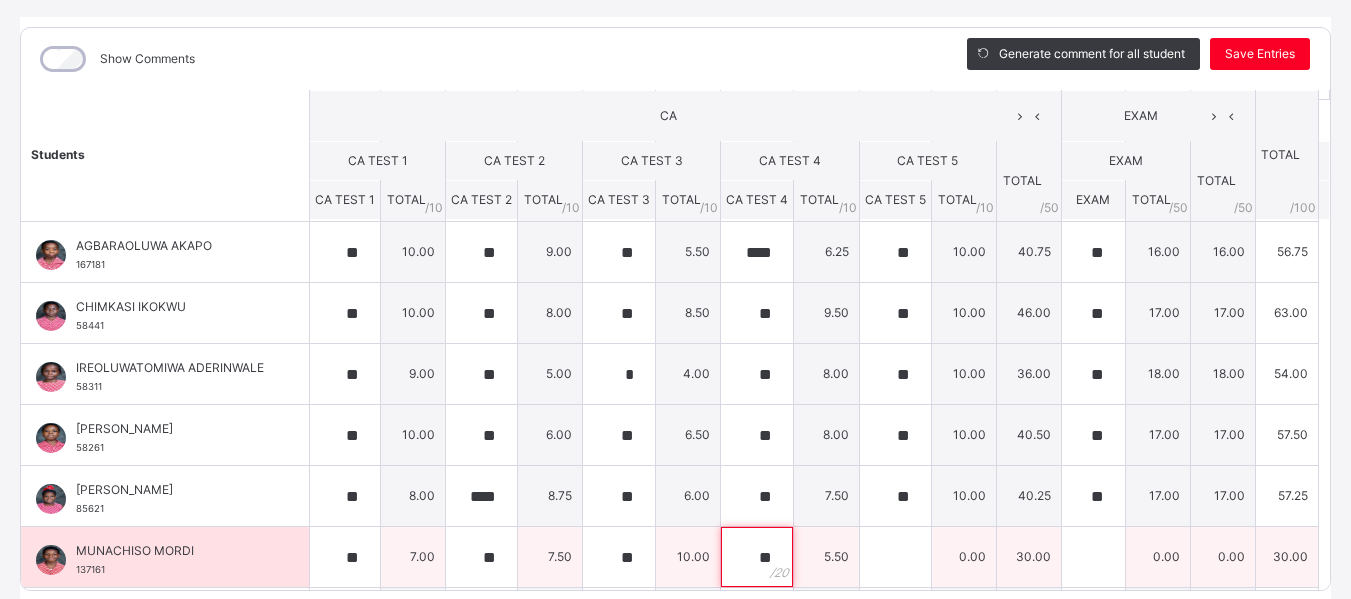 type on "**" 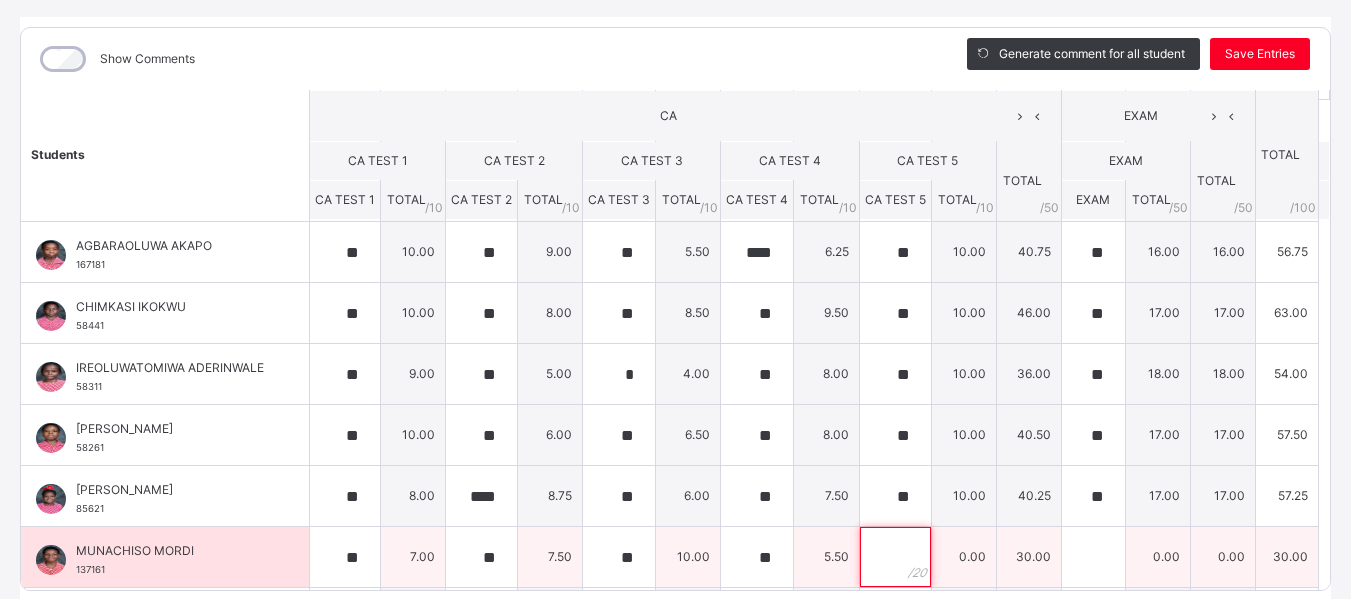 click at bounding box center [895, 557] 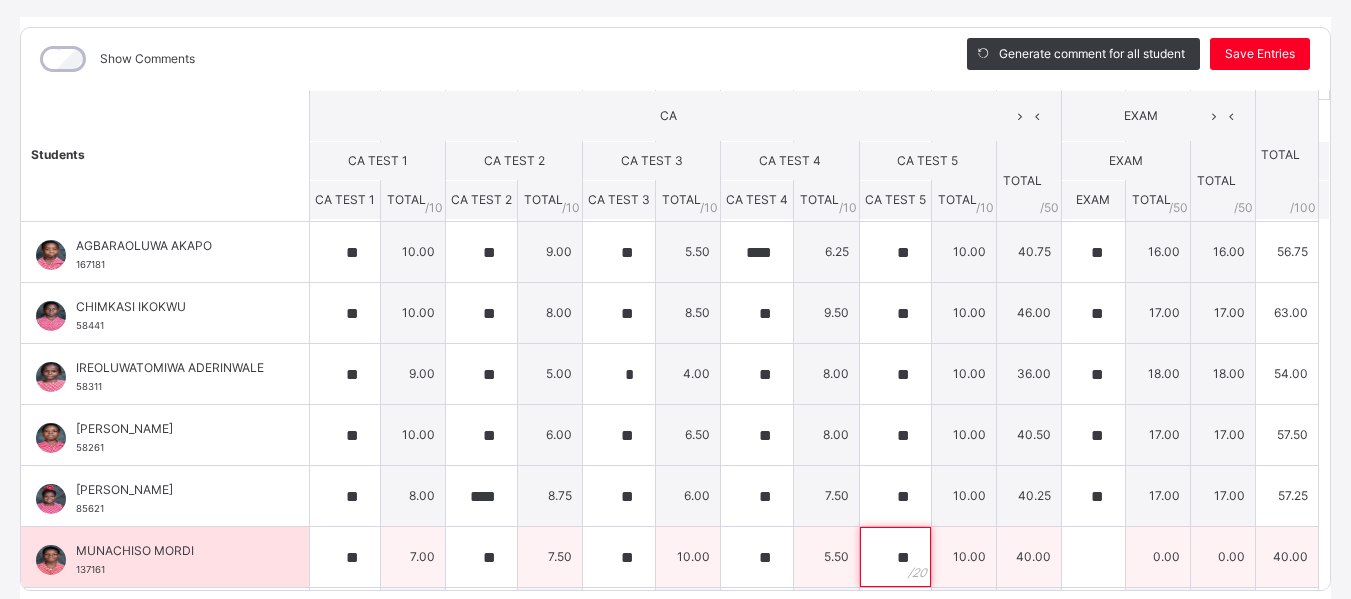type on "**" 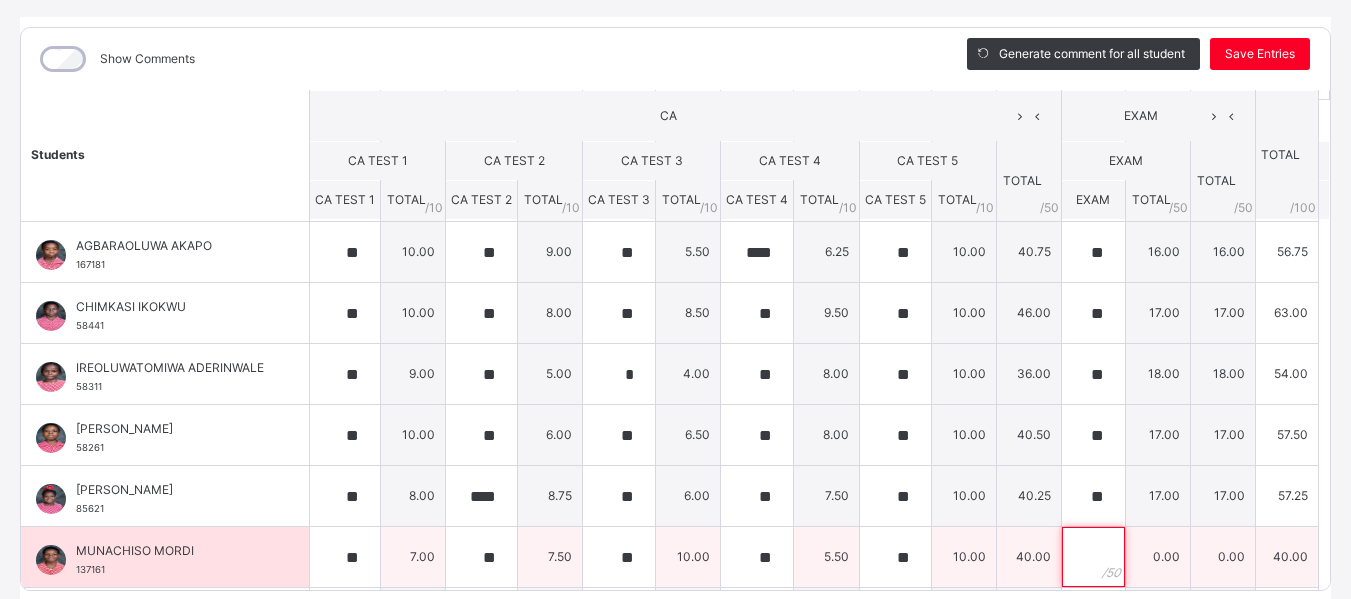 click at bounding box center (1093, 557) 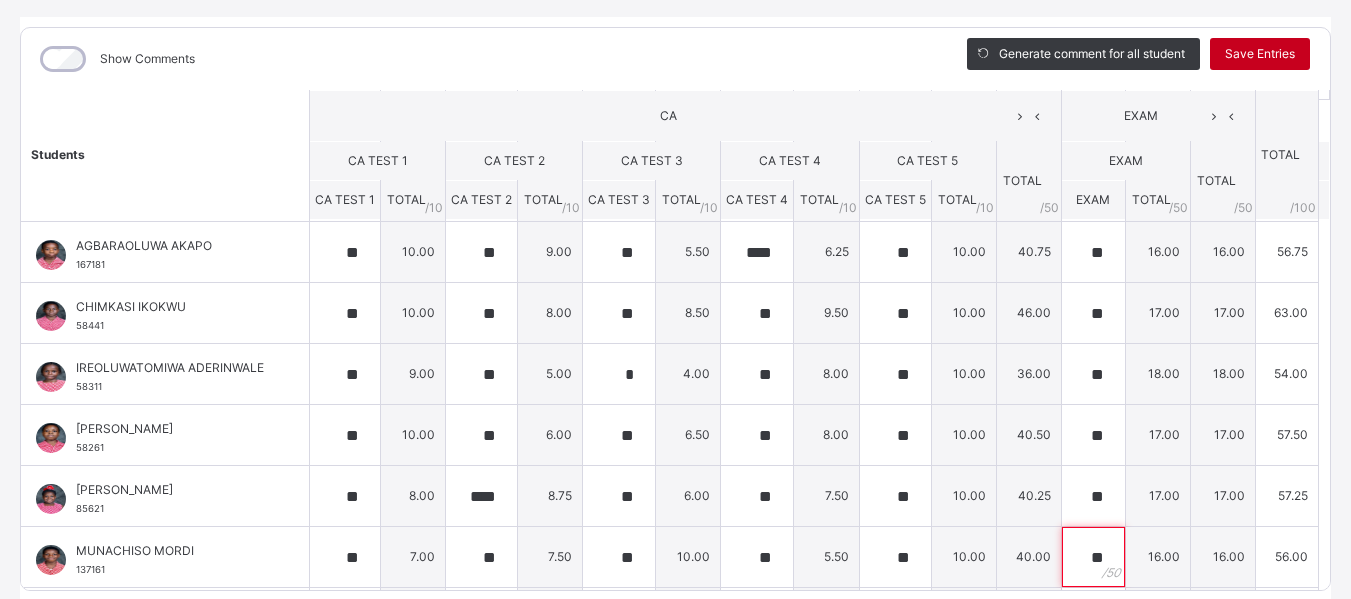 type on "**" 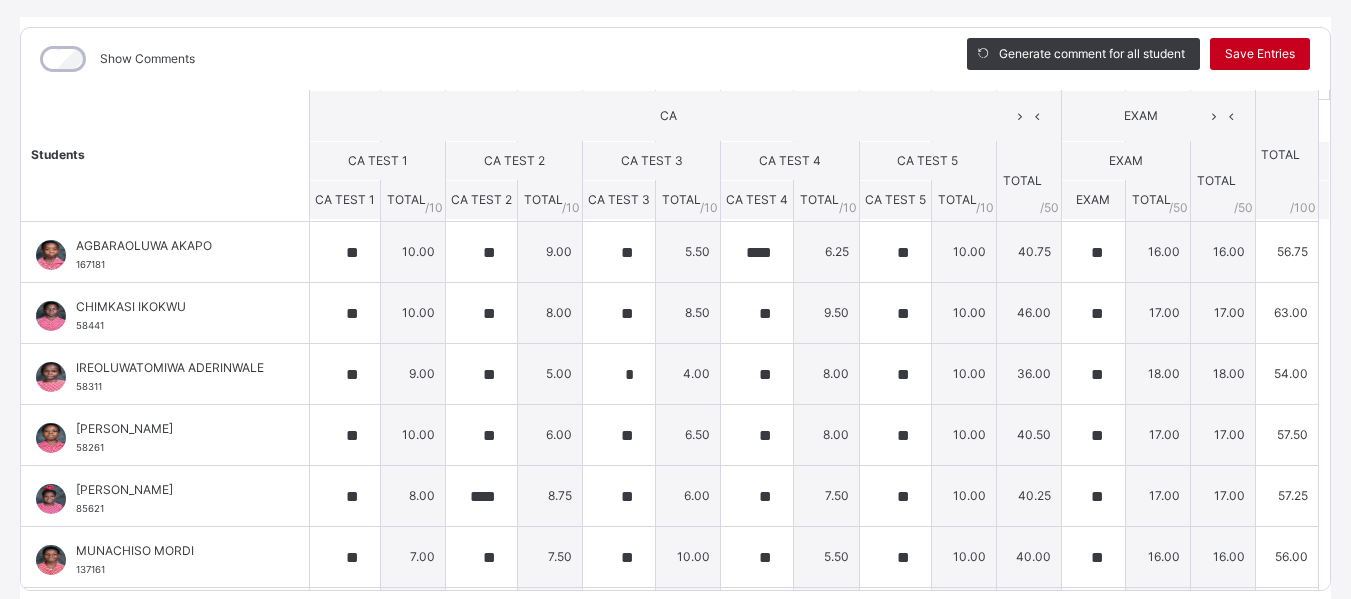 click on "Save Entries" at bounding box center (1260, 54) 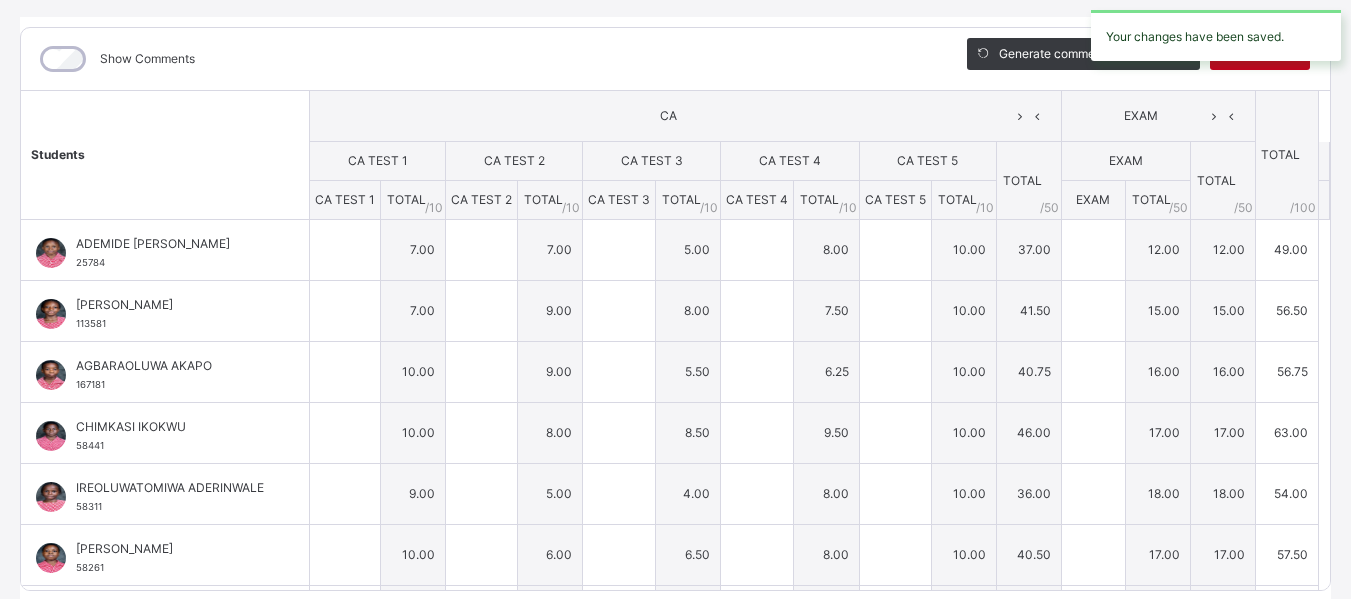 type on "**" 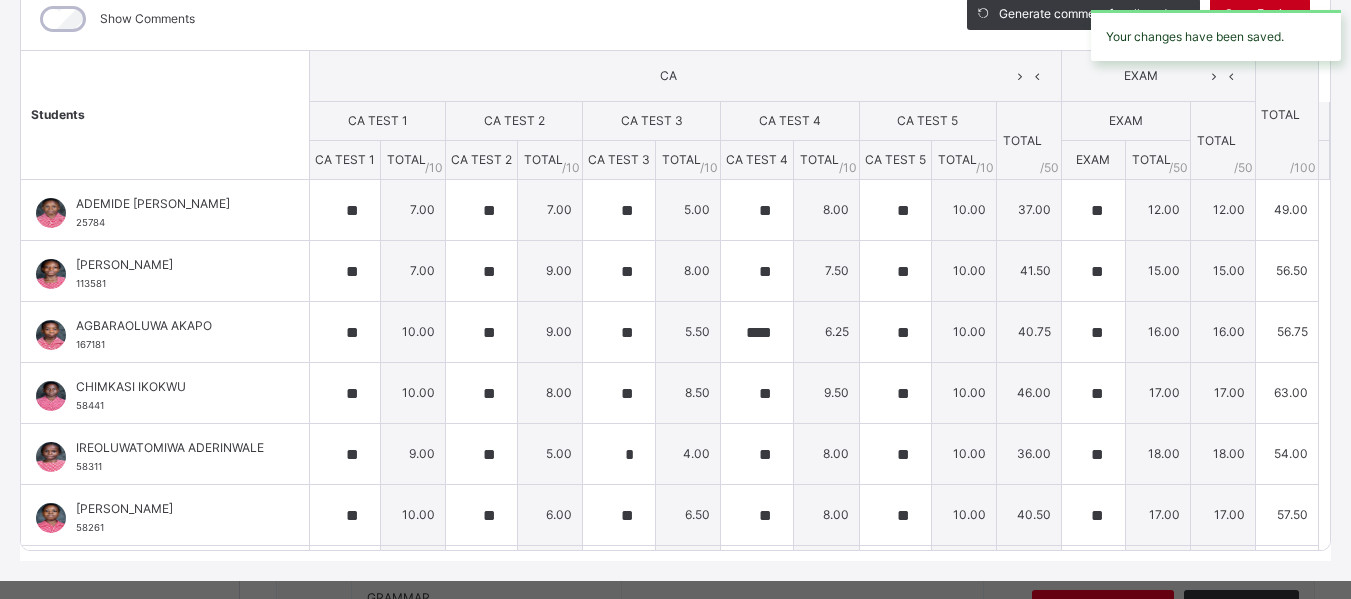 scroll, scrollTop: 312, scrollLeft: 0, axis: vertical 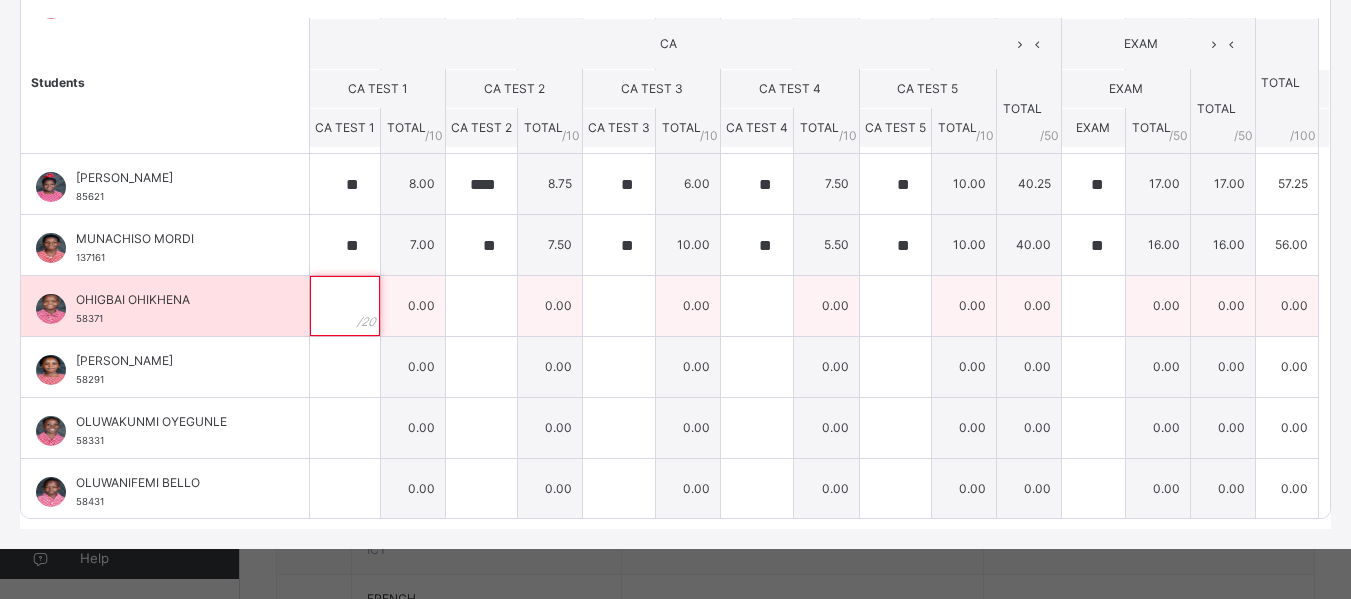 click at bounding box center [345, 306] 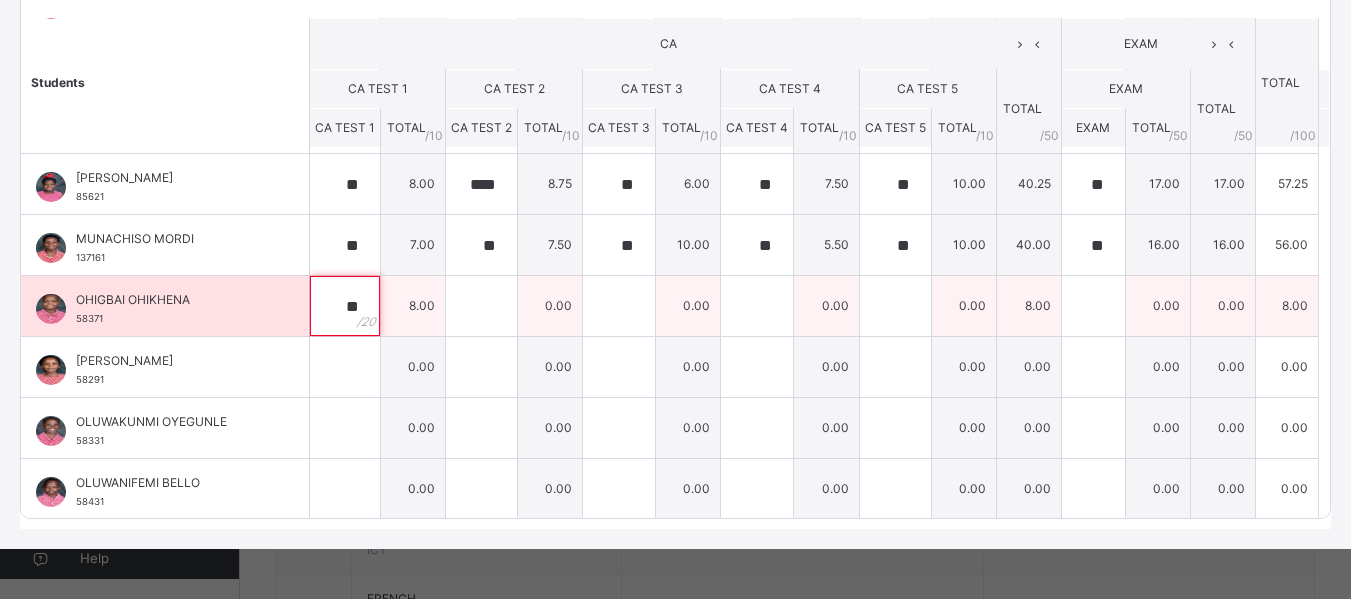 type on "**" 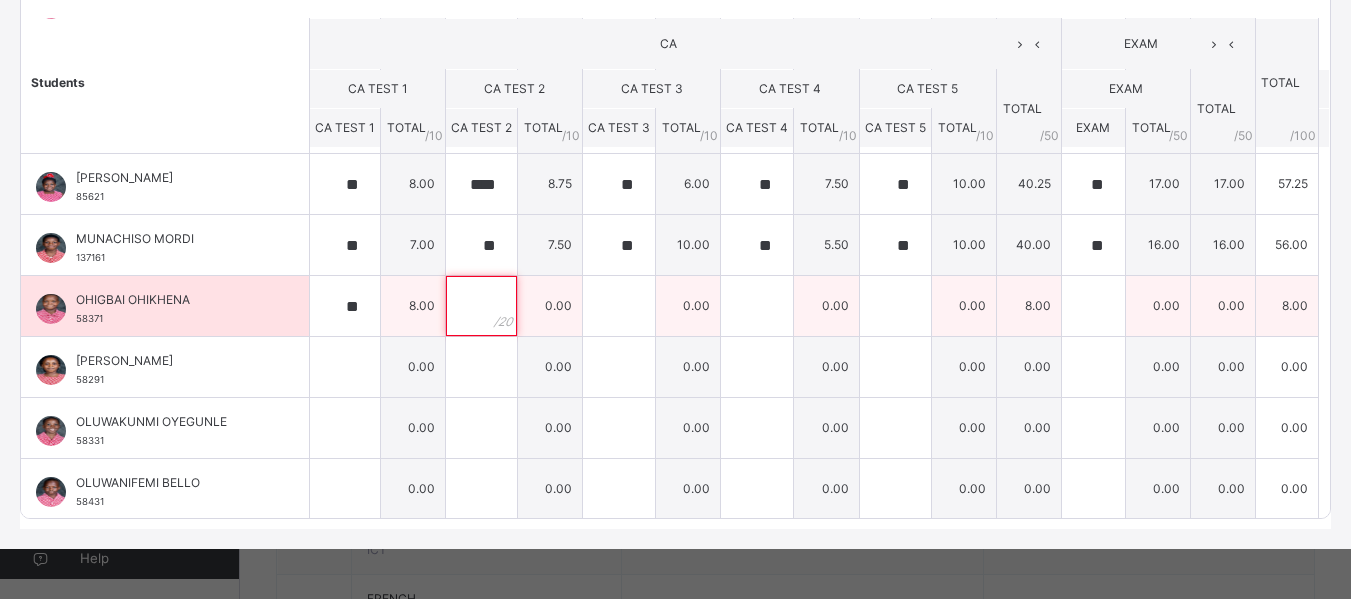 click at bounding box center (481, 306) 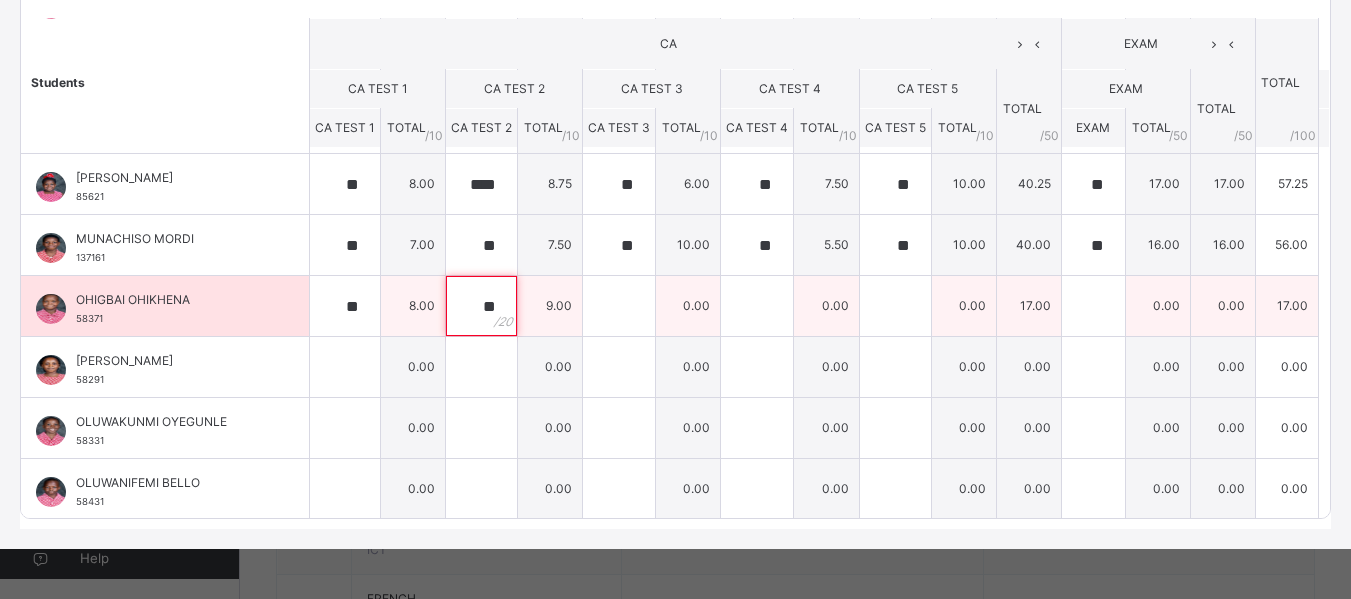 type on "**" 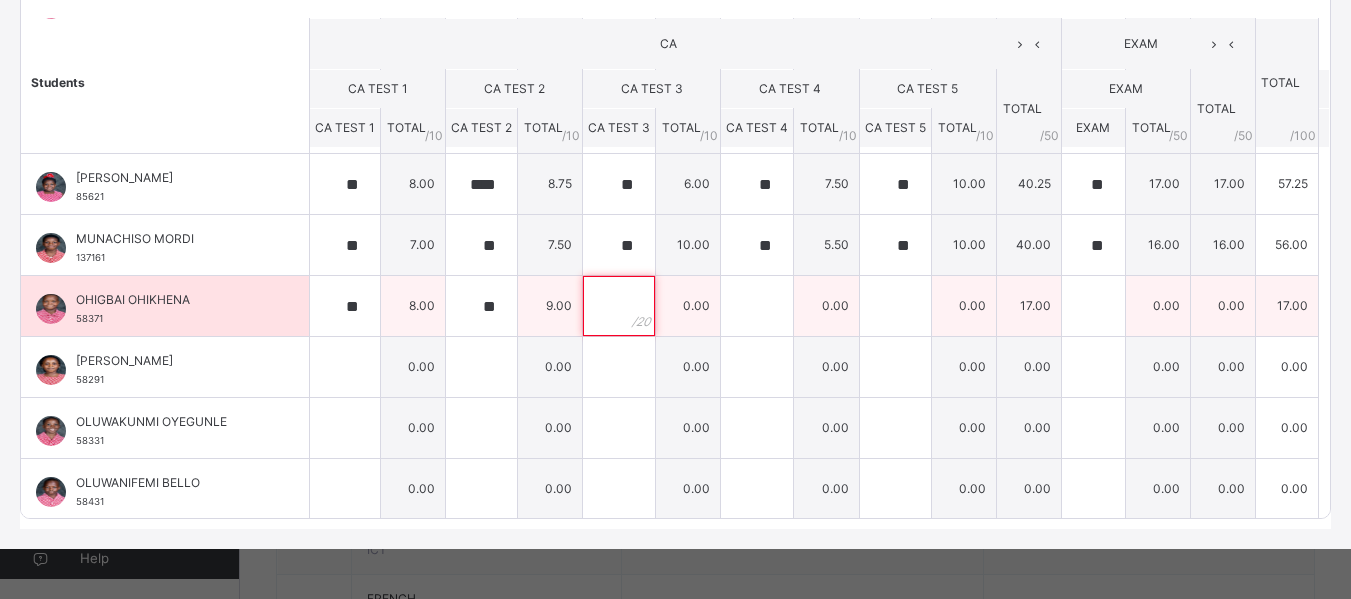 click at bounding box center (619, 306) 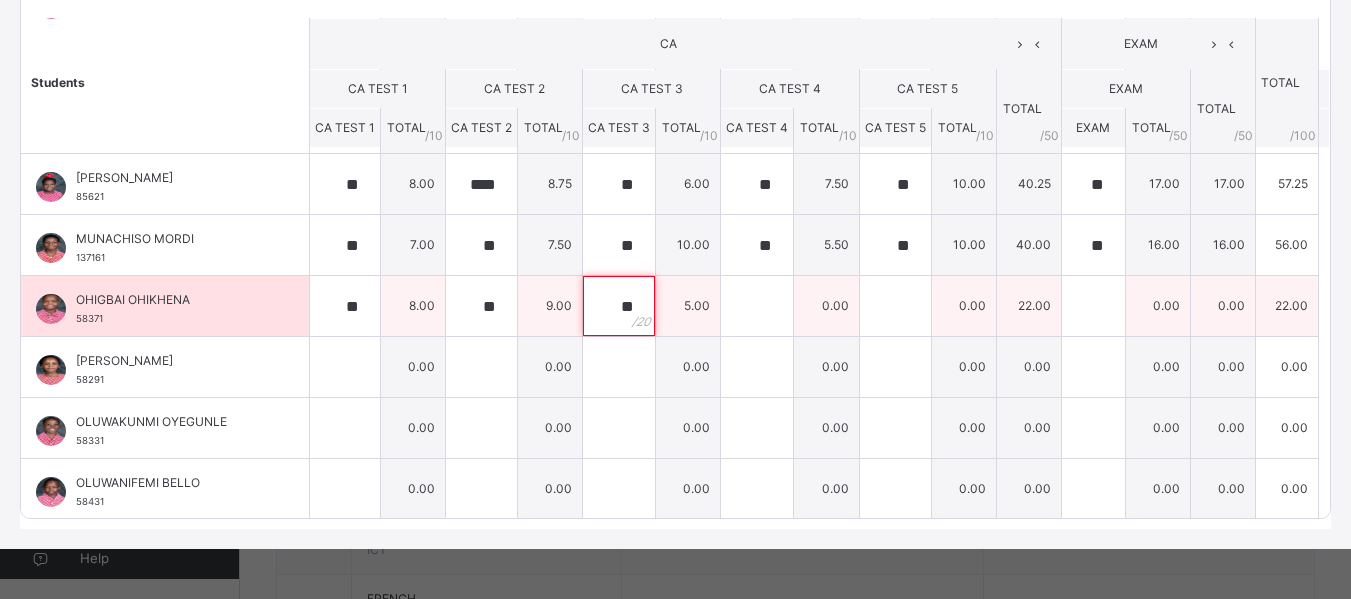 type on "**" 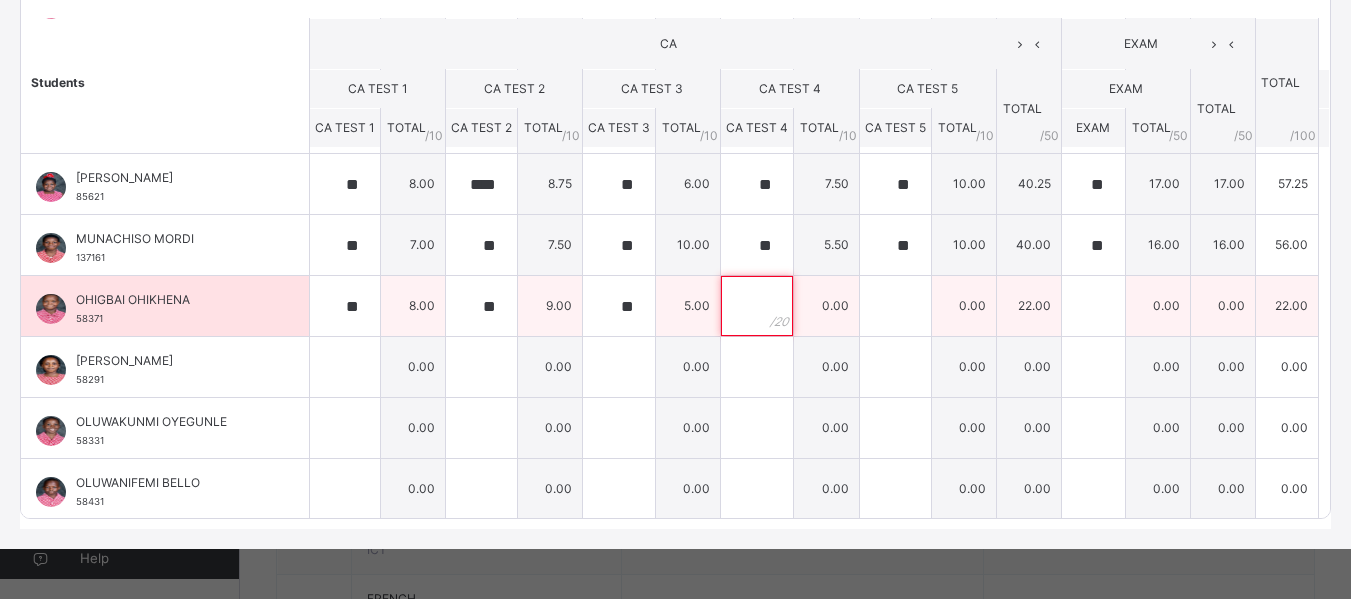 click at bounding box center (757, 306) 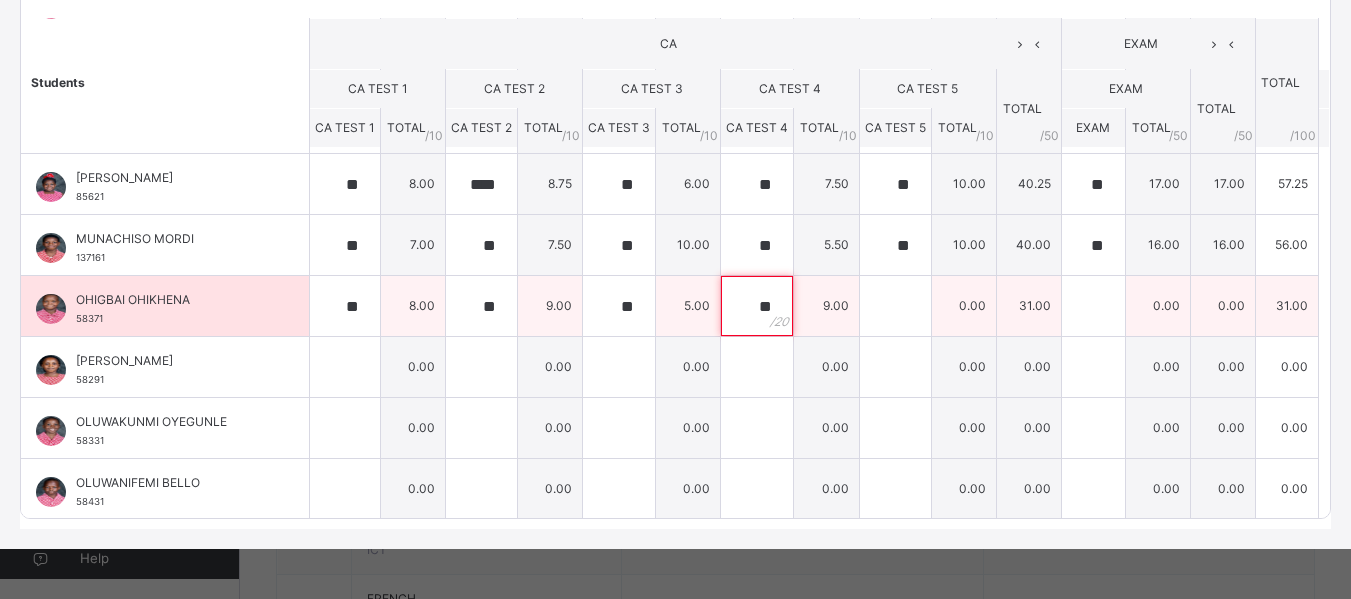 type on "**" 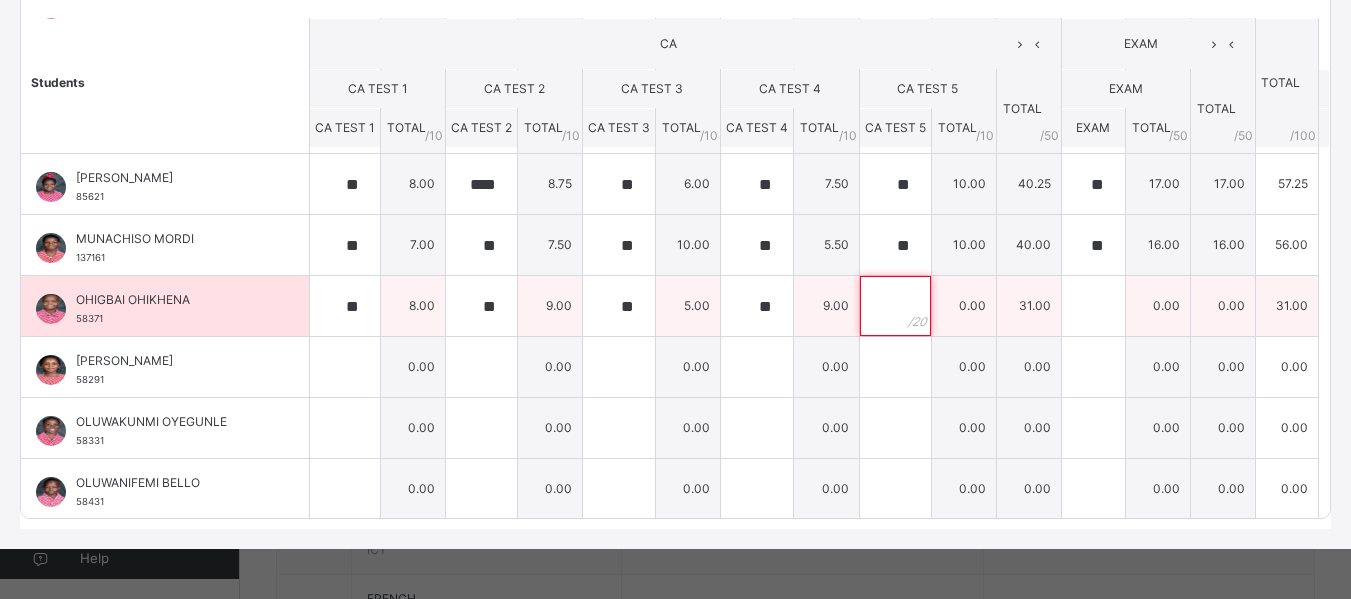 click at bounding box center (895, 306) 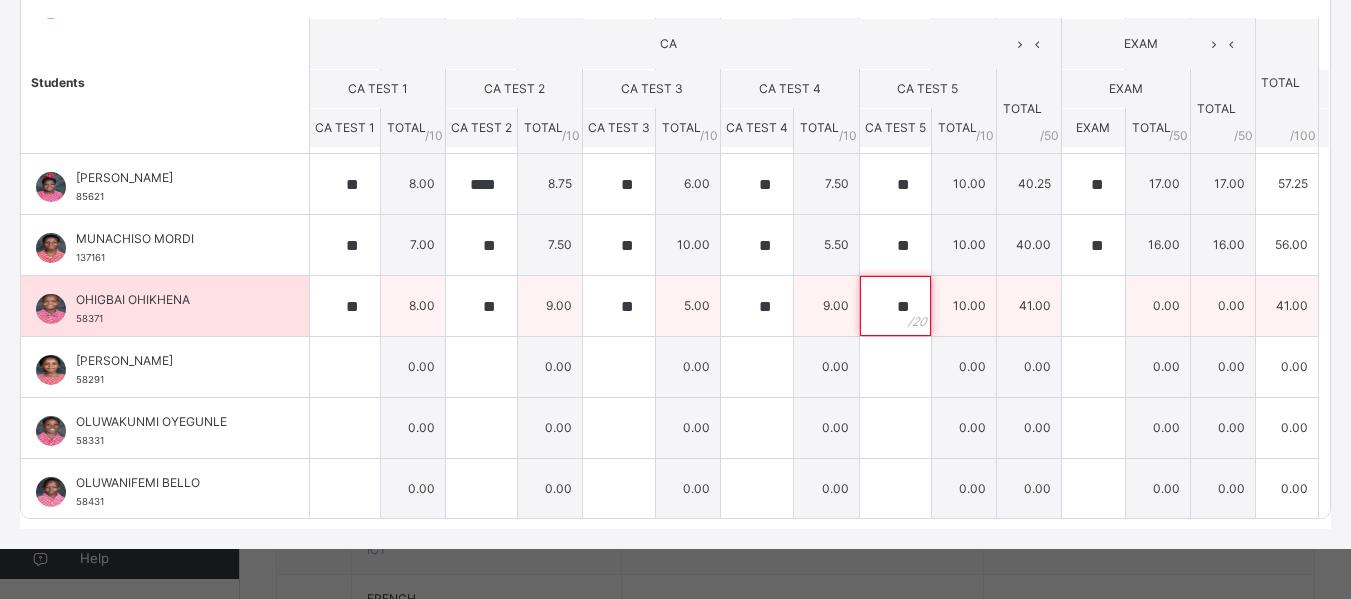 type on "**" 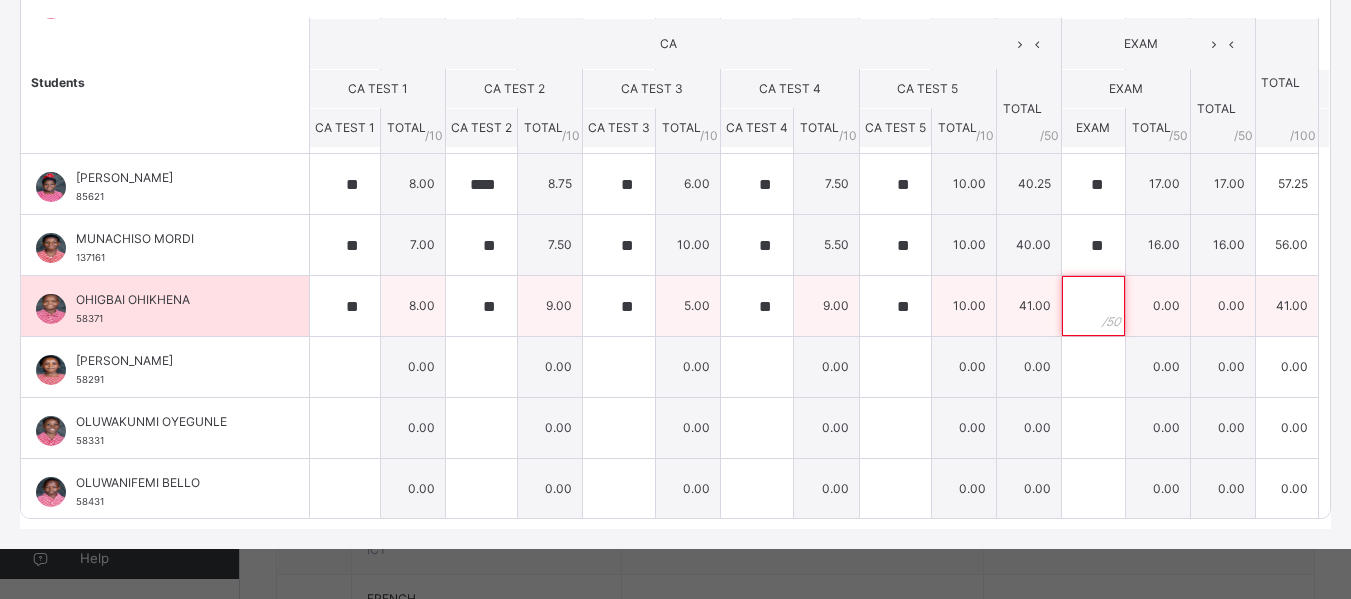 click at bounding box center [1093, 306] 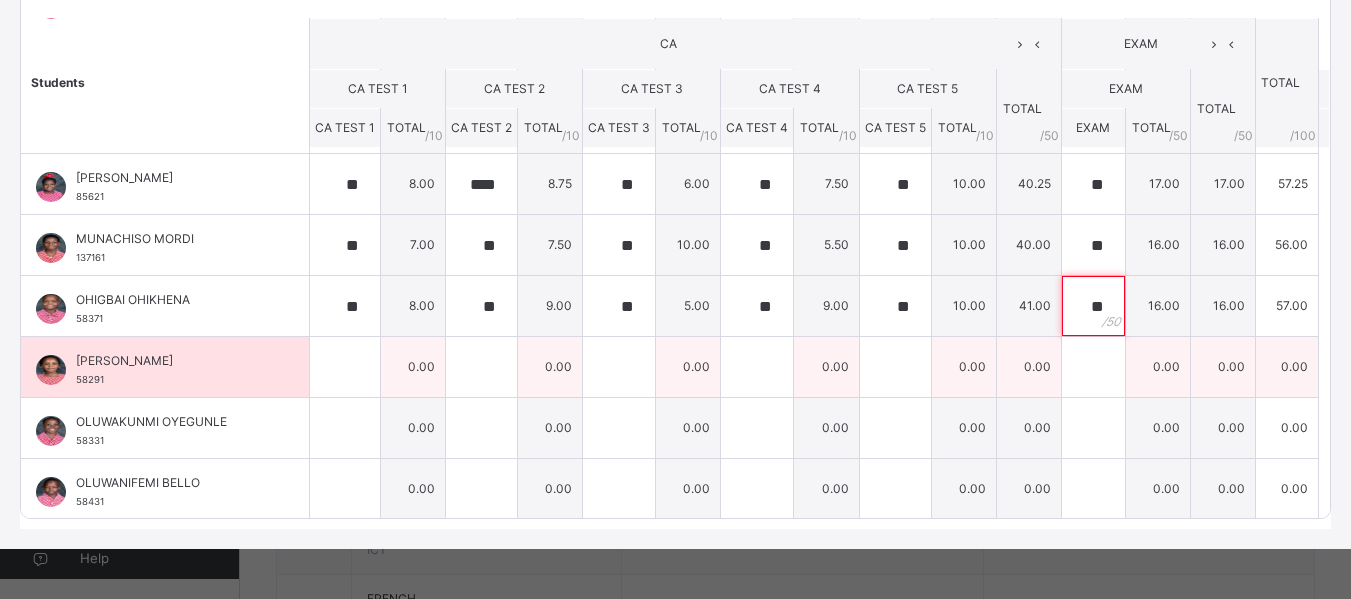 type on "**" 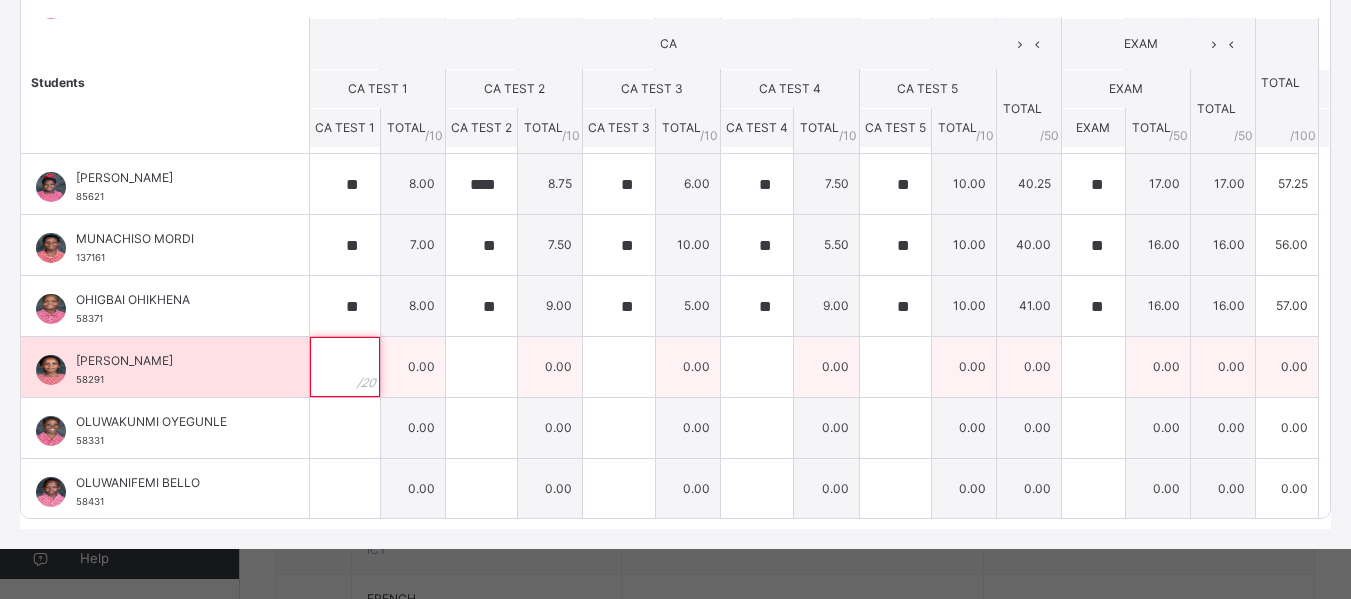 click at bounding box center [345, 367] 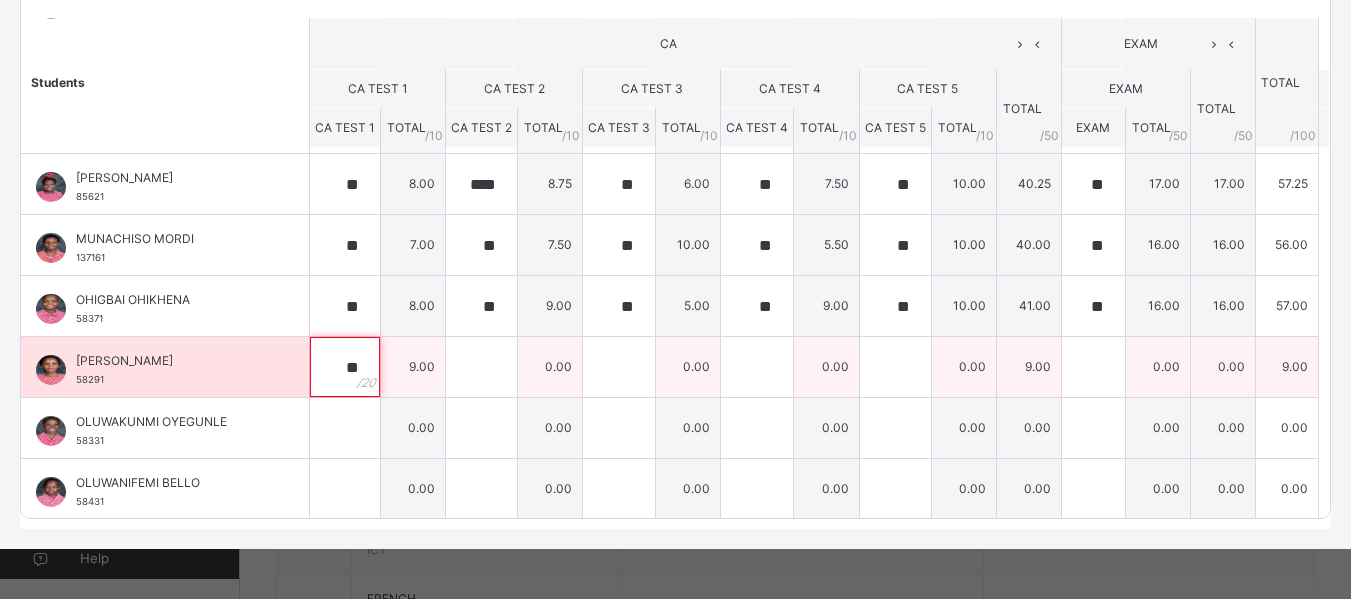 type on "**" 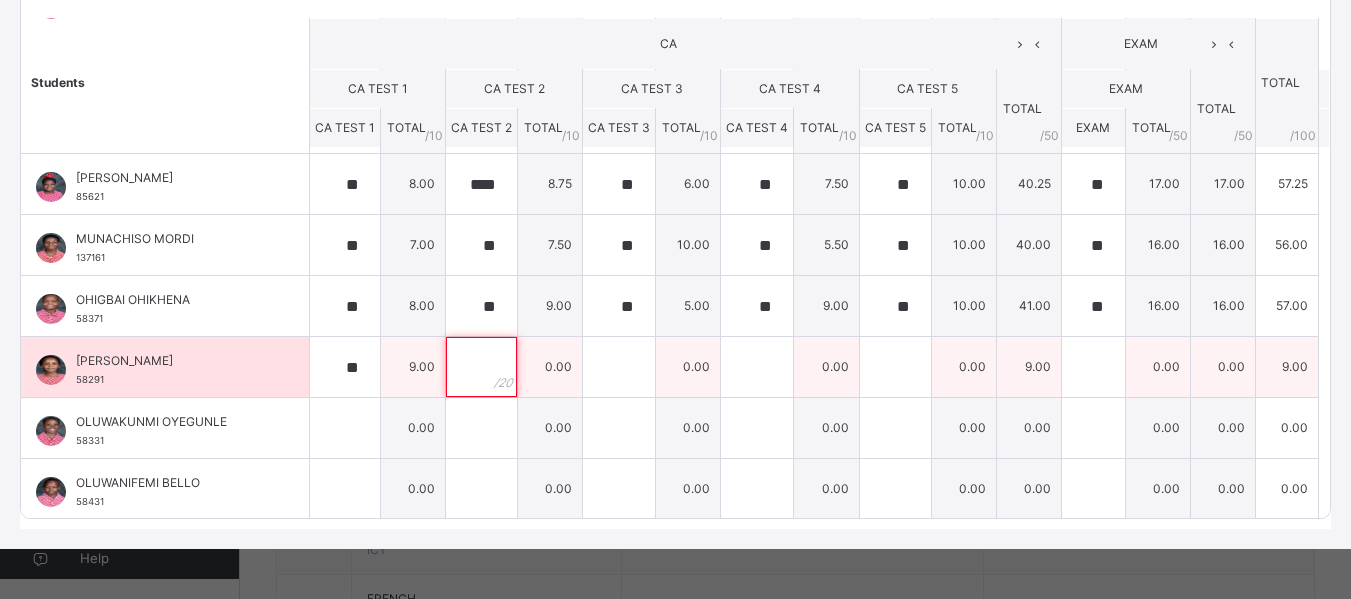 click at bounding box center [481, 367] 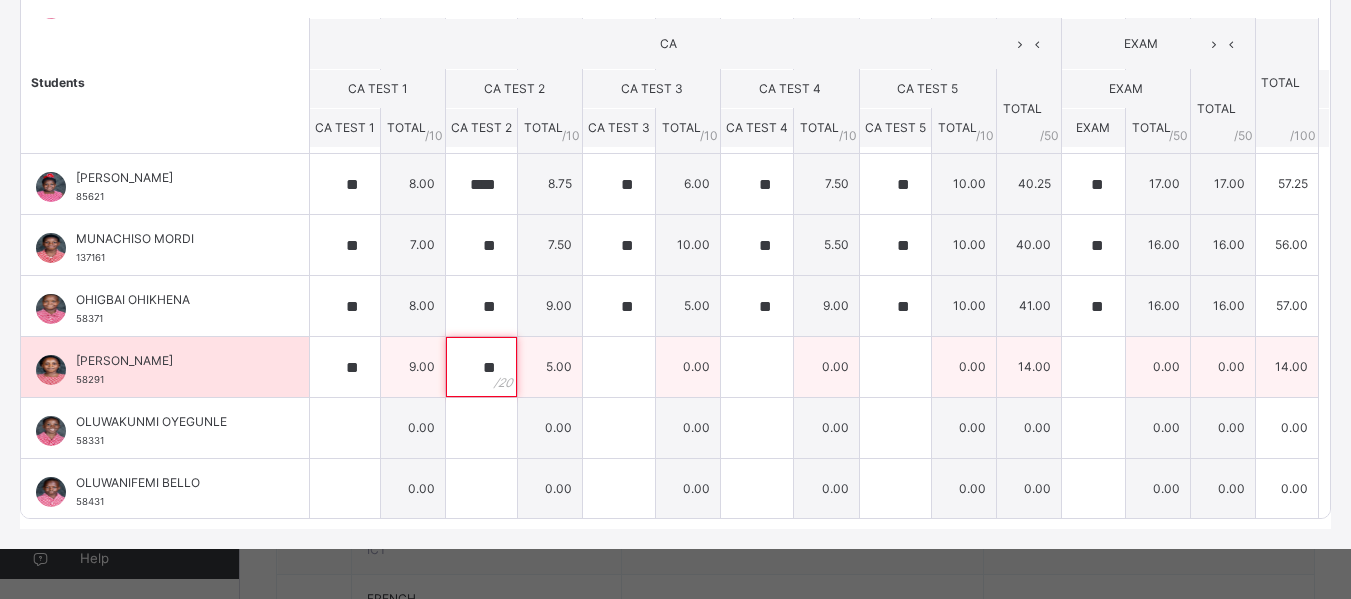 type on "**" 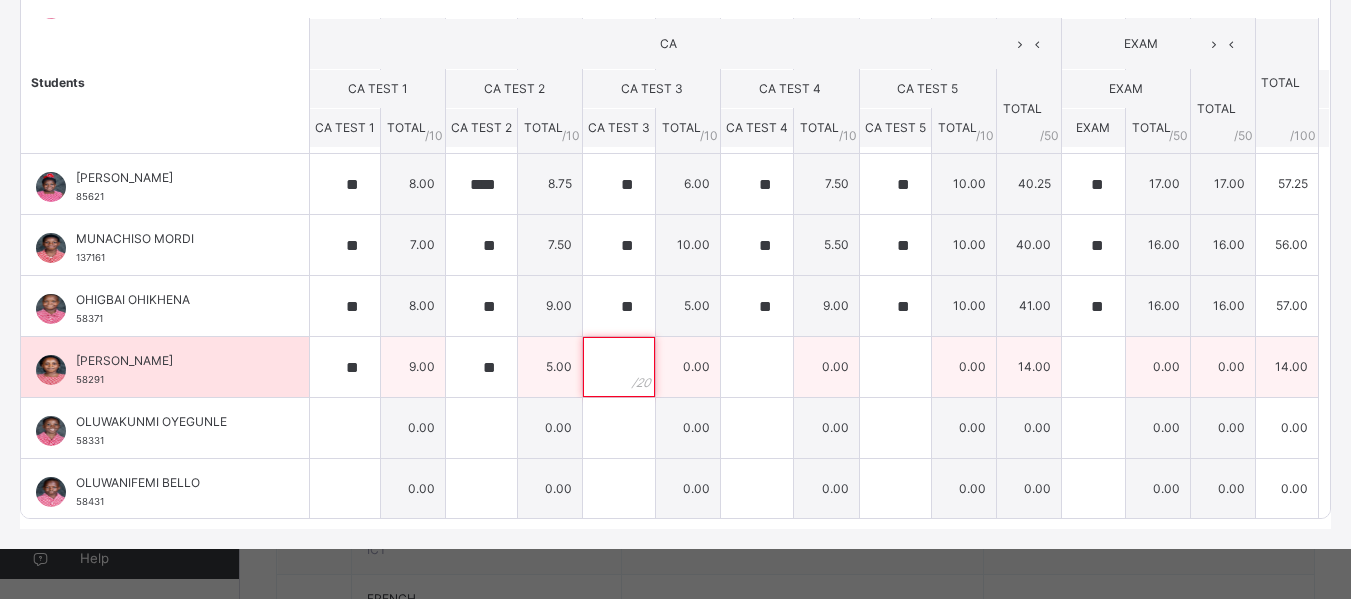 click at bounding box center [619, 367] 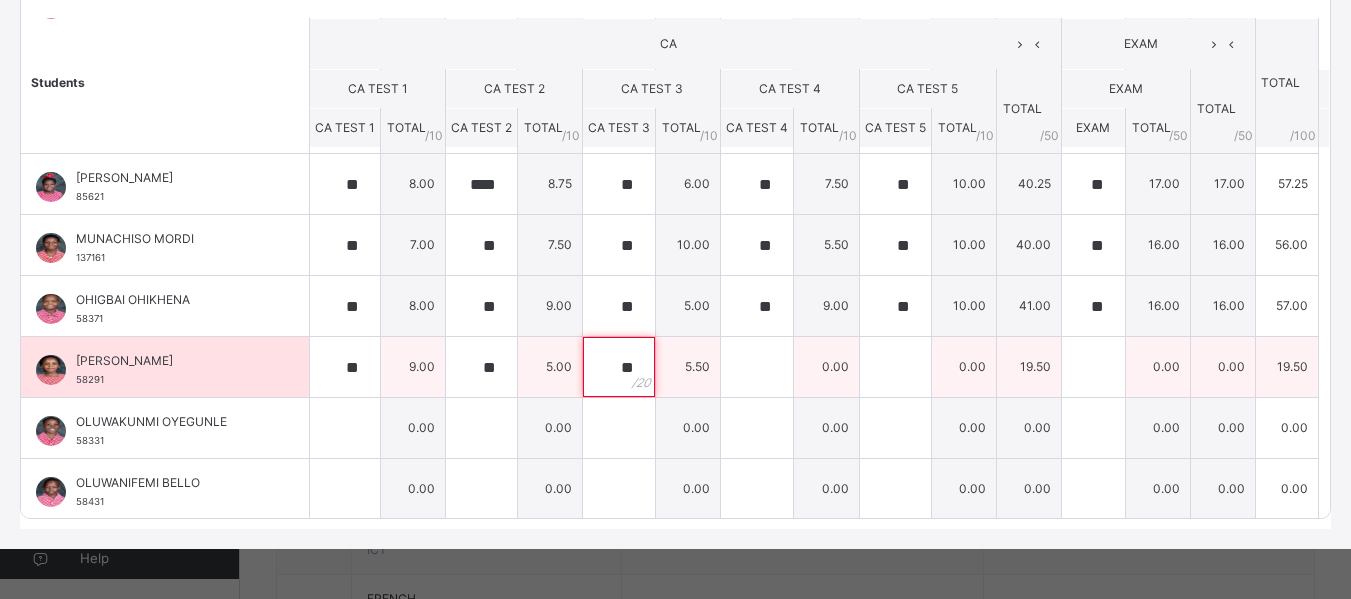 type on "**" 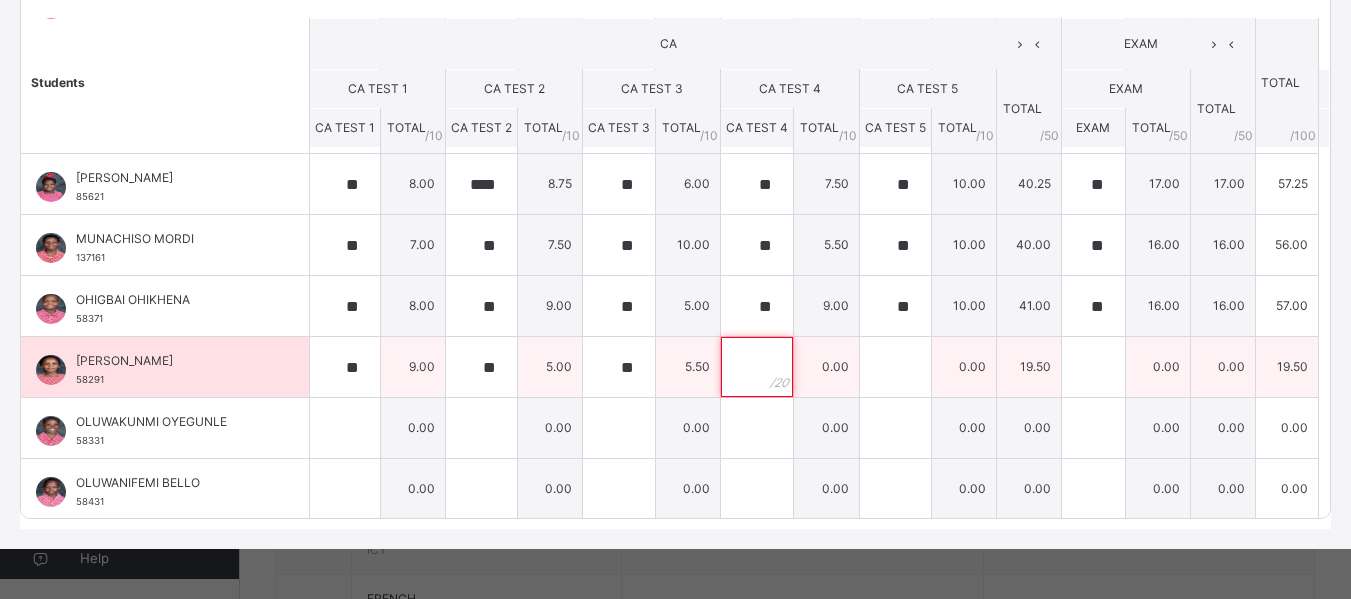 click at bounding box center [757, 367] 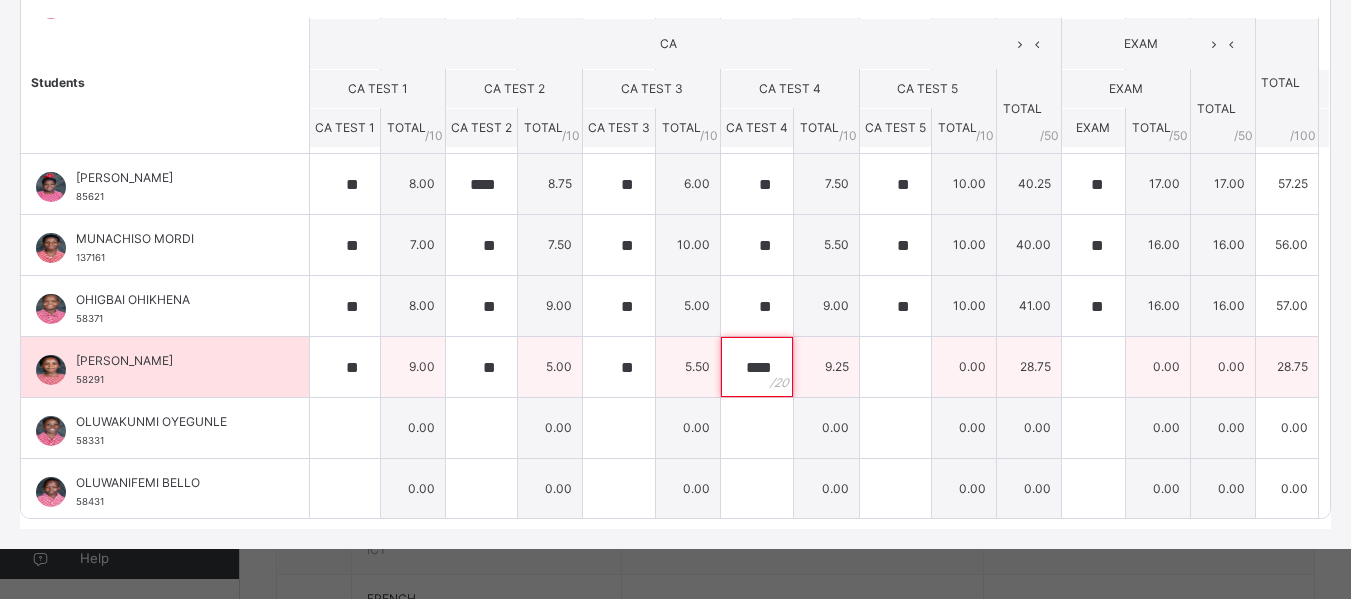 type on "****" 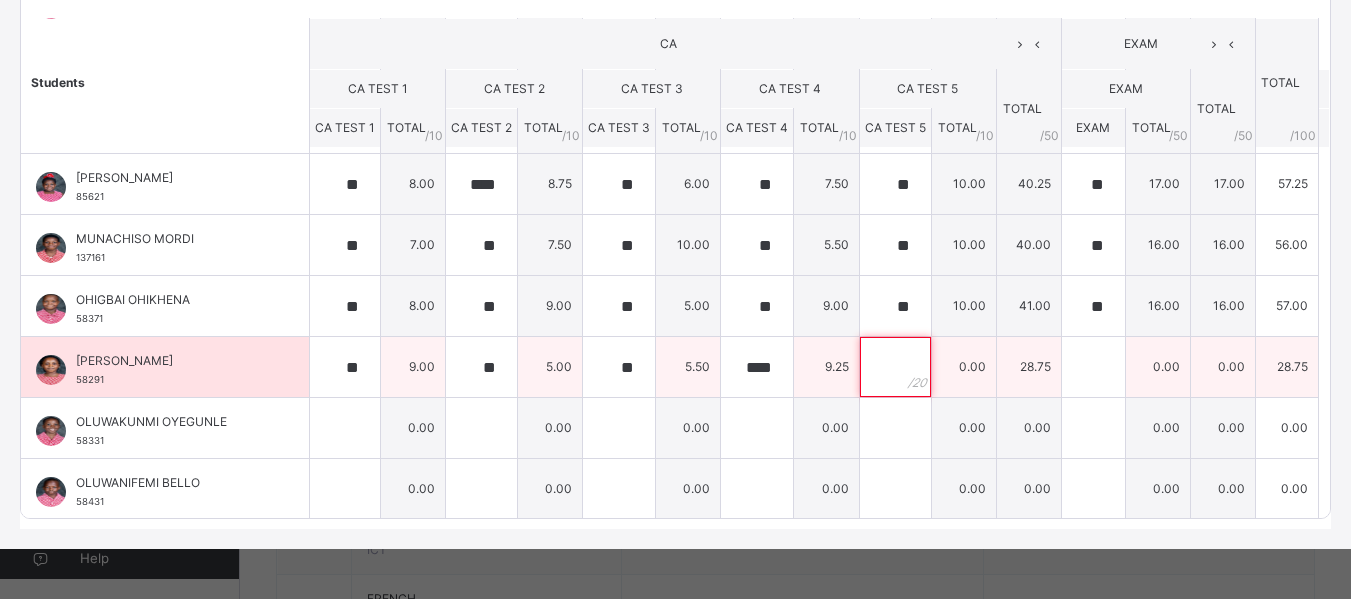 click at bounding box center (895, 367) 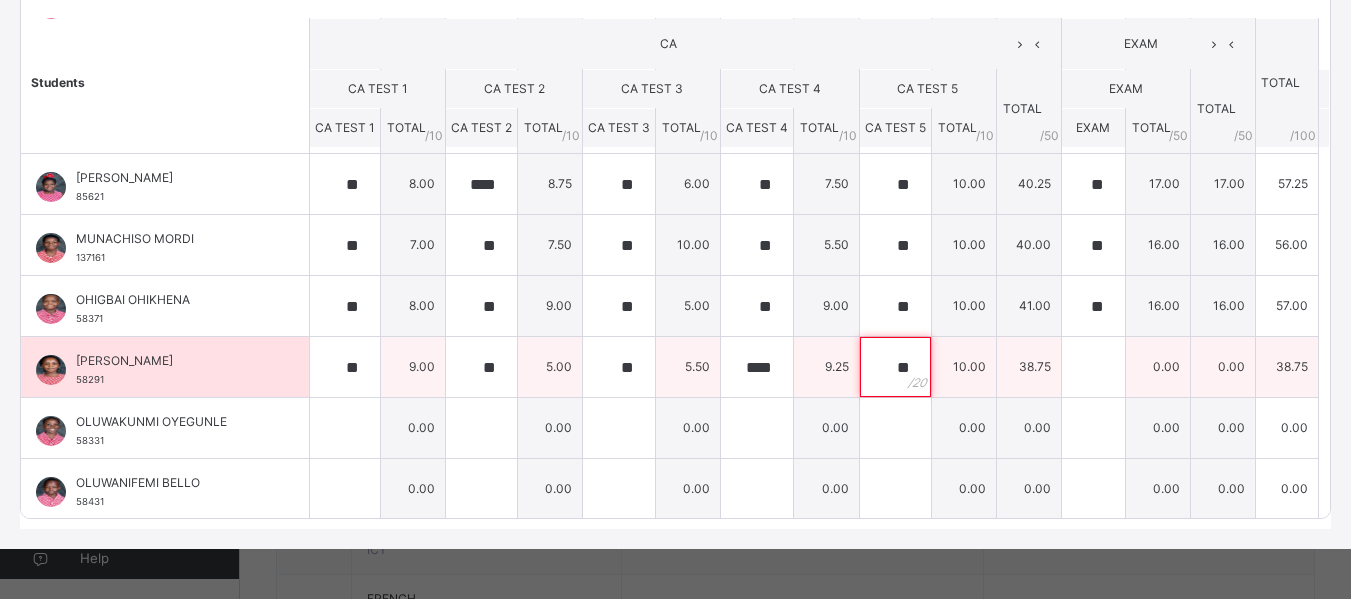 type on "**" 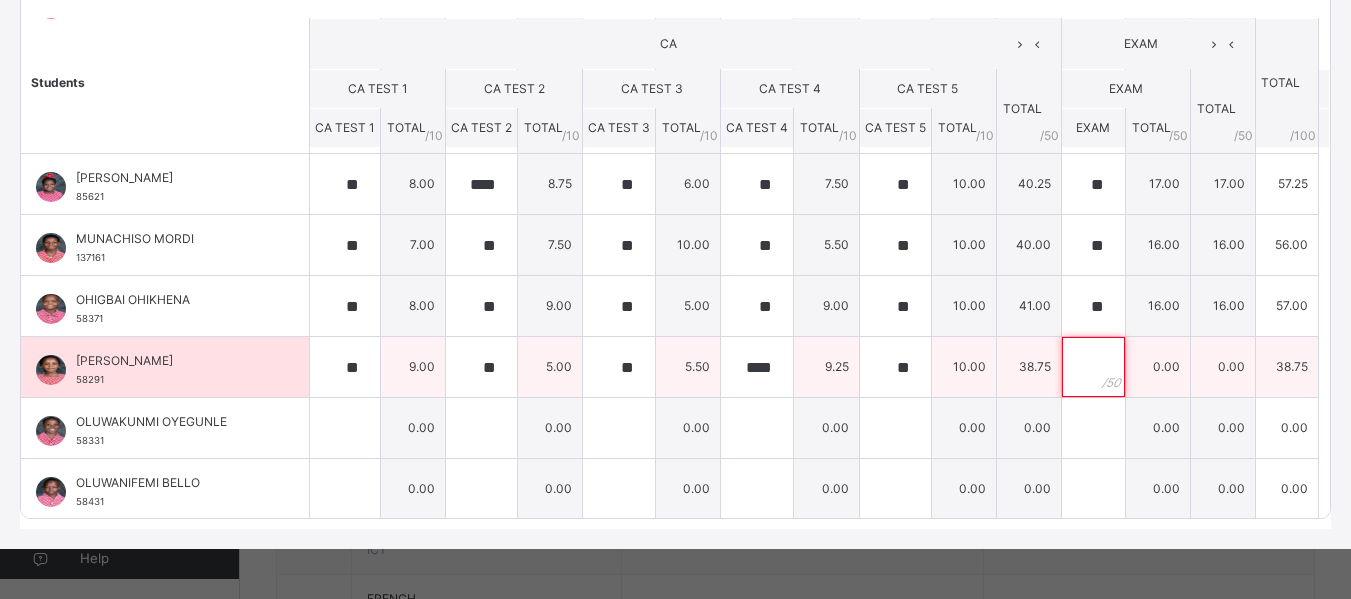 click at bounding box center (1093, 367) 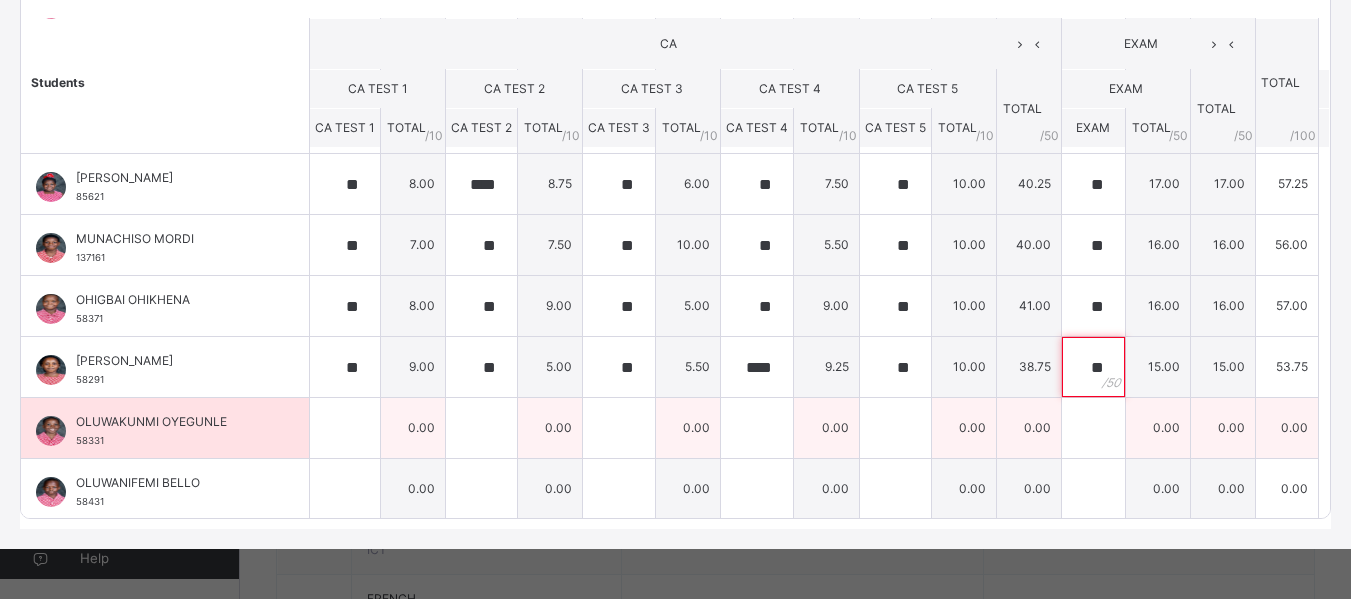 type on "**" 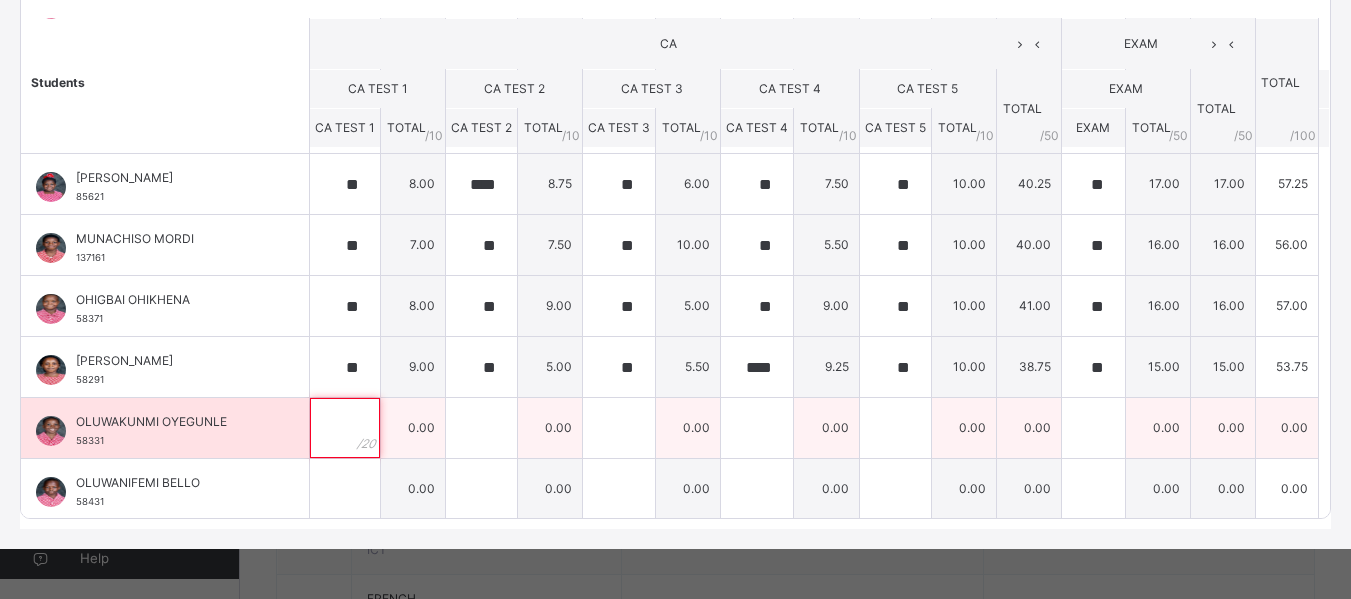 click at bounding box center (345, 428) 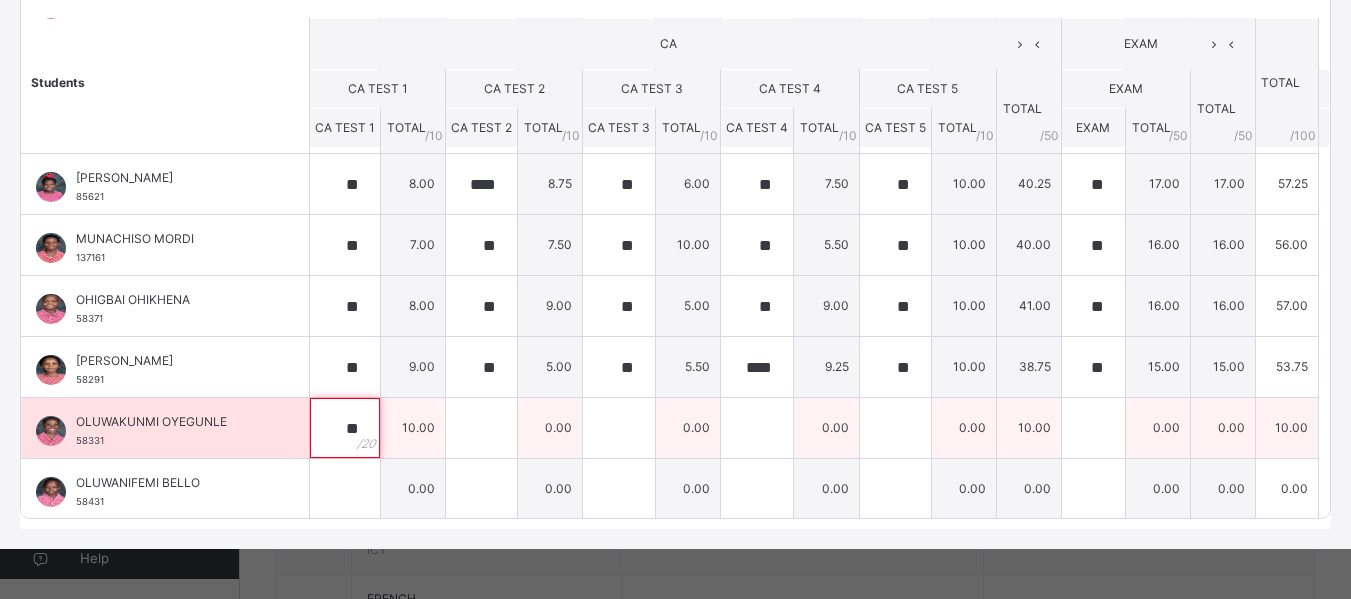 type on "**" 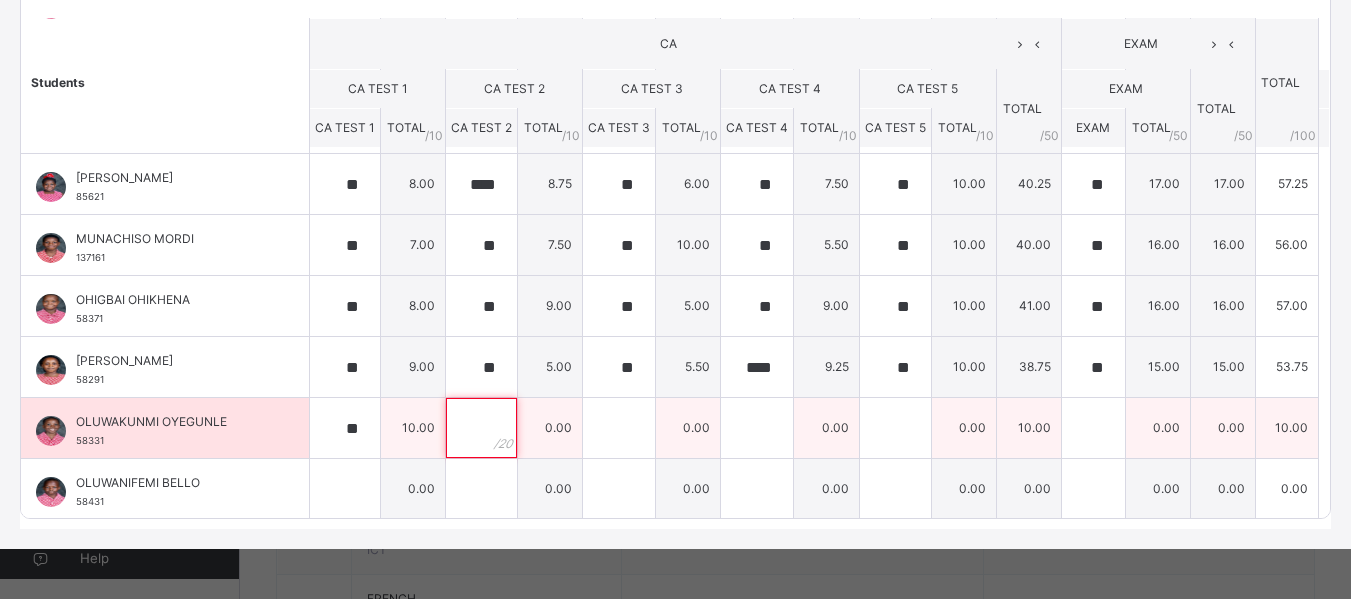 click at bounding box center (481, 428) 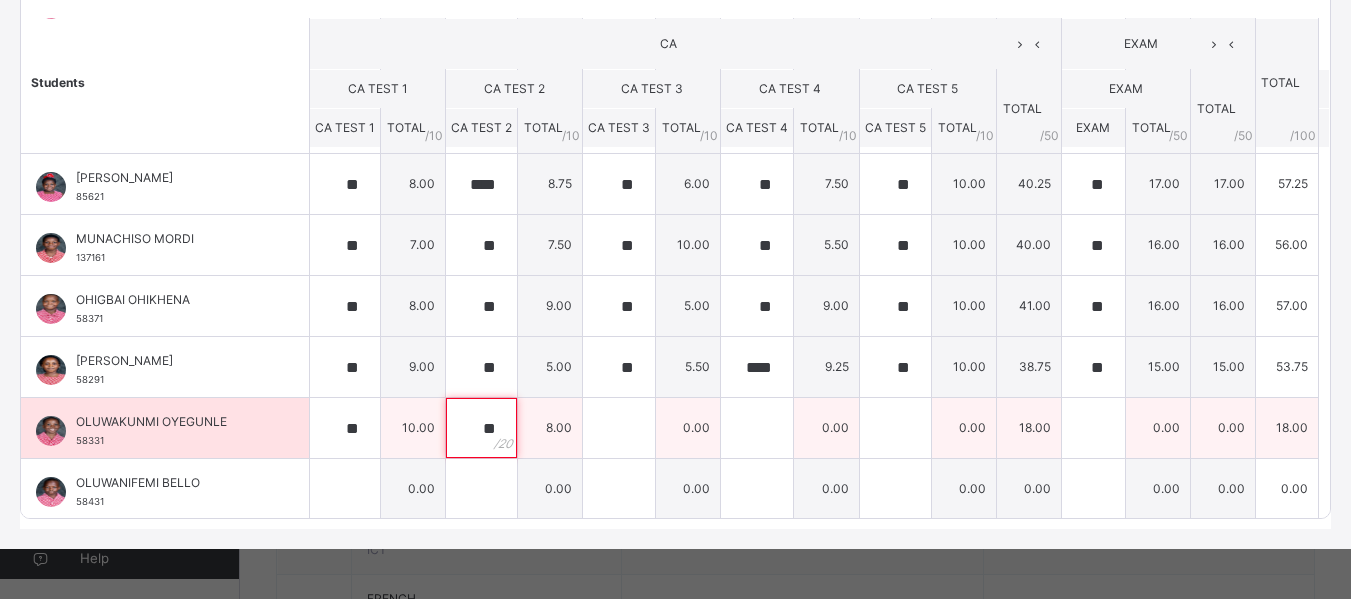 type on "**" 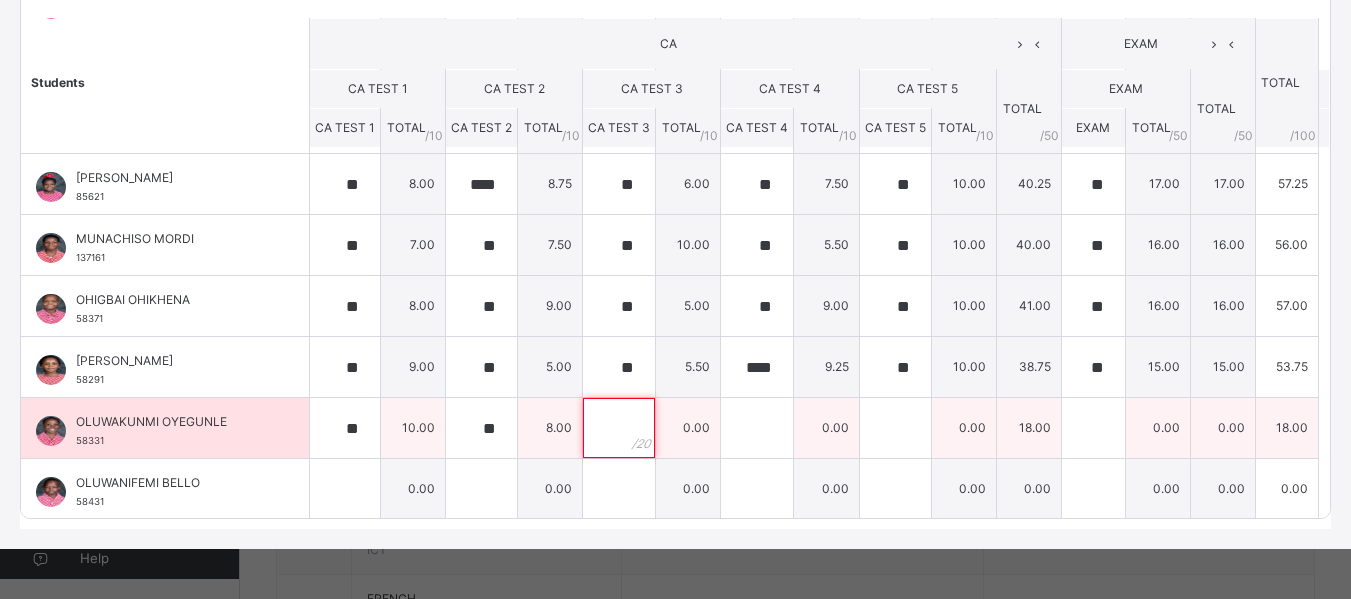 click at bounding box center [619, 428] 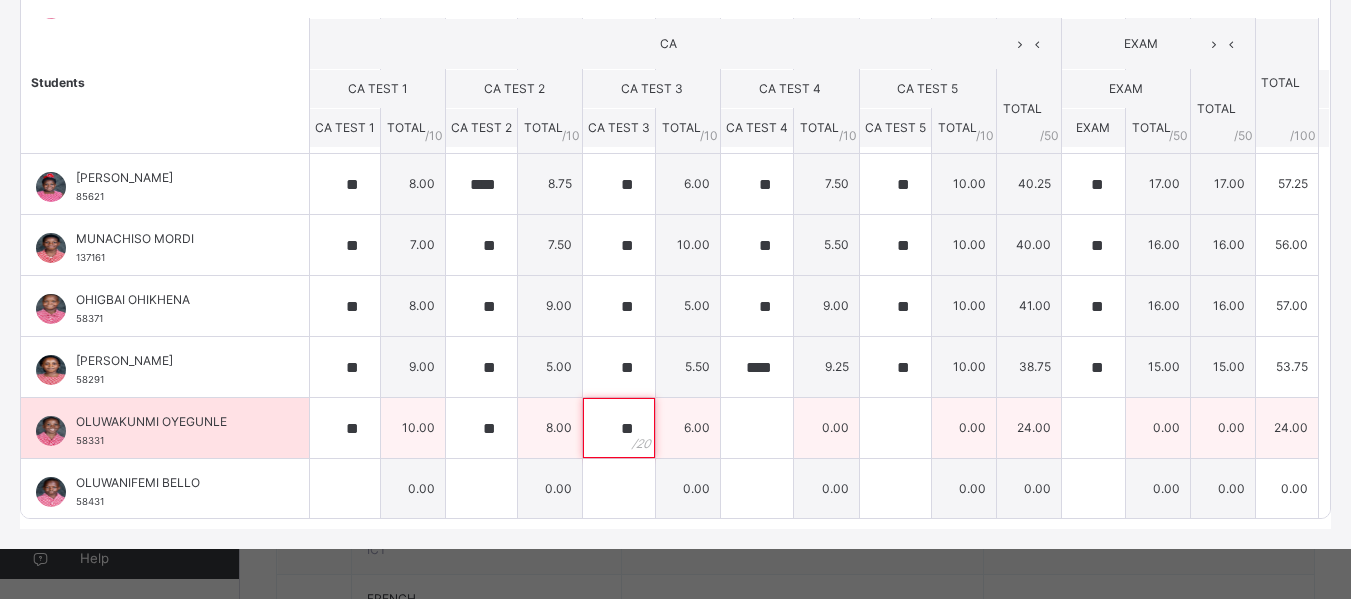 type on "**" 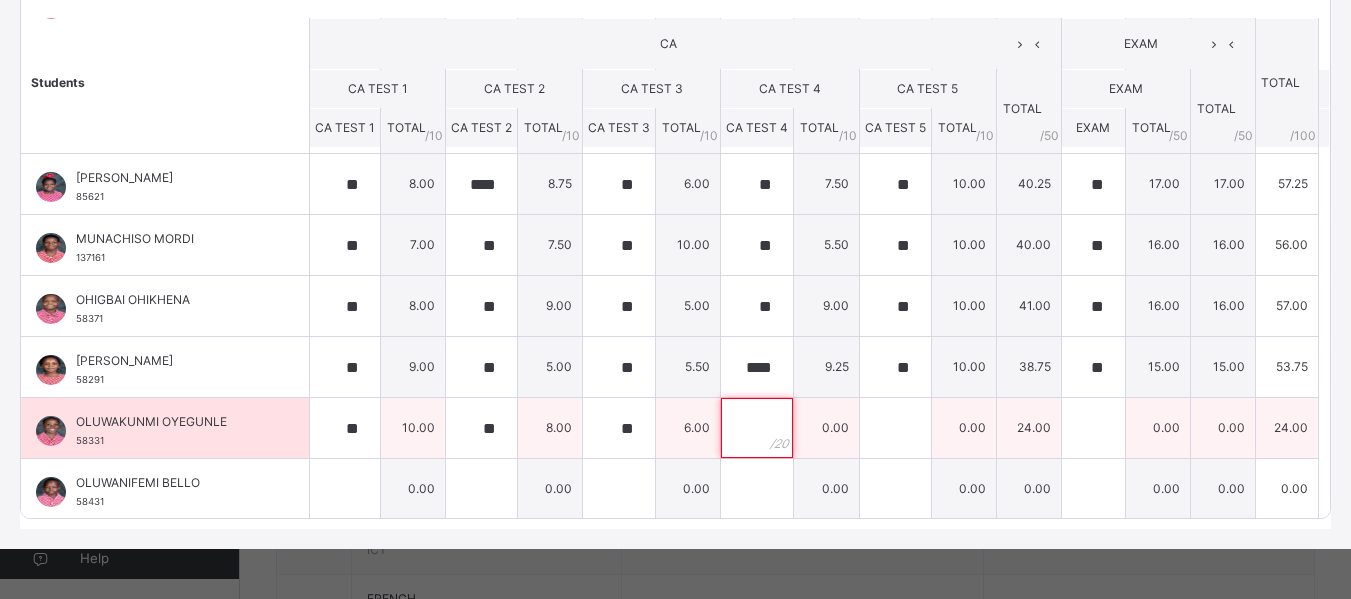 click at bounding box center (757, 428) 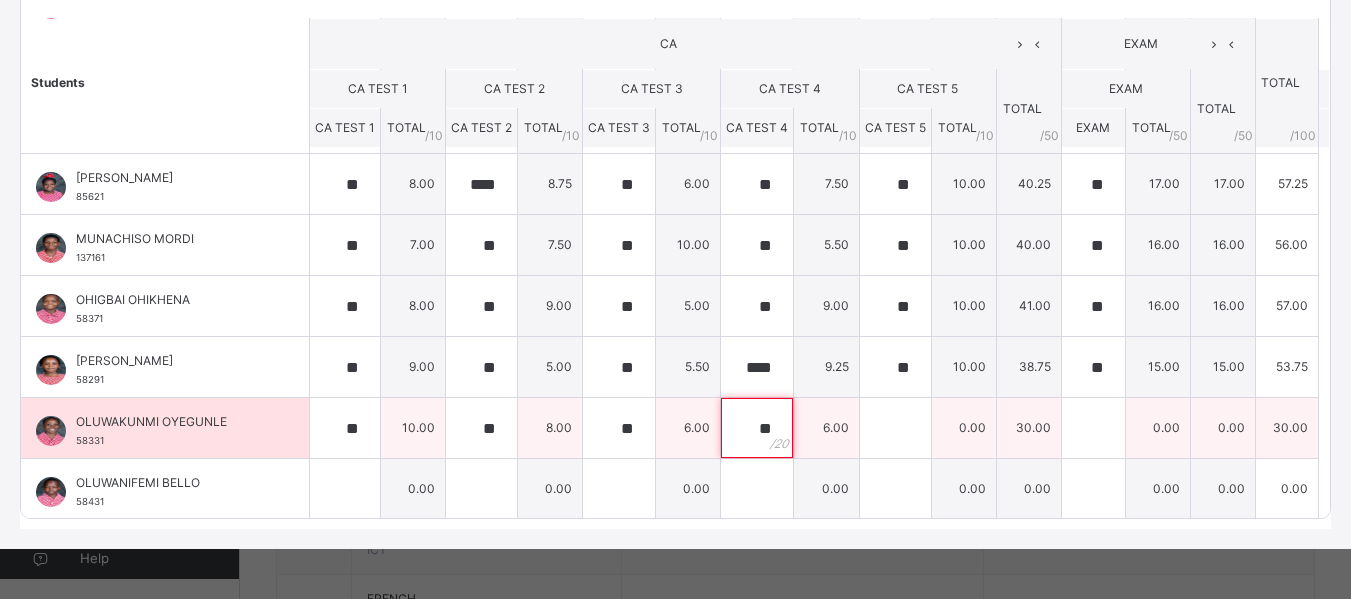 type on "**" 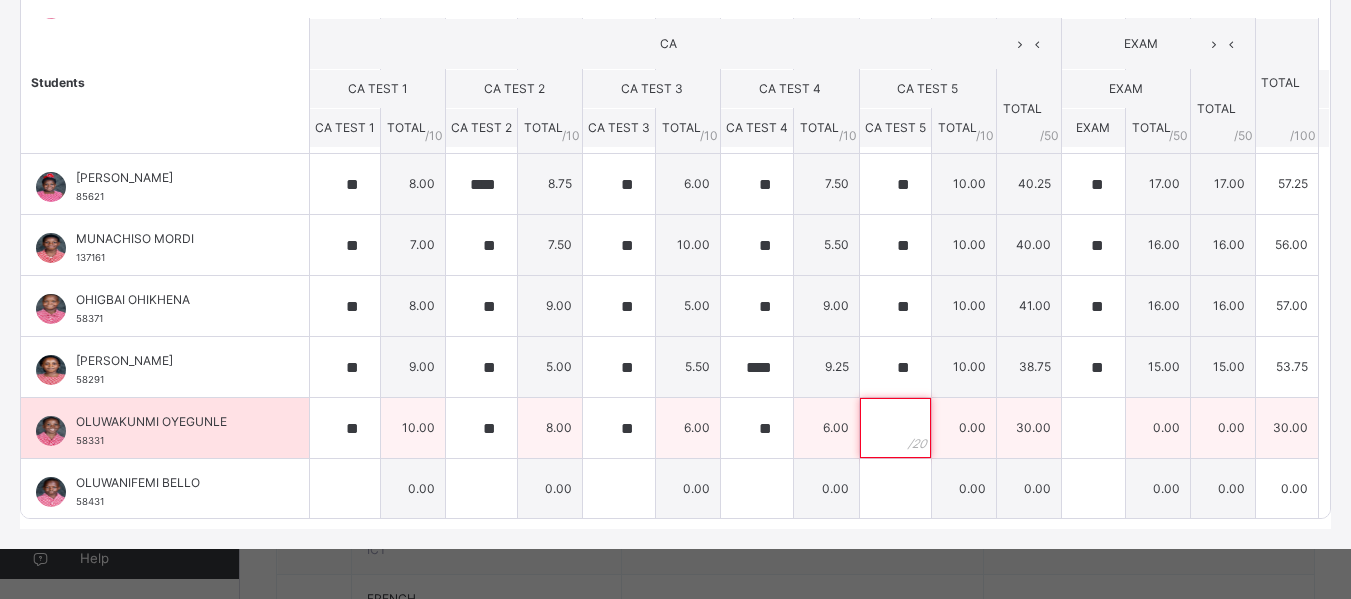 click at bounding box center [895, 428] 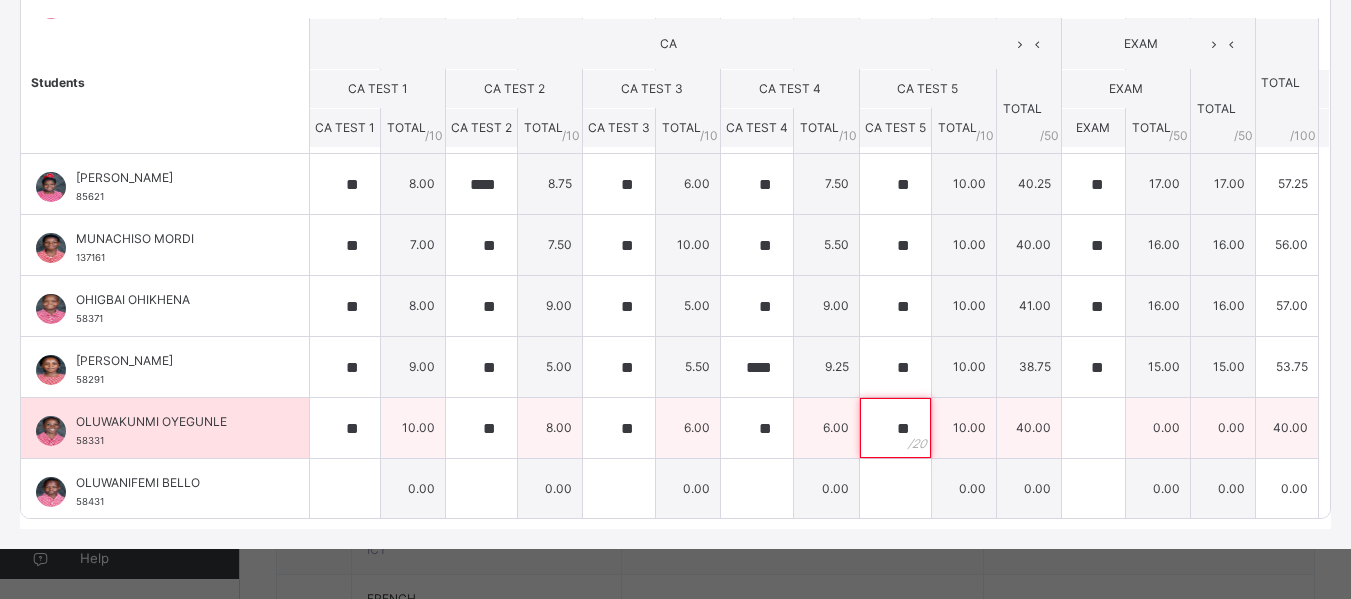 type on "**" 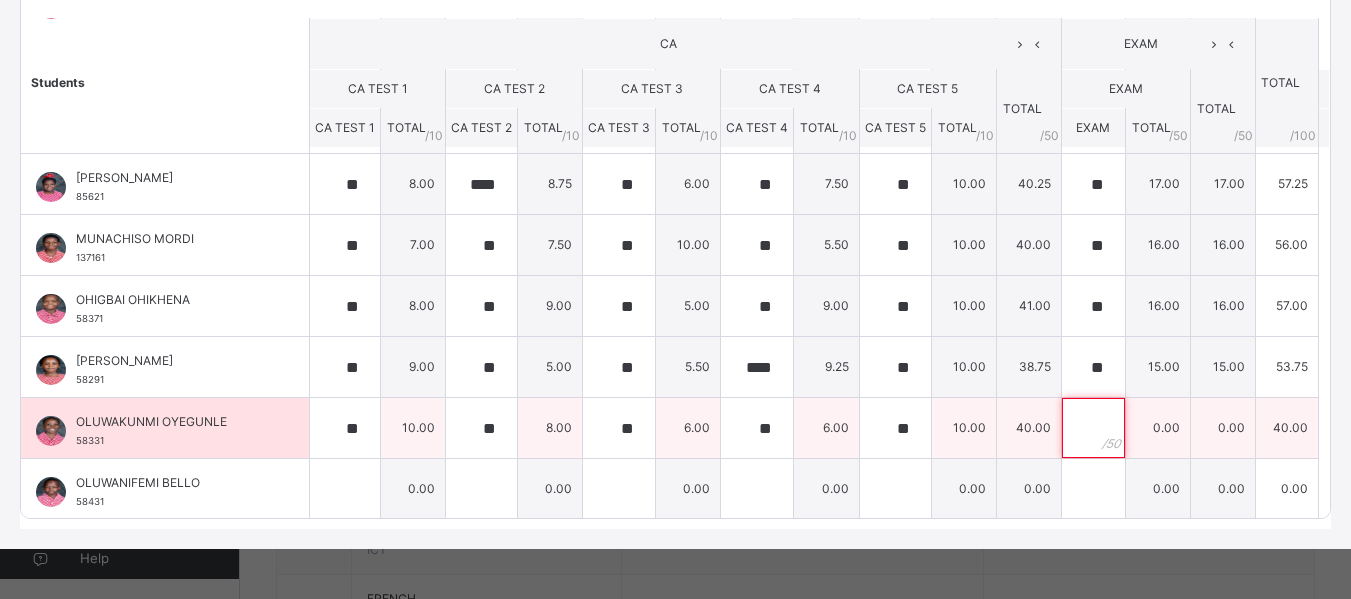 click at bounding box center [1093, 428] 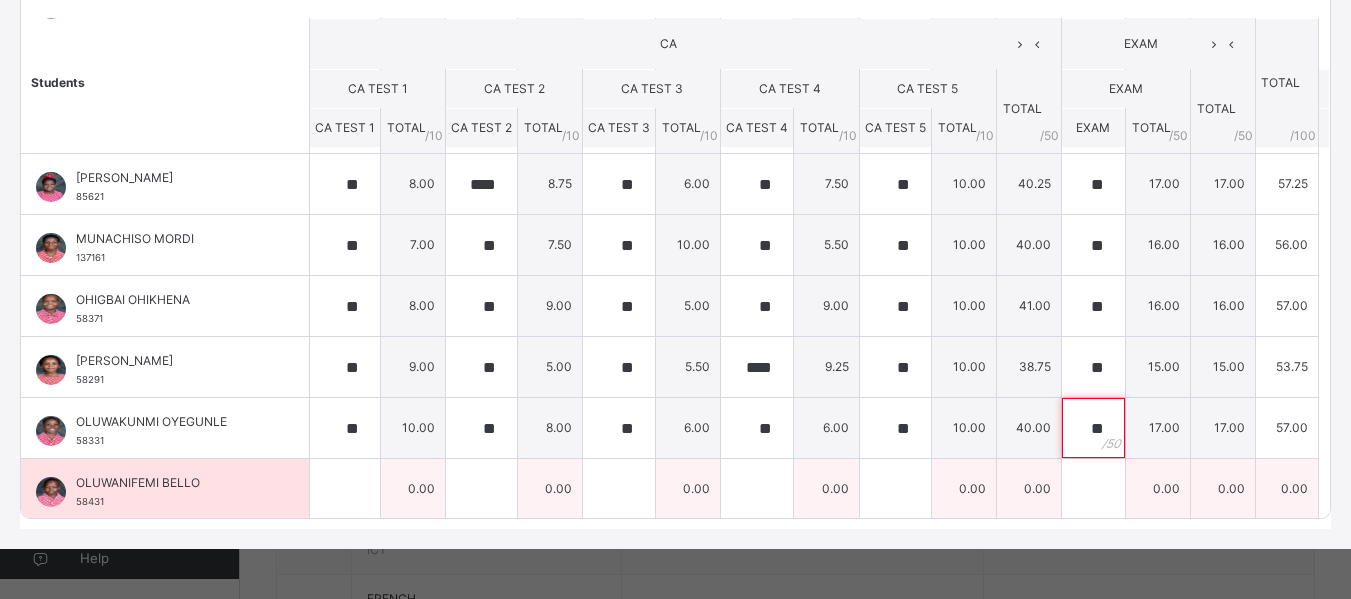 type on "**" 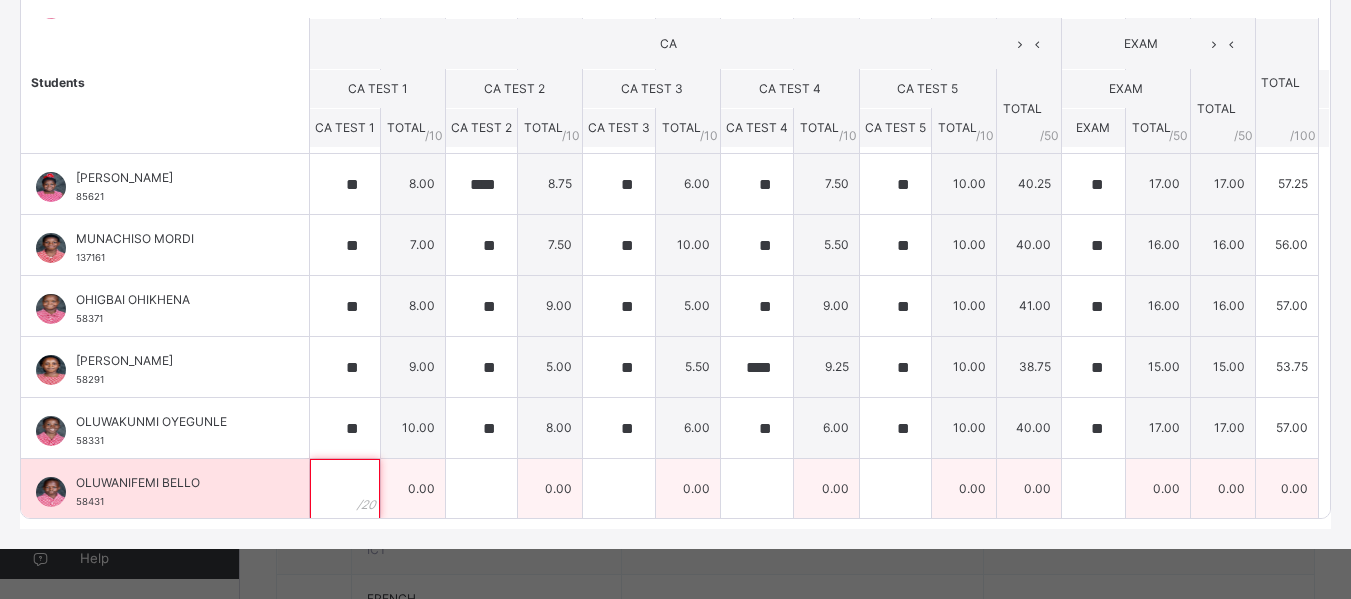 click at bounding box center [345, 489] 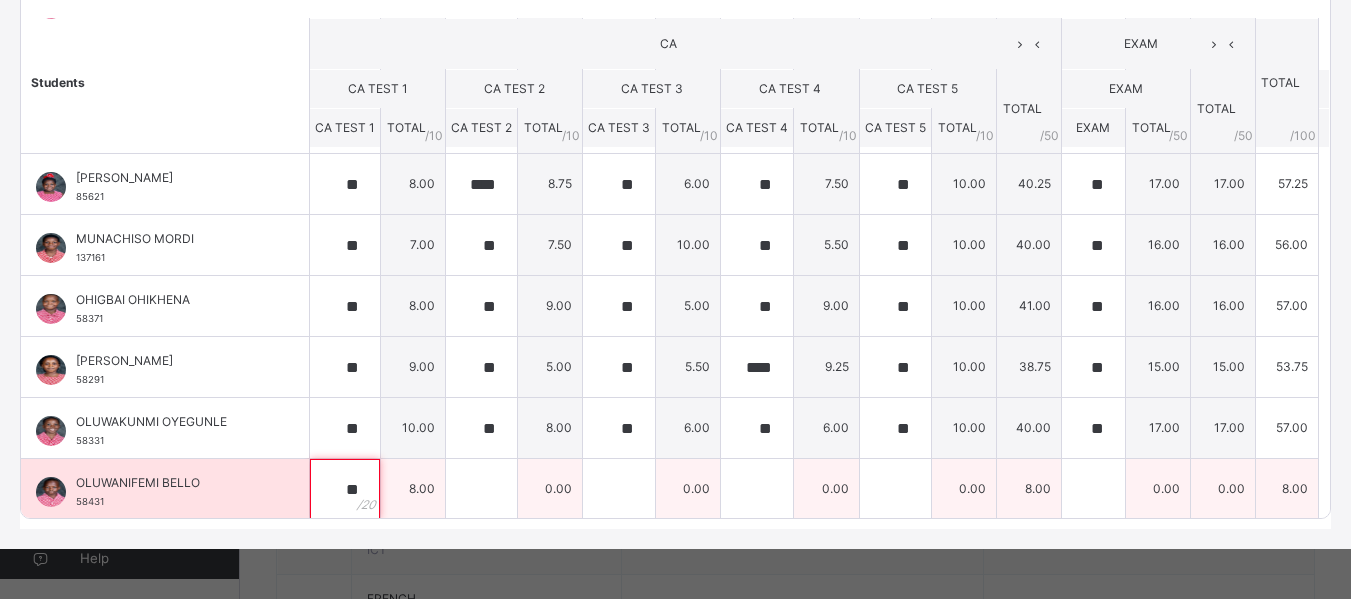type on "**" 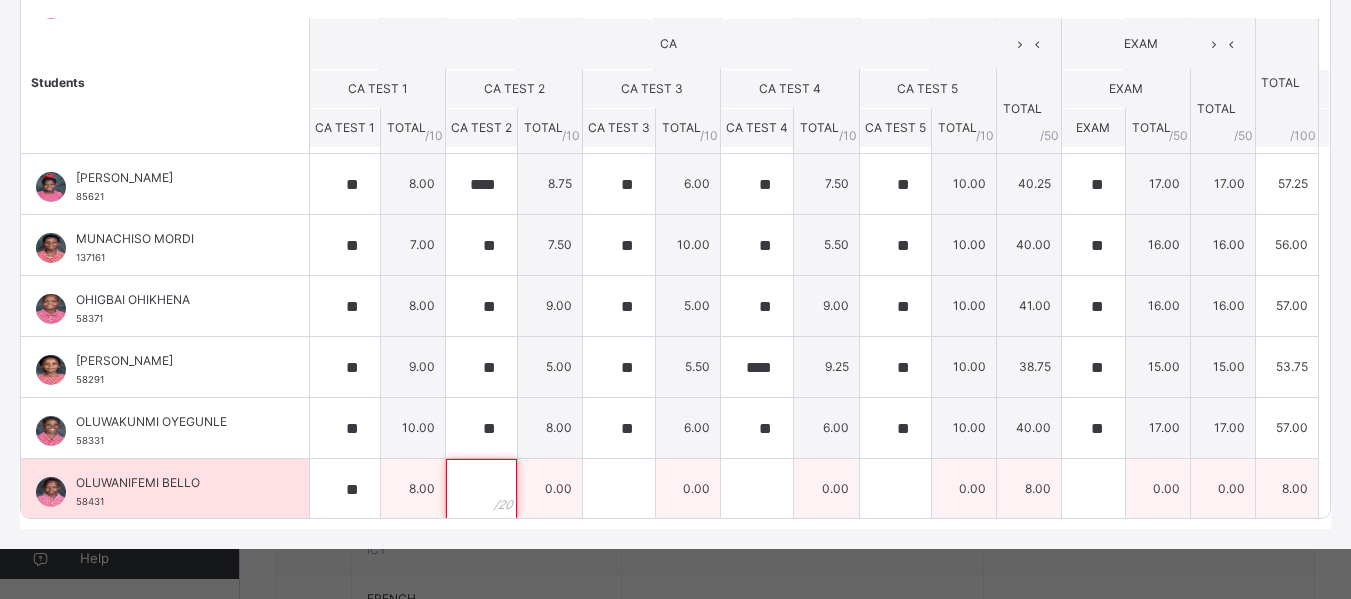 click at bounding box center [481, 489] 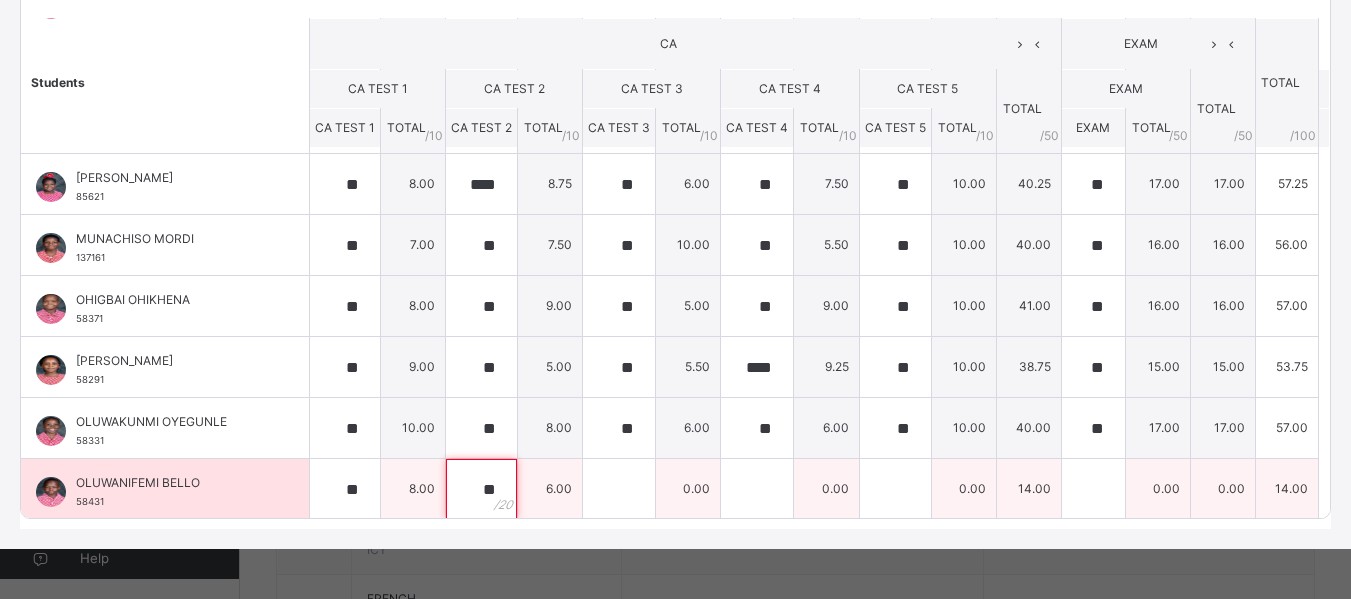 type on "**" 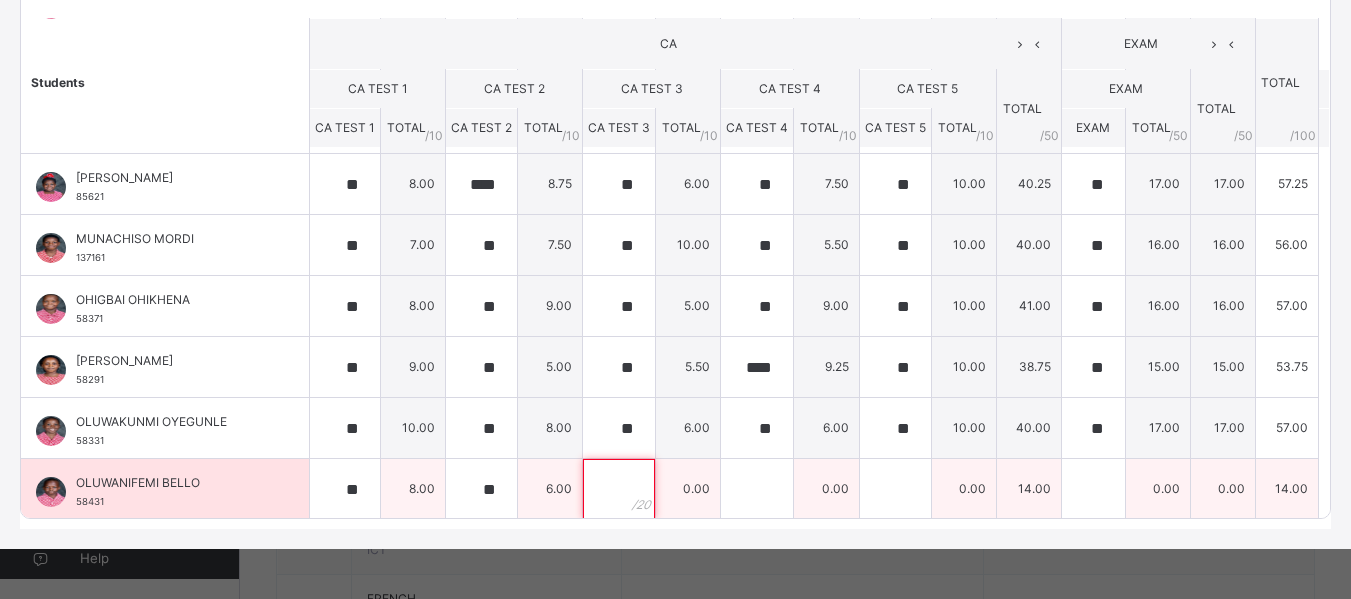 click at bounding box center [619, 489] 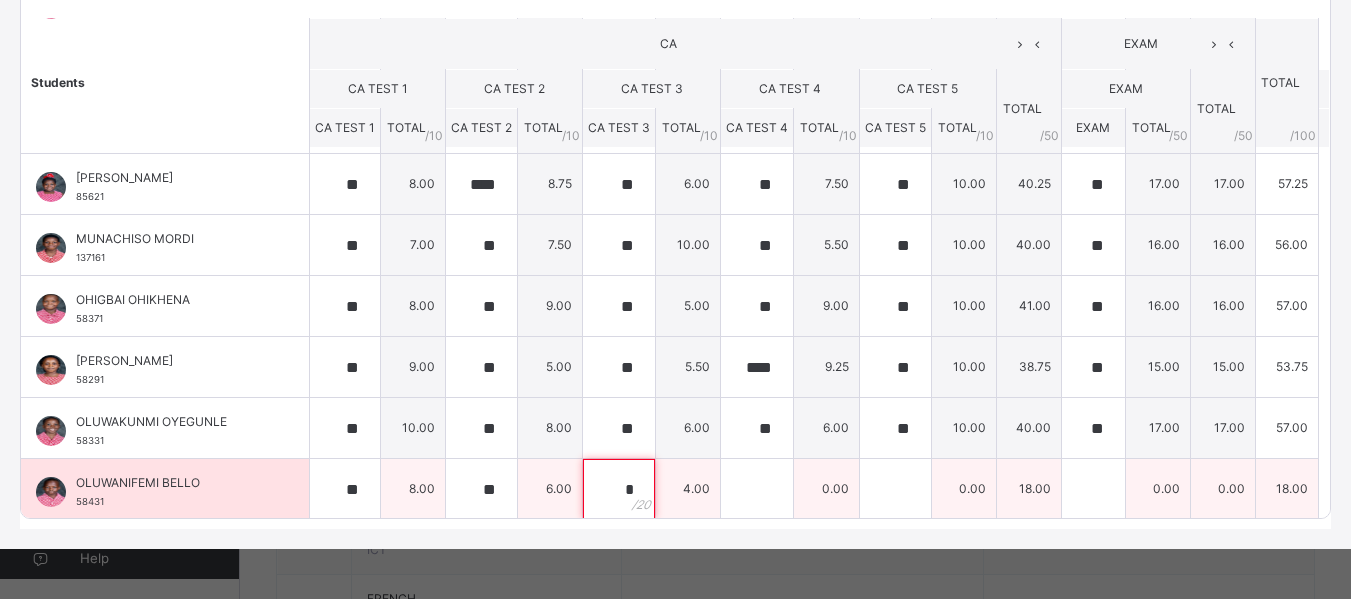 type on "*" 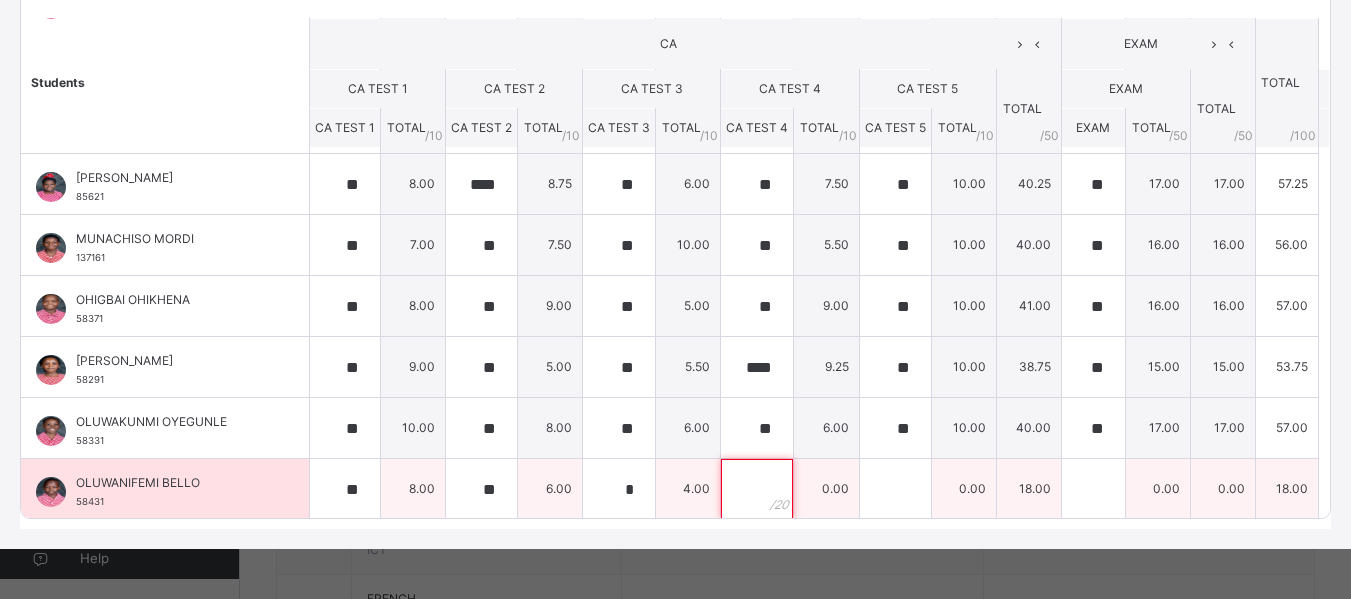 click at bounding box center (757, 489) 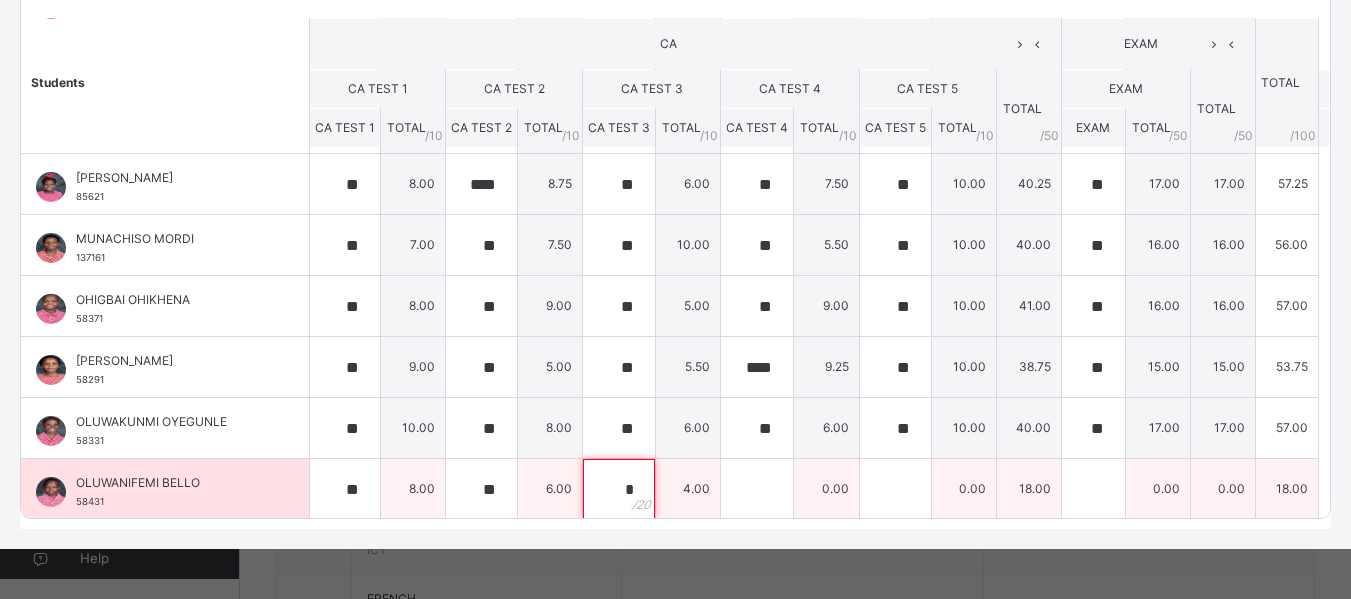 click on "*" at bounding box center (619, 489) 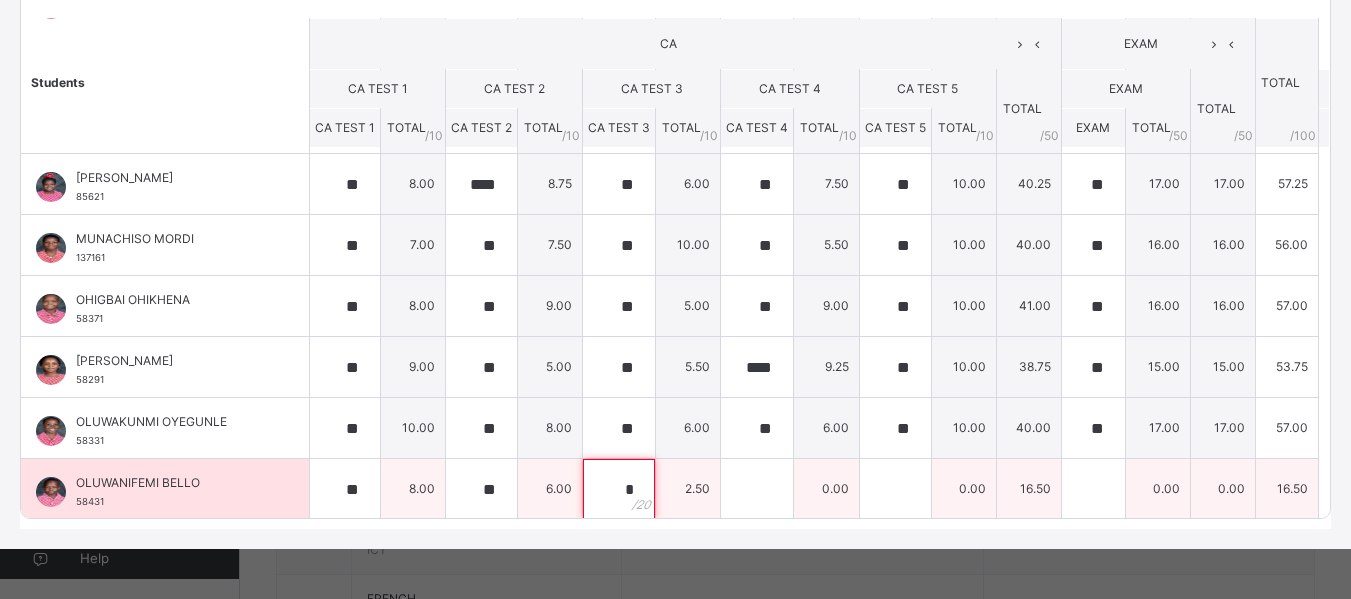 type on "*" 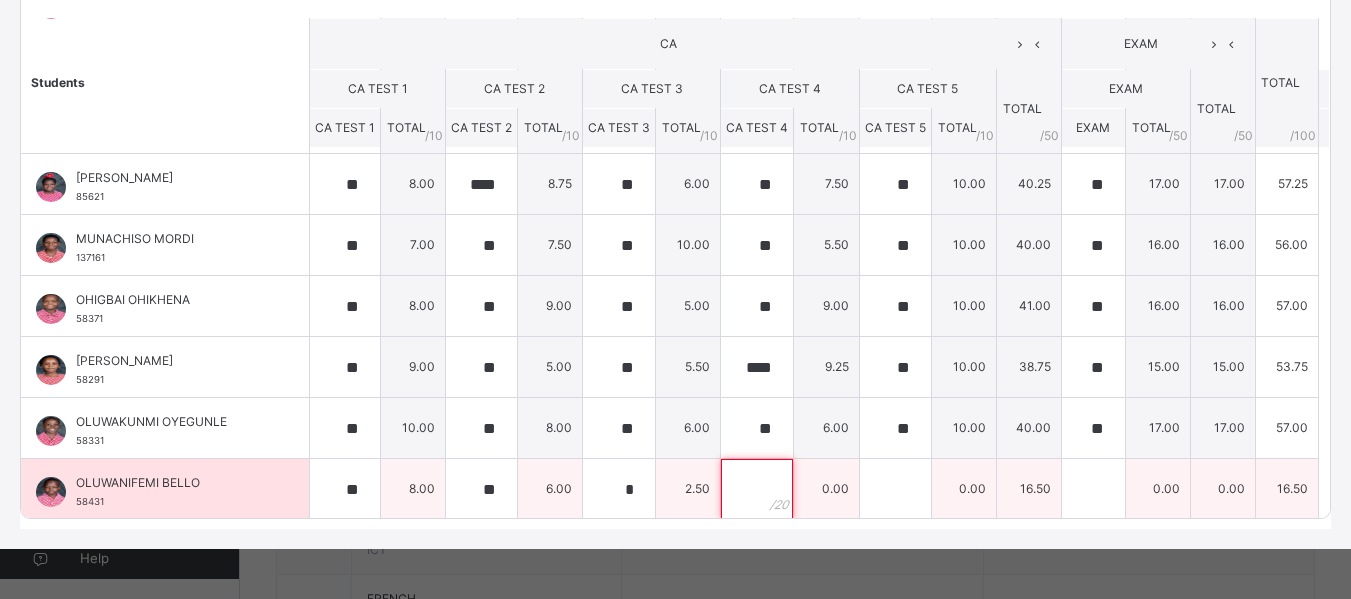 click at bounding box center [757, 489] 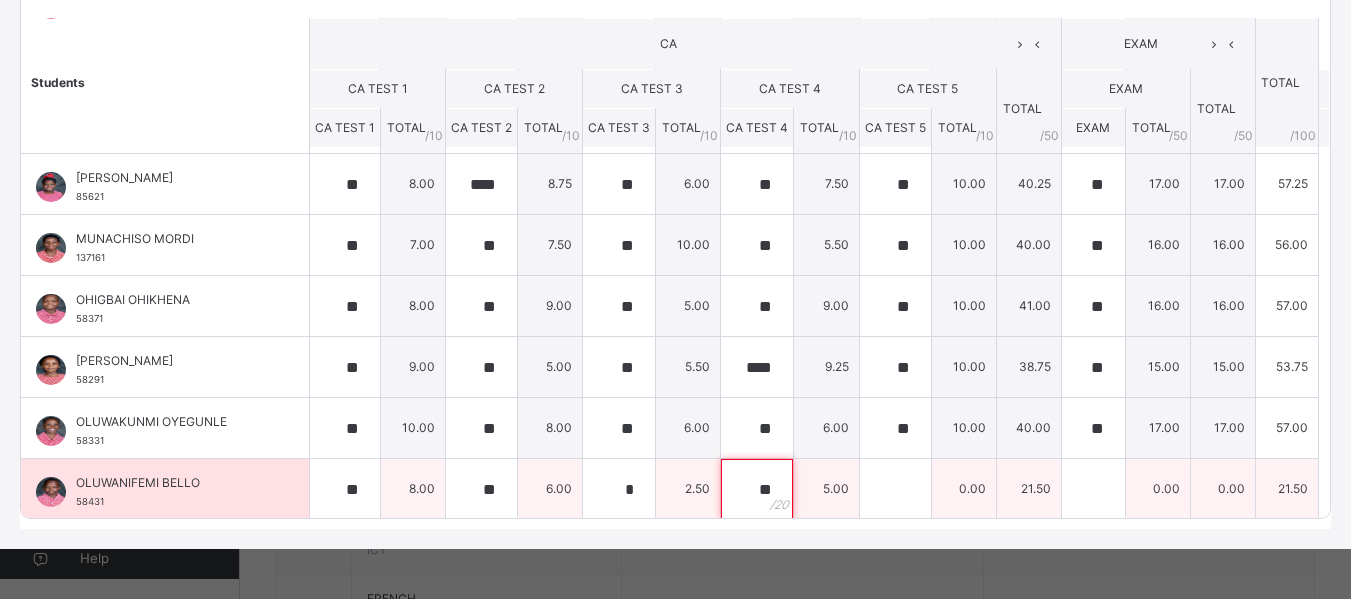 type on "**" 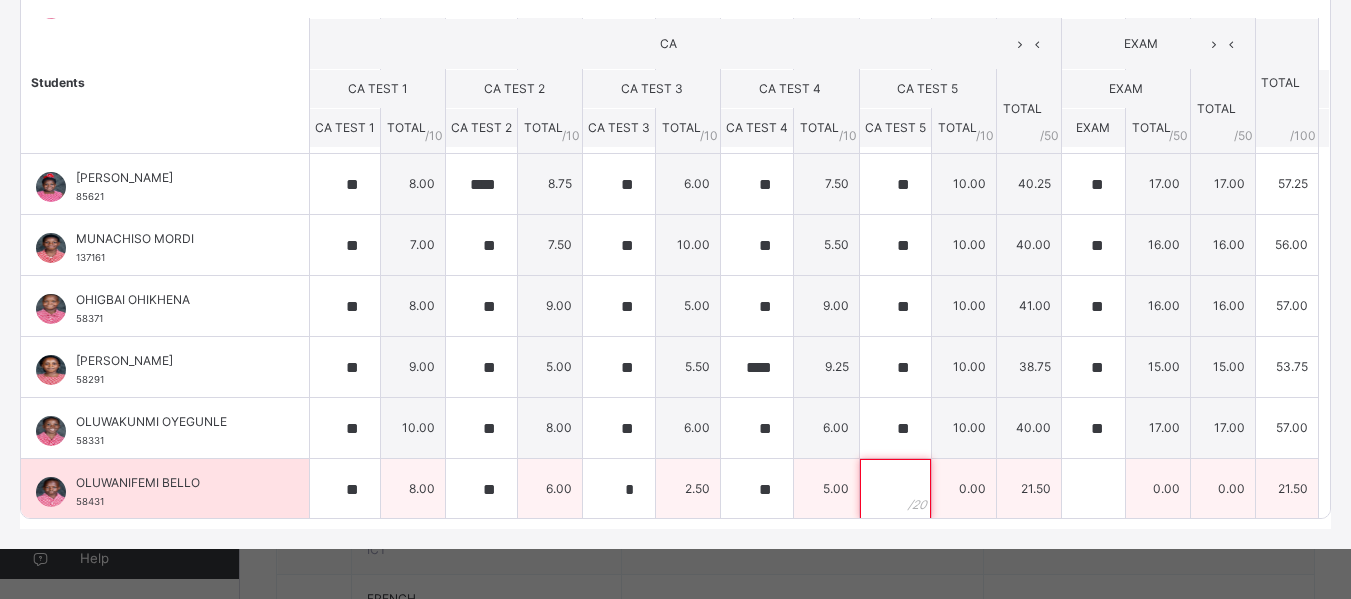 click at bounding box center (895, 489) 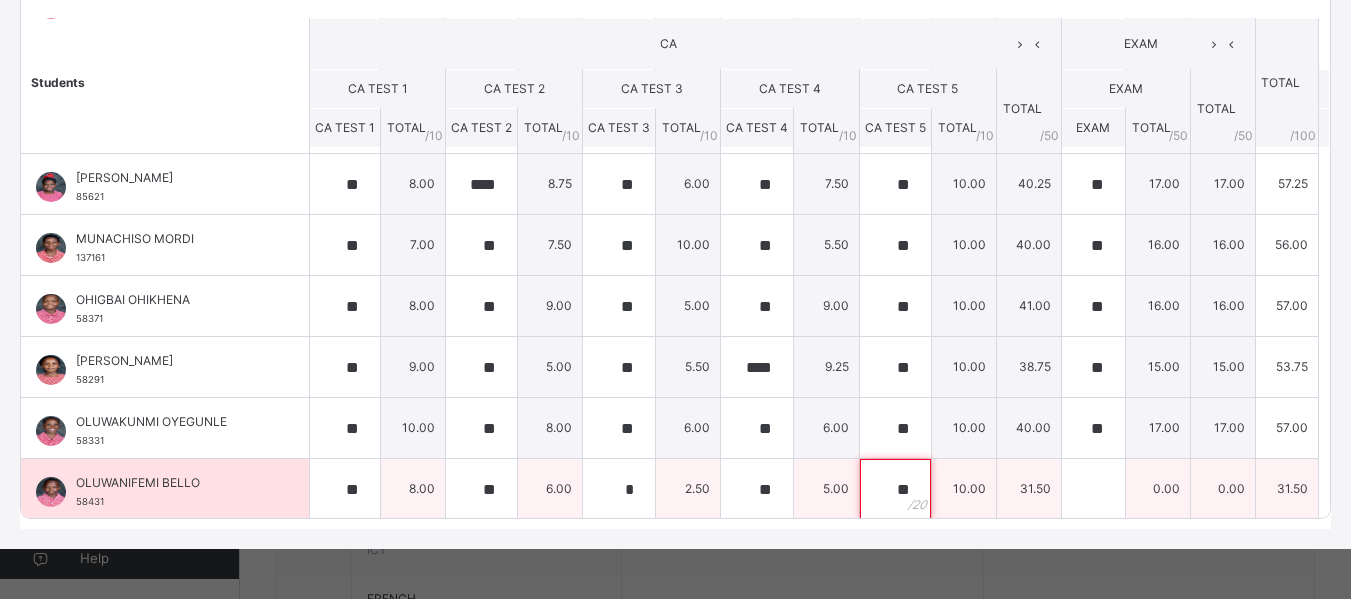 type on "**" 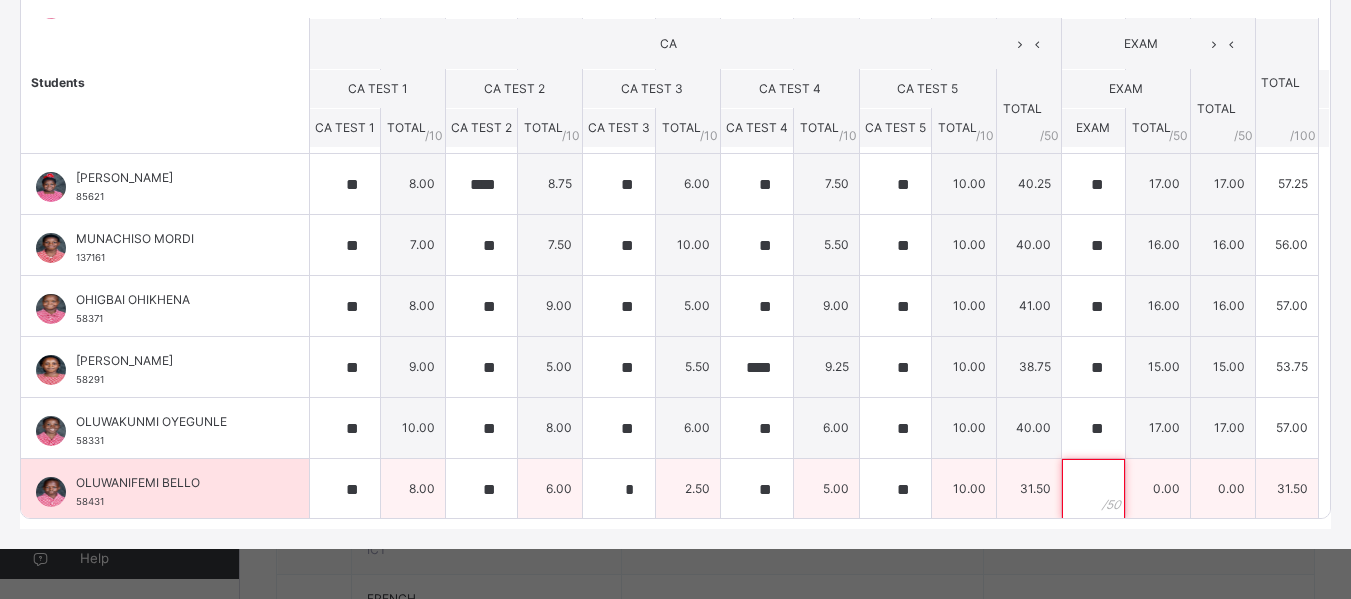 click at bounding box center [1093, 489] 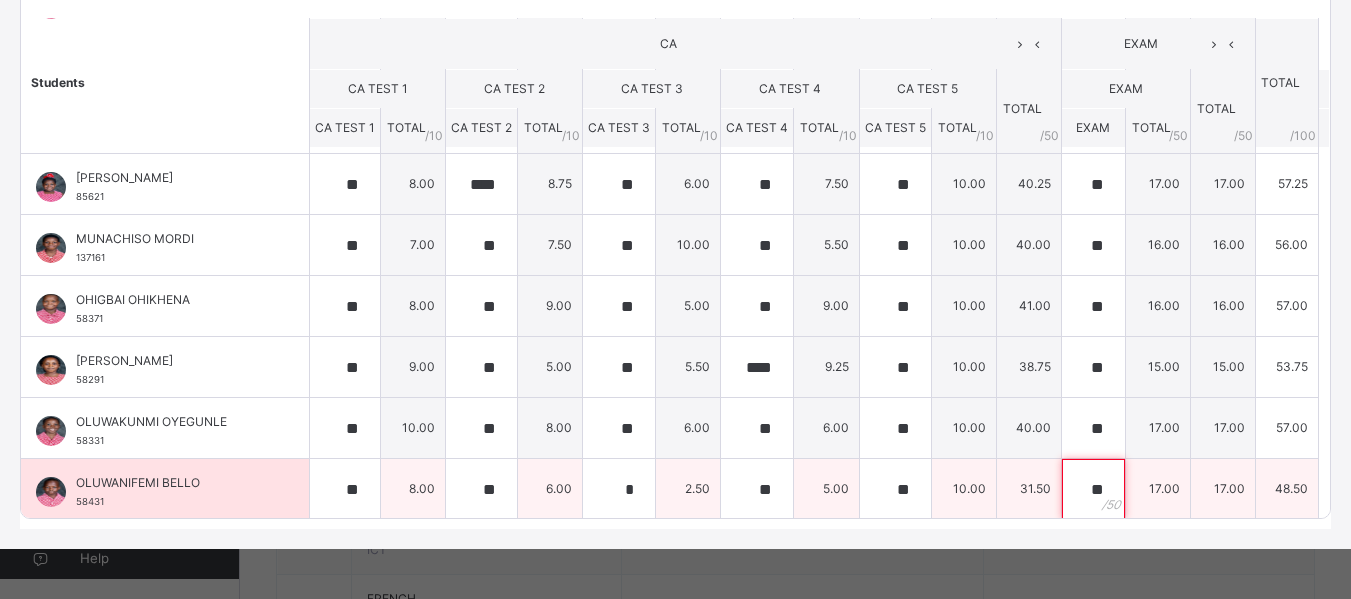 type on "**" 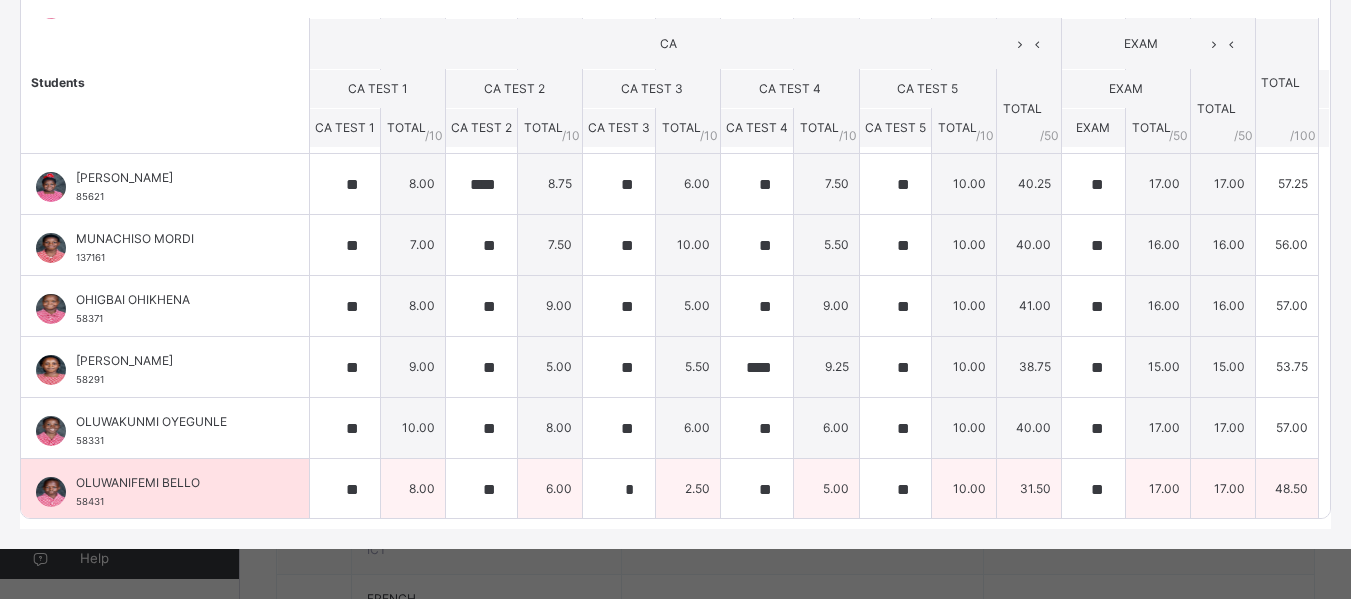 click on "5.00" at bounding box center (826, 489) 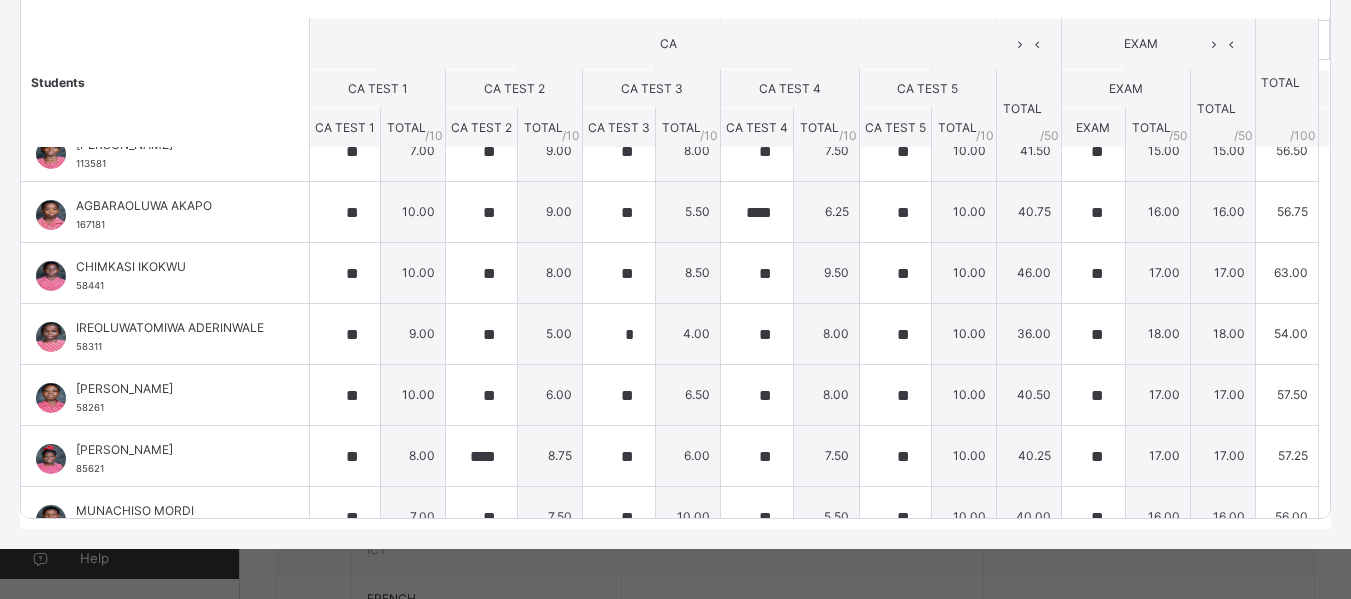 scroll, scrollTop: 0, scrollLeft: 0, axis: both 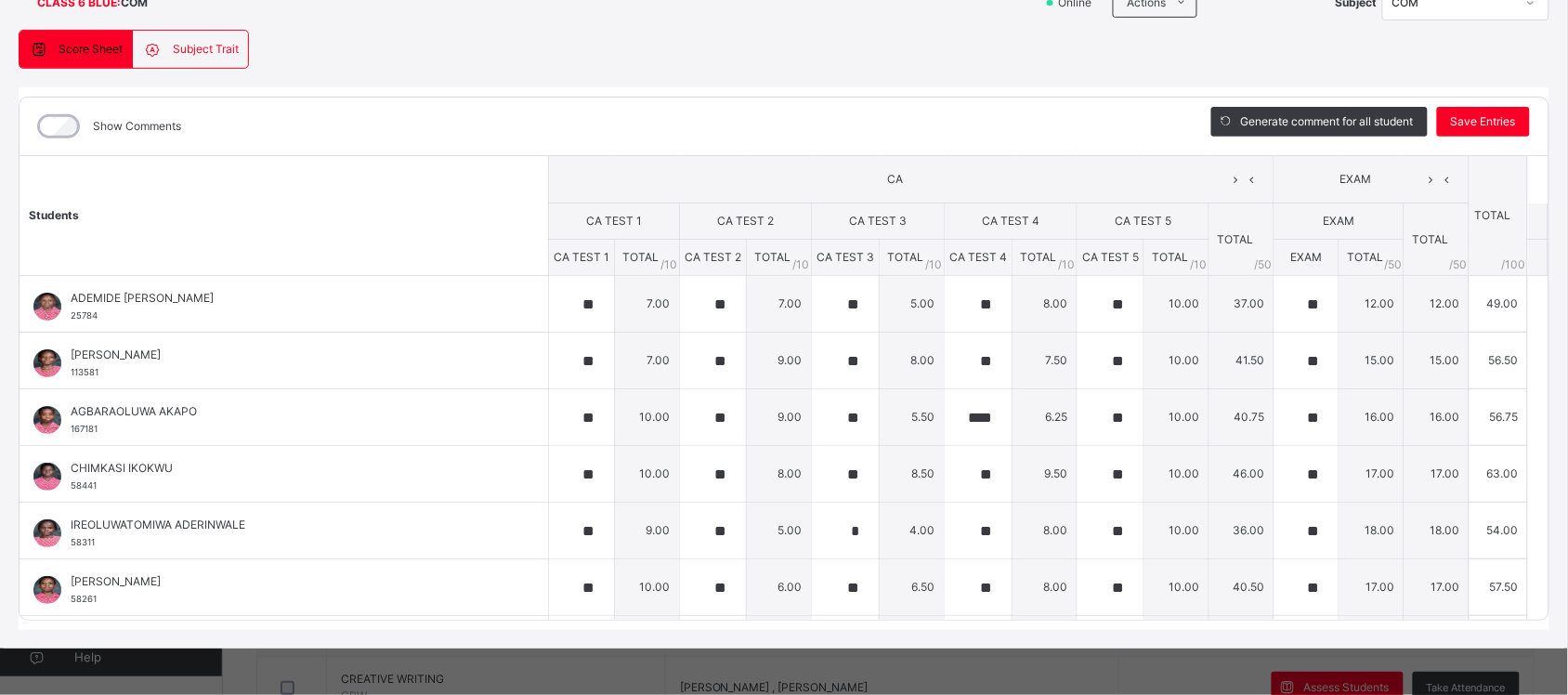 drag, startPoint x: 1234, startPoint y: 0, endPoint x: 1099, endPoint y: 128, distance: 186.03494 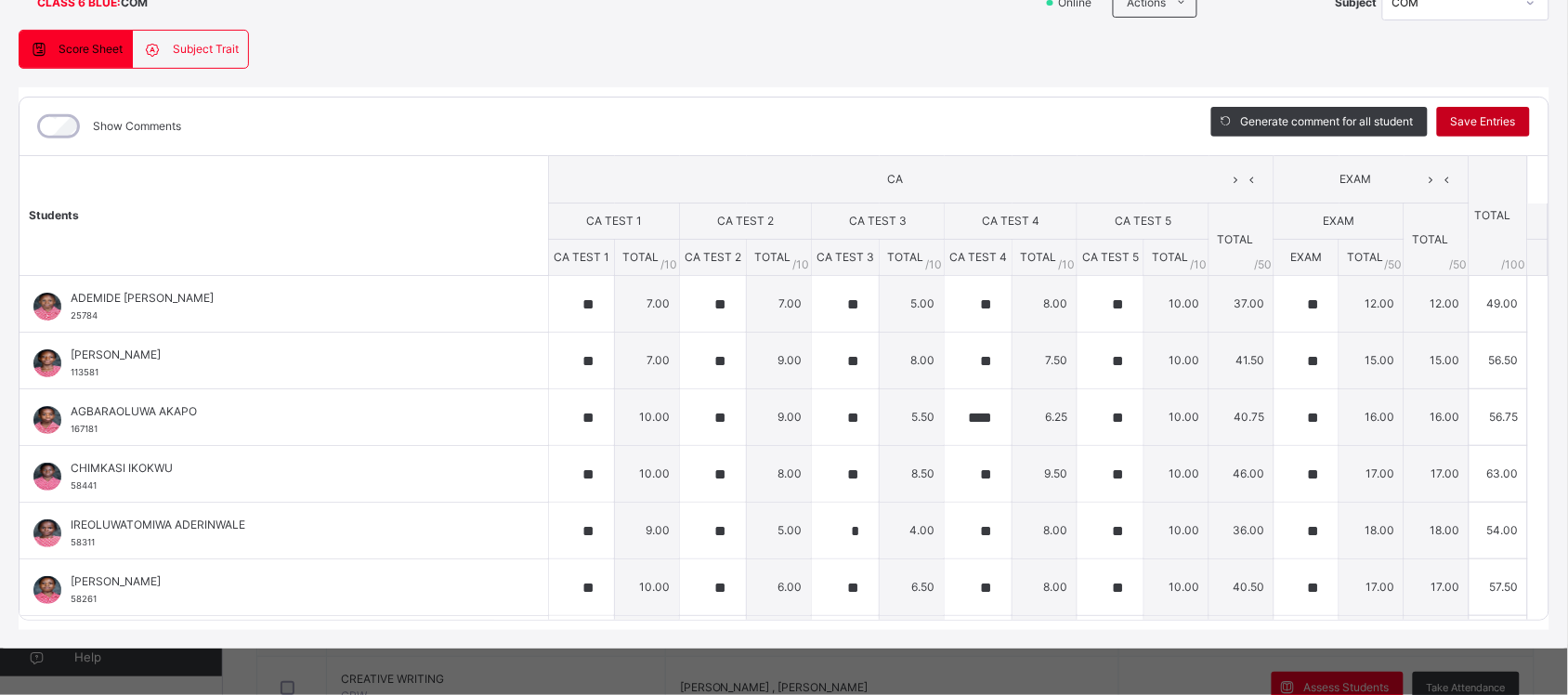 click on "Save Entries" at bounding box center (1483, 122) 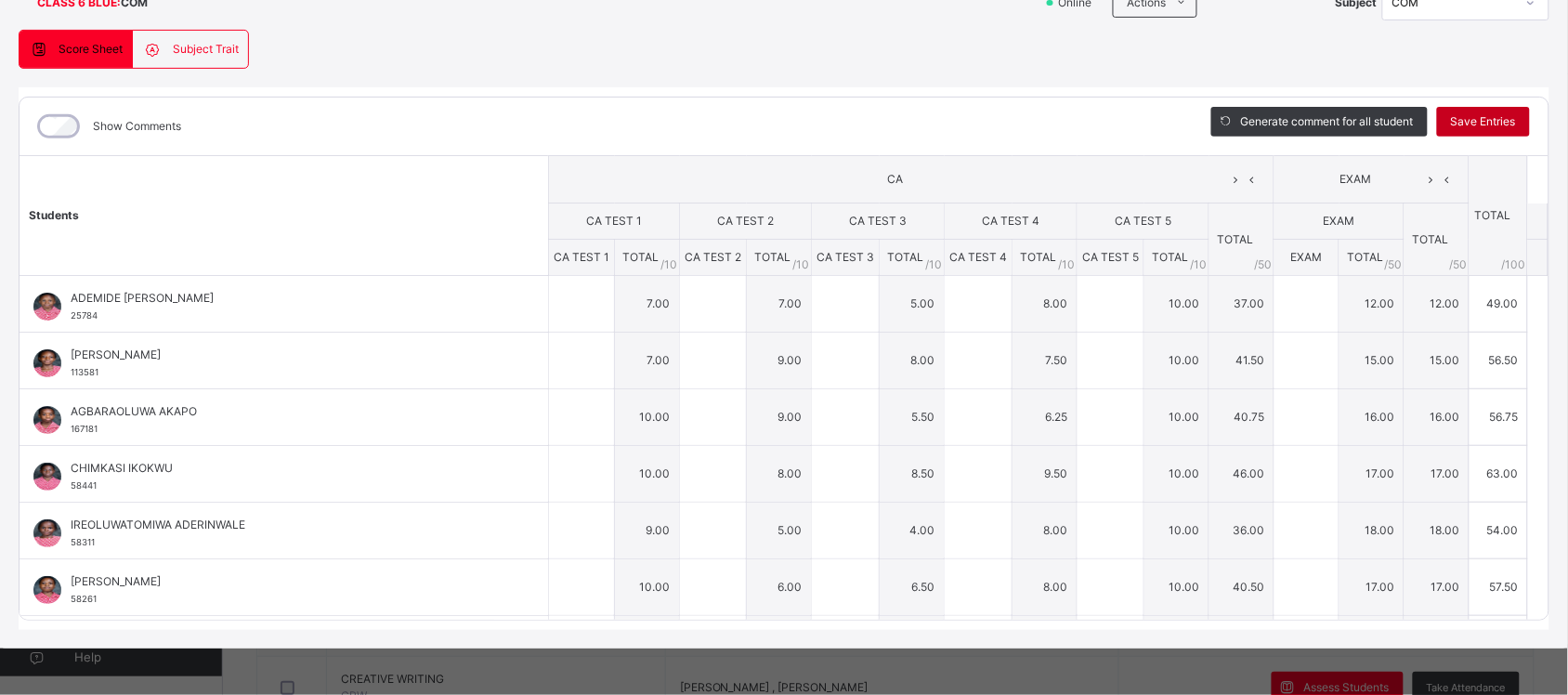 type on "**" 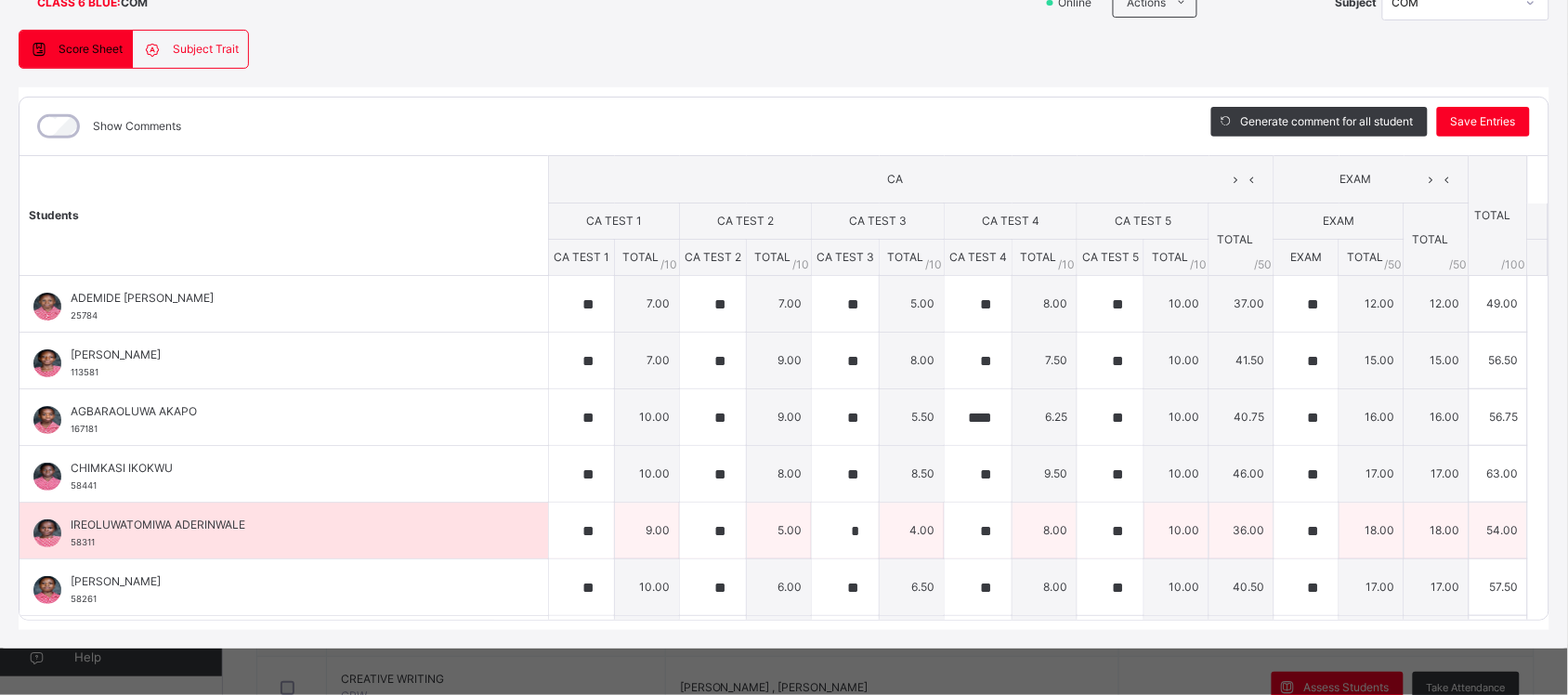 click on "5.00" at bounding box center [779, 531] 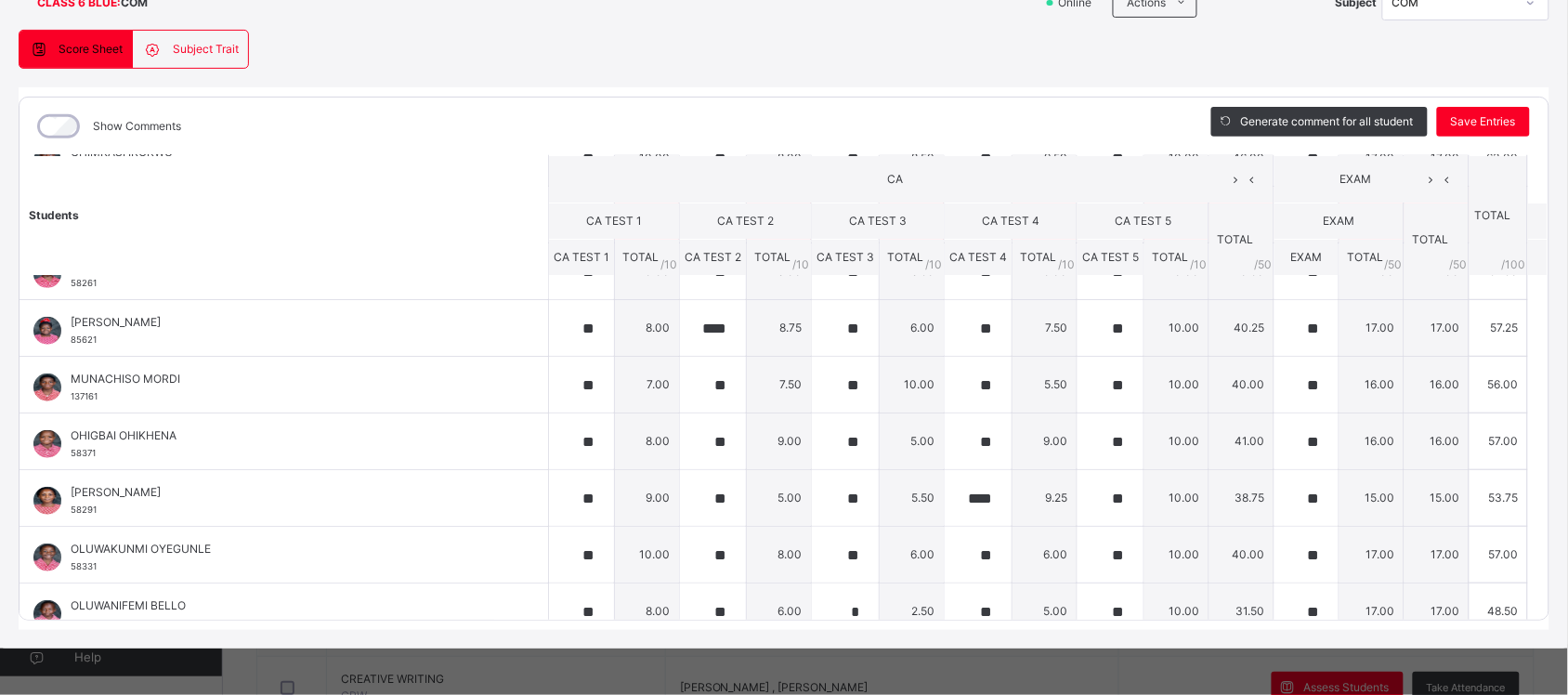 scroll, scrollTop: 623, scrollLeft: 0, axis: vertical 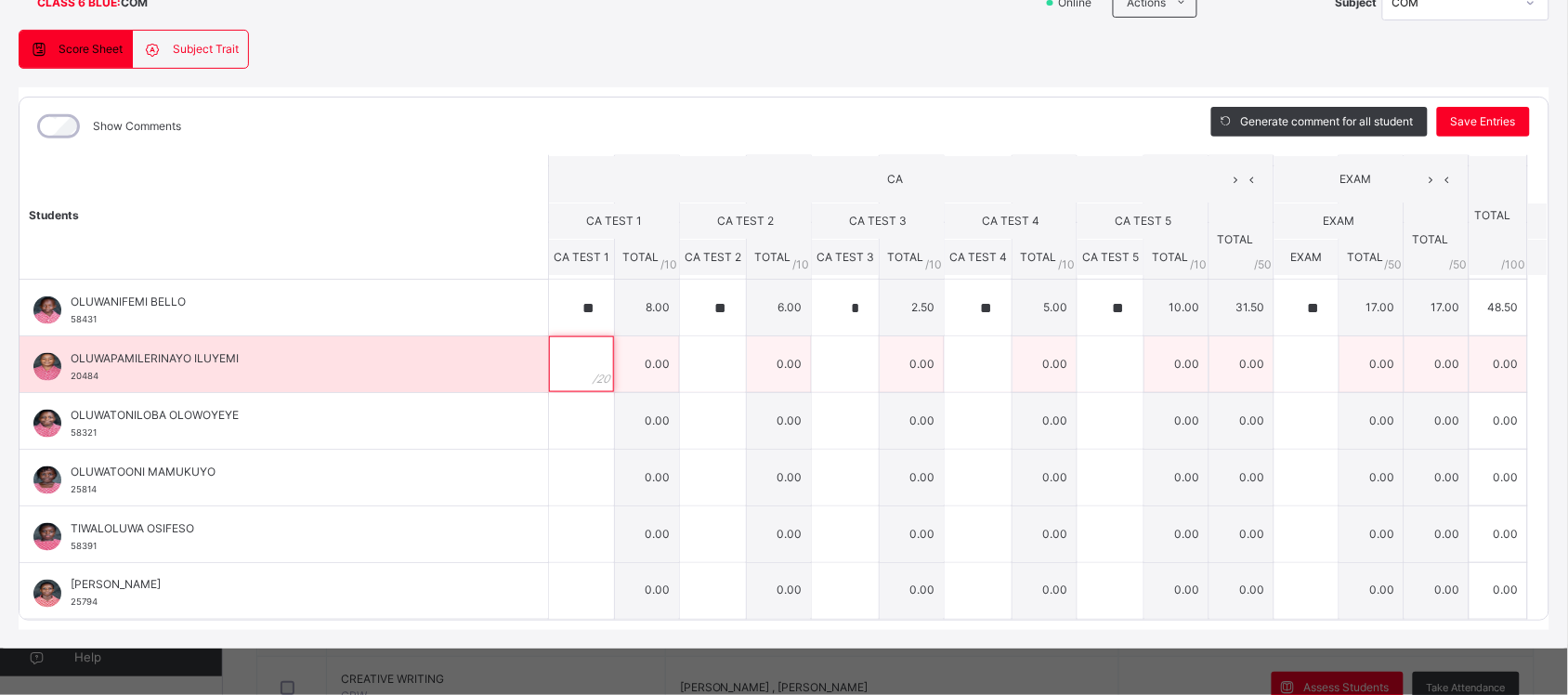 click at bounding box center (581, 364) 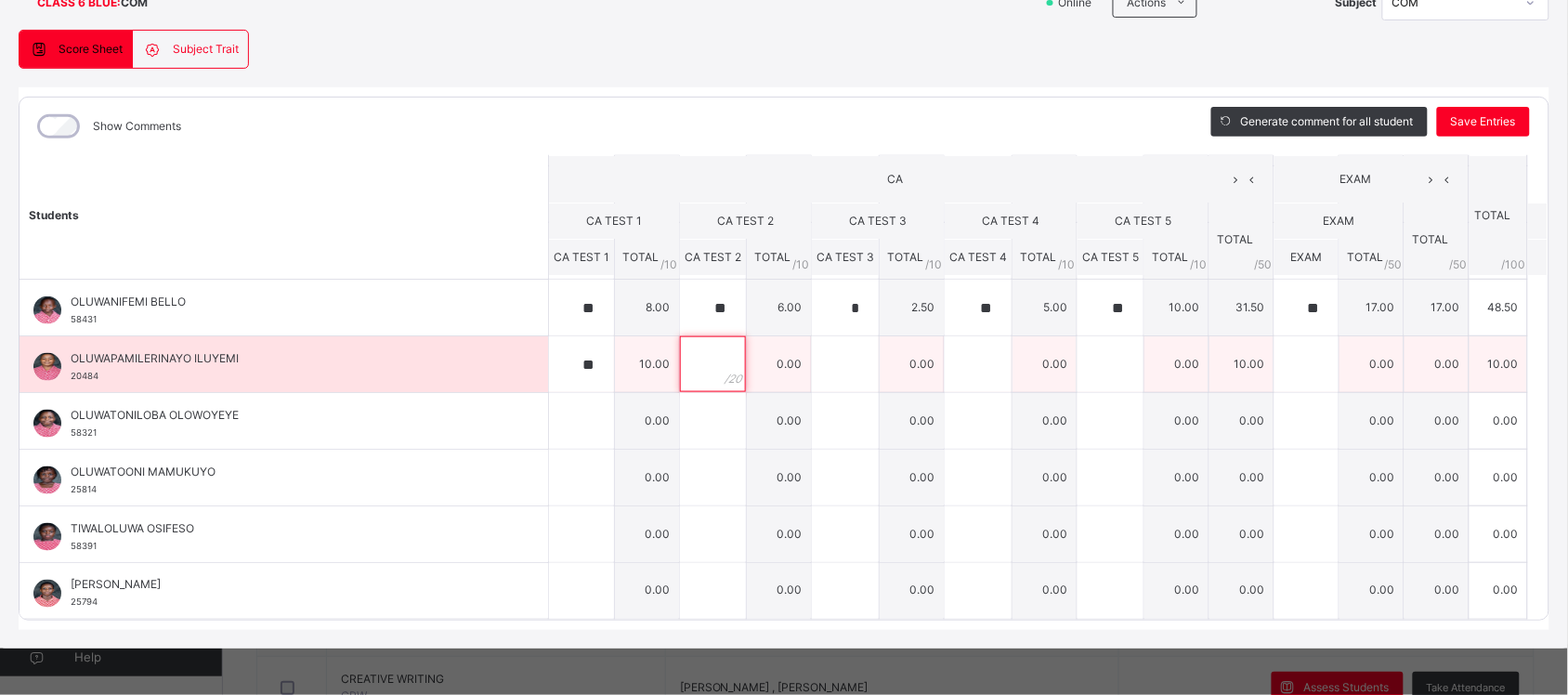 click at bounding box center (712, 364) 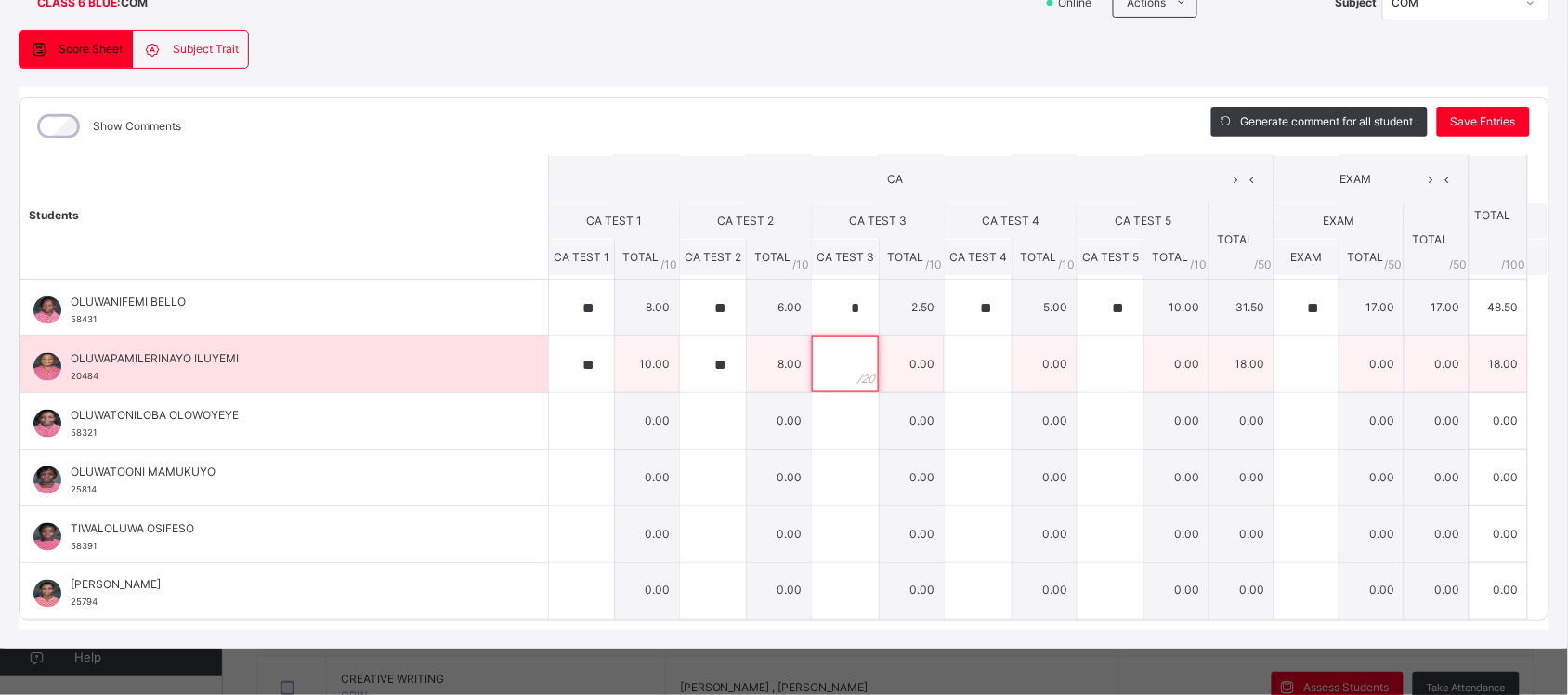 click at bounding box center (845, 364) 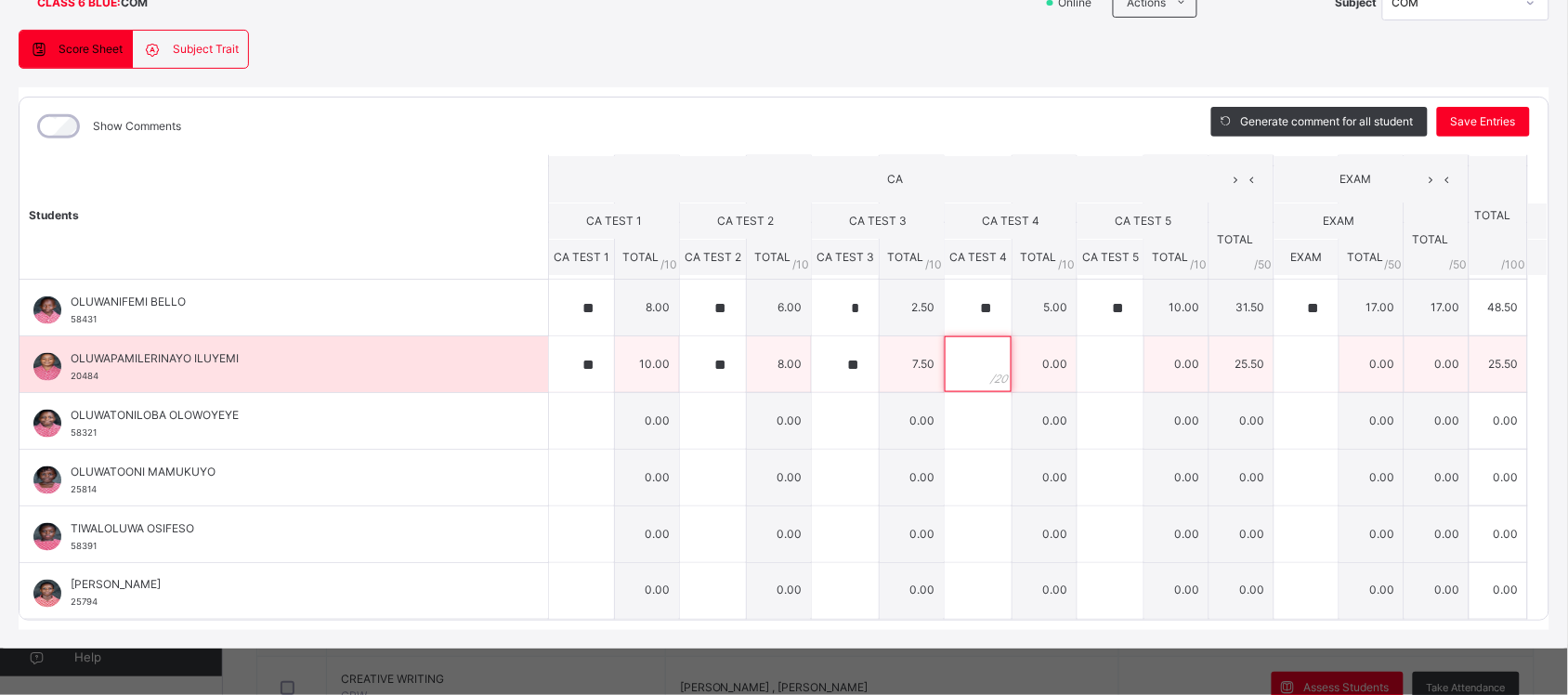 click at bounding box center [978, 364] 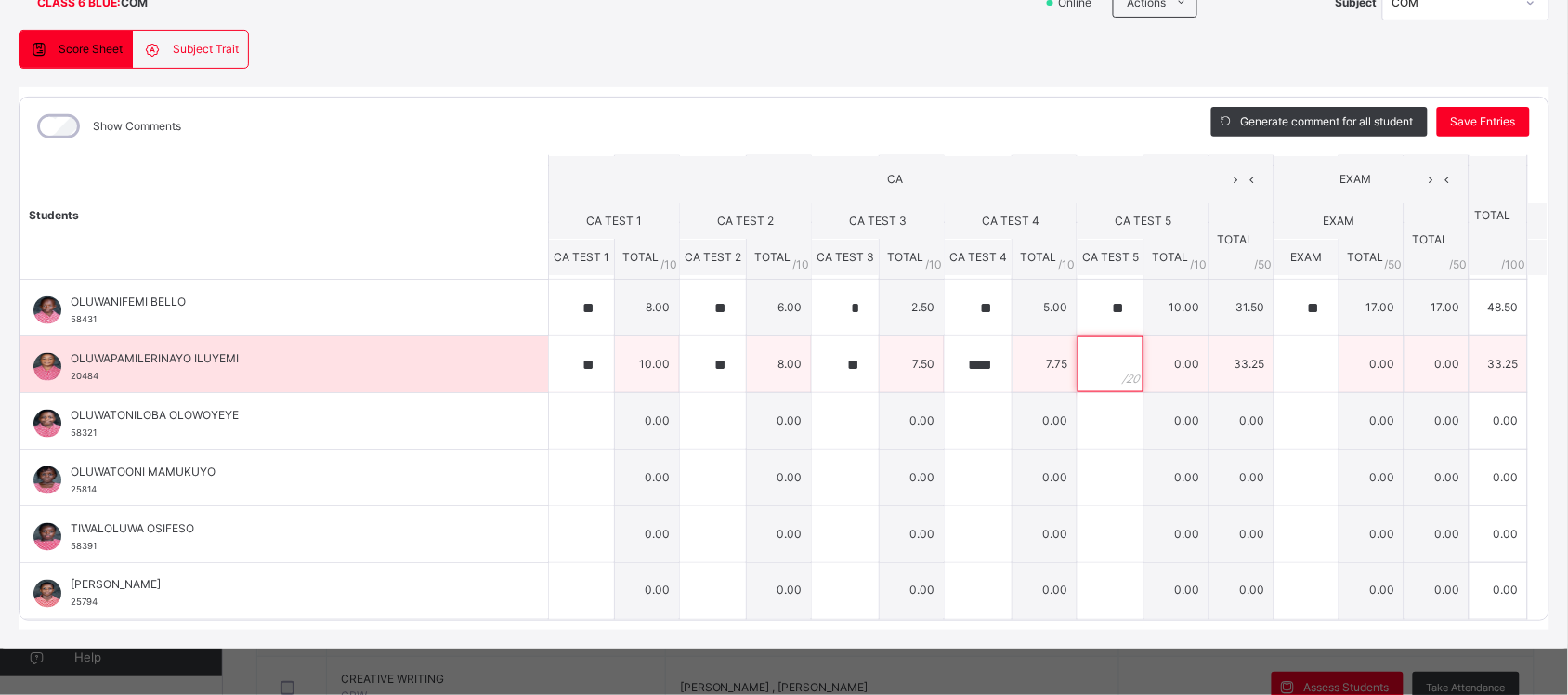 click at bounding box center [1110, 364] 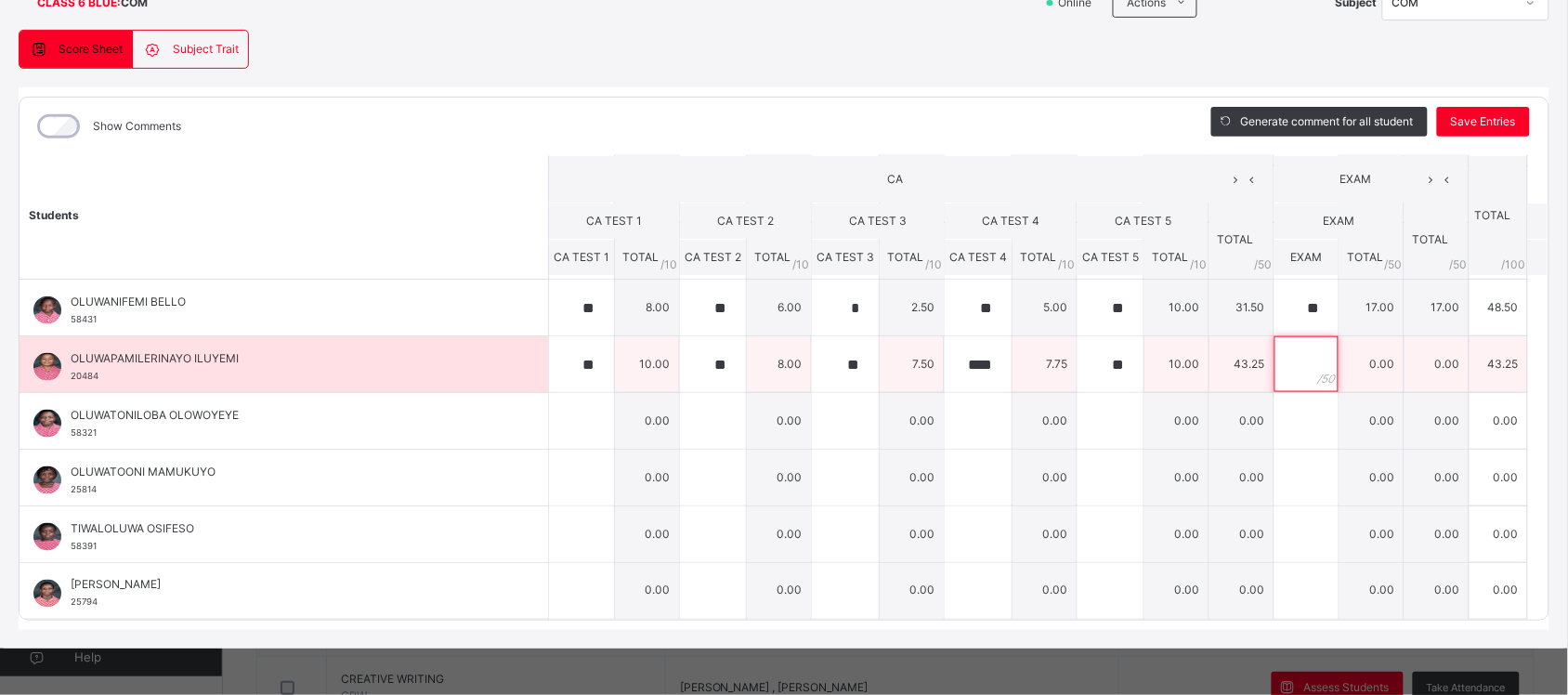 click at bounding box center [1306, 364] 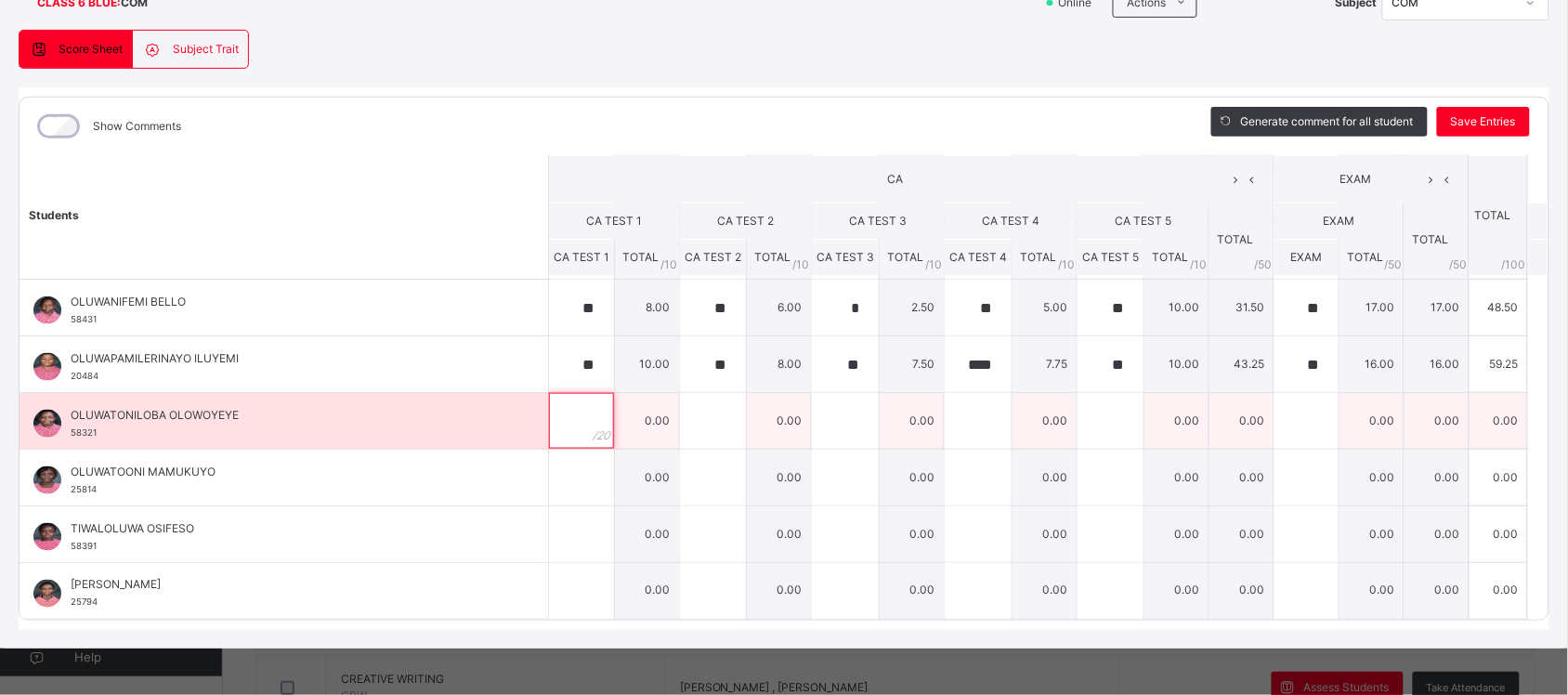 click at bounding box center [581, 421] 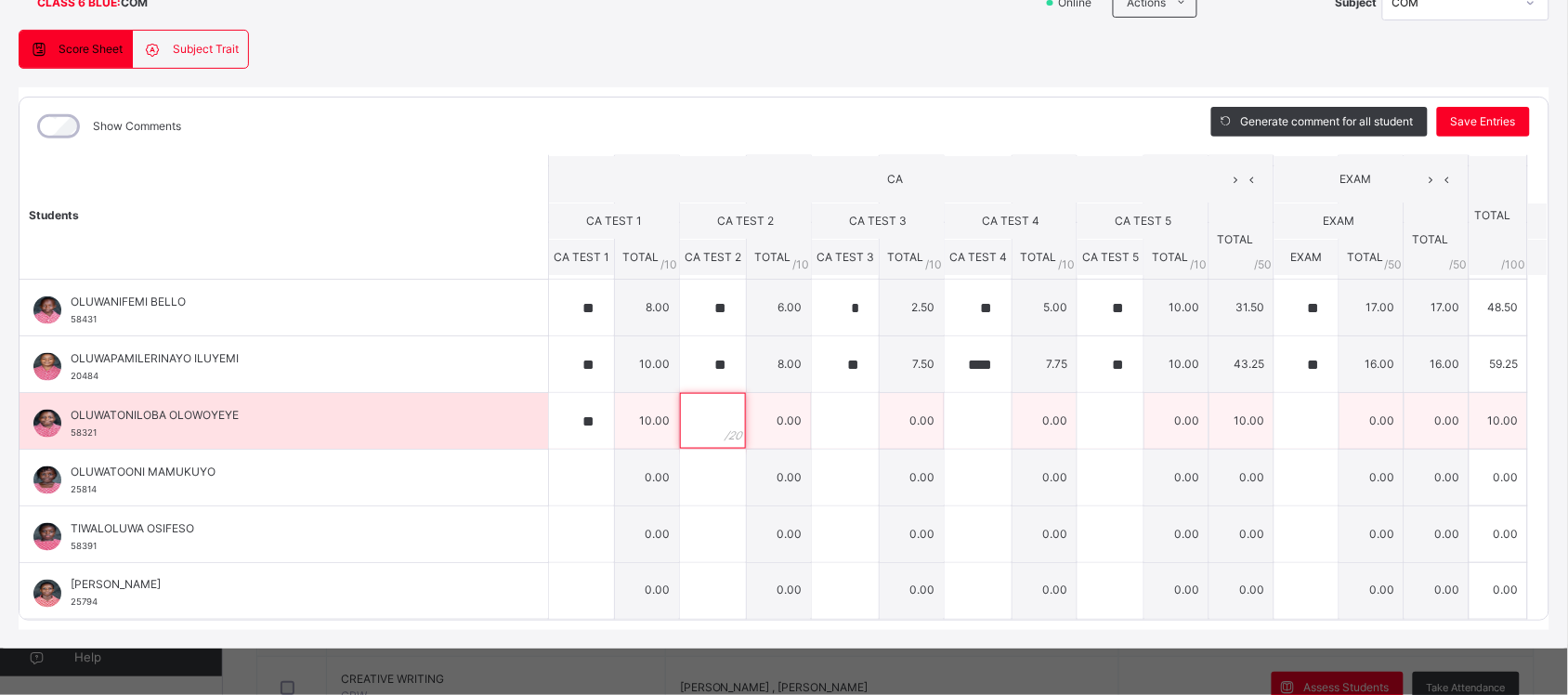 click at bounding box center (712, 421) 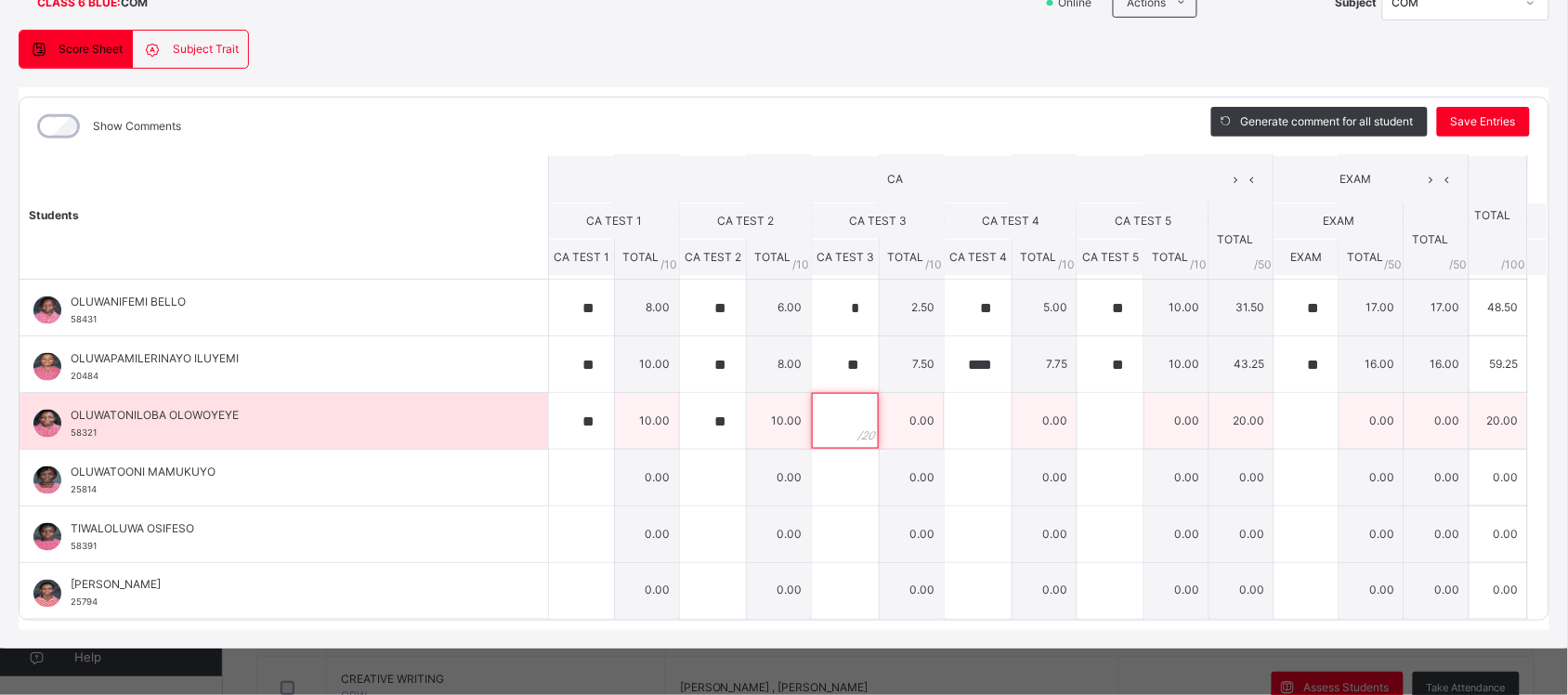 click at bounding box center (845, 421) 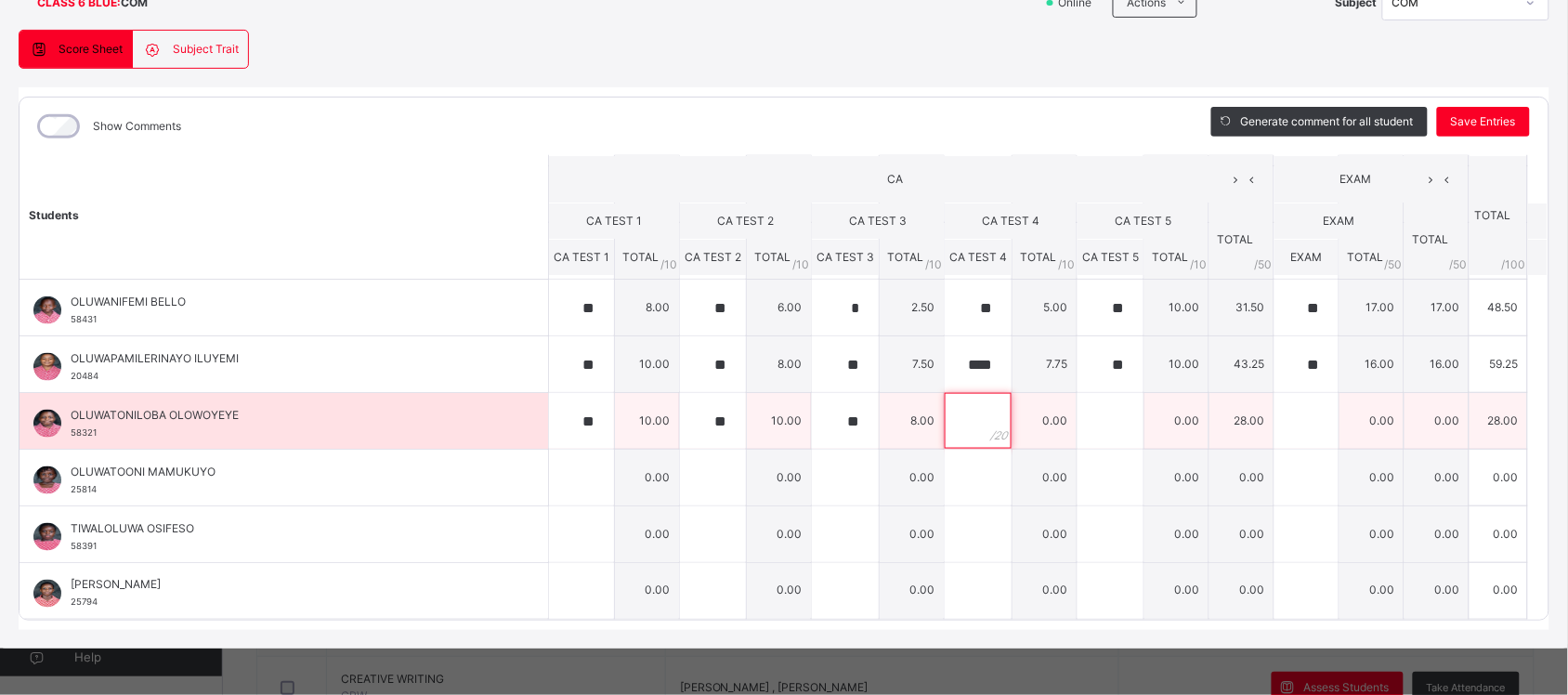 click at bounding box center (978, 421) 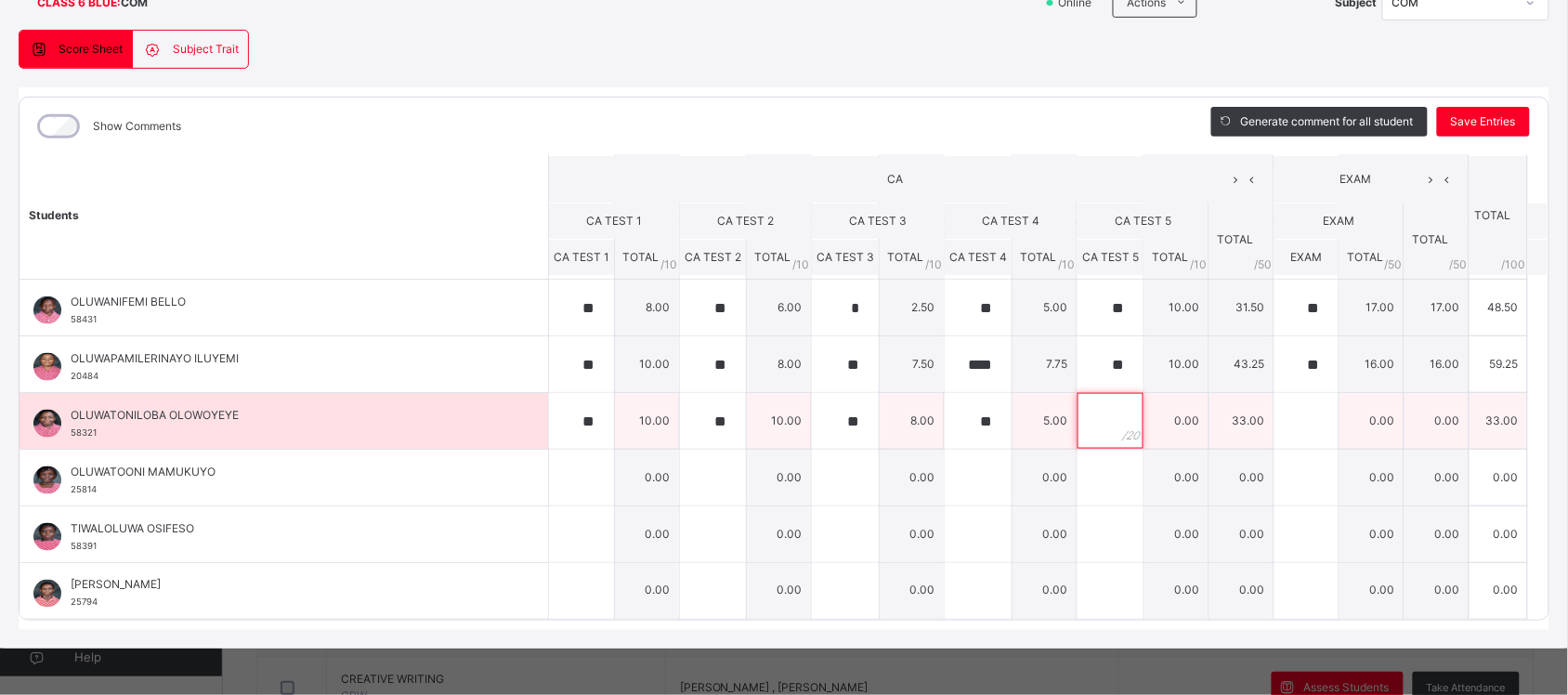 click at bounding box center [1110, 421] 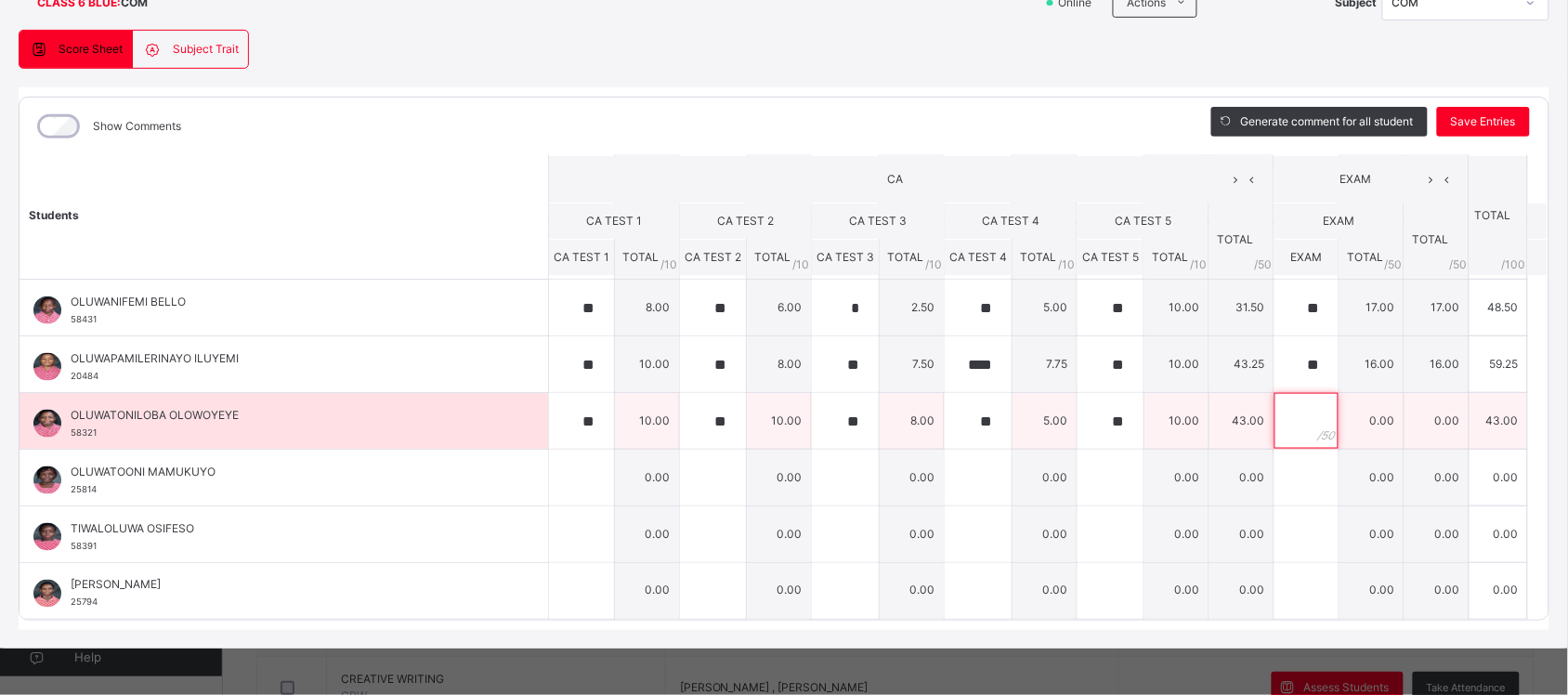 click at bounding box center [1306, 421] 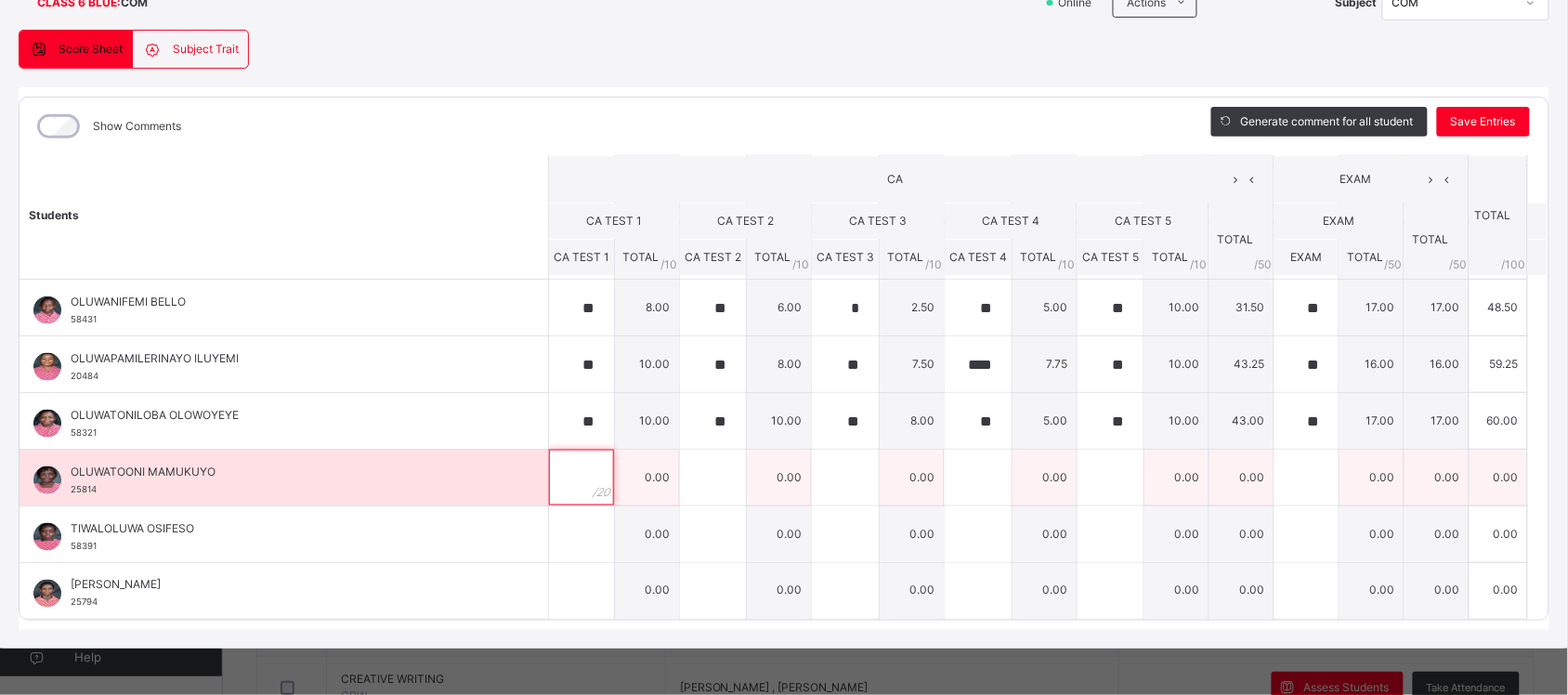 click at bounding box center (581, 478) 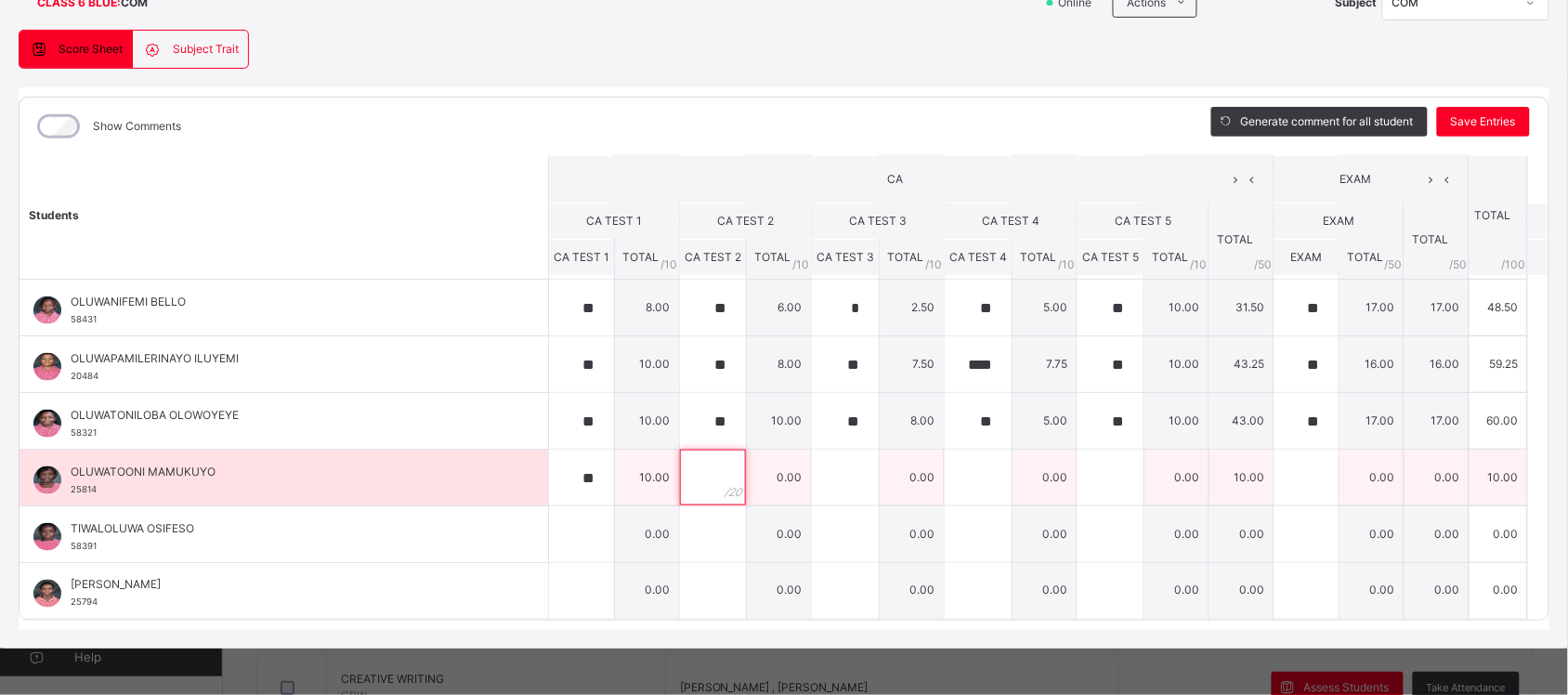 click at bounding box center [712, 478] 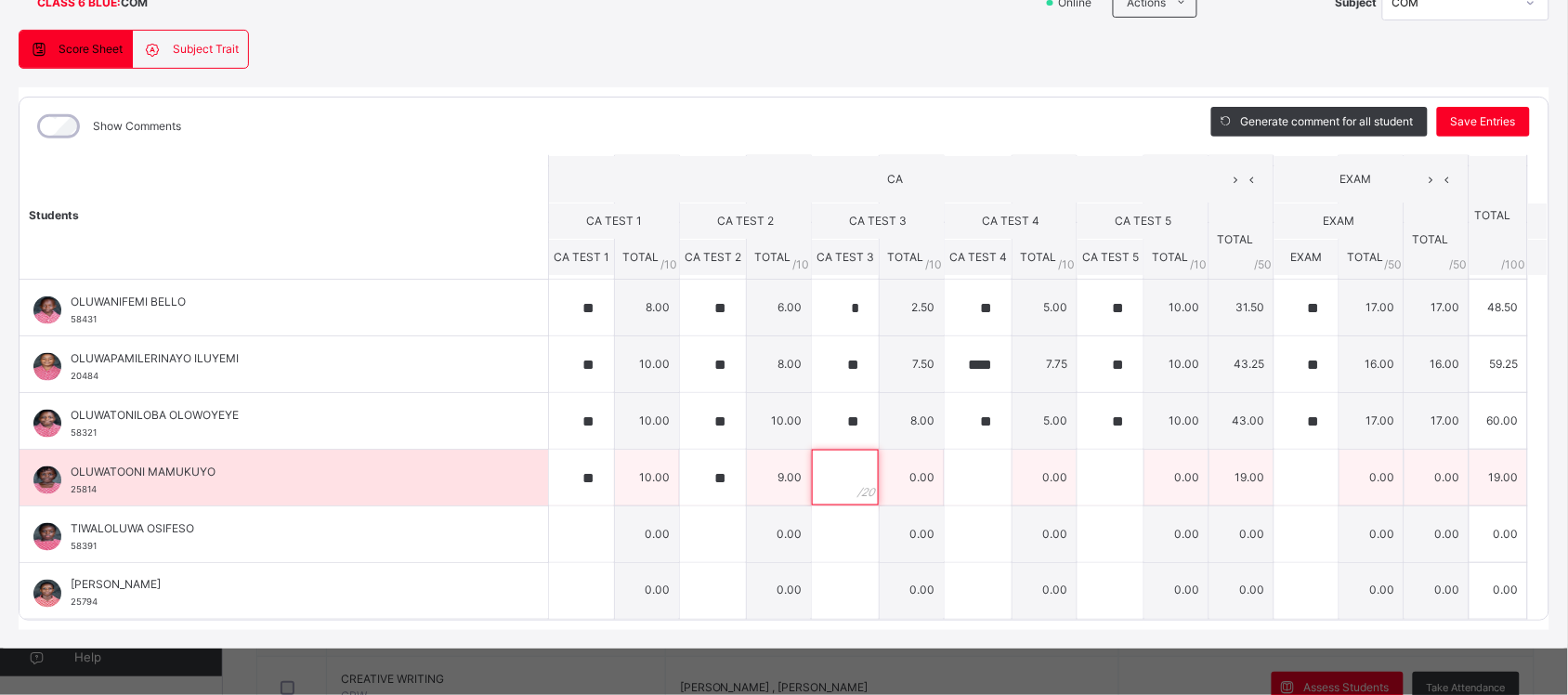 click at bounding box center [845, 478] 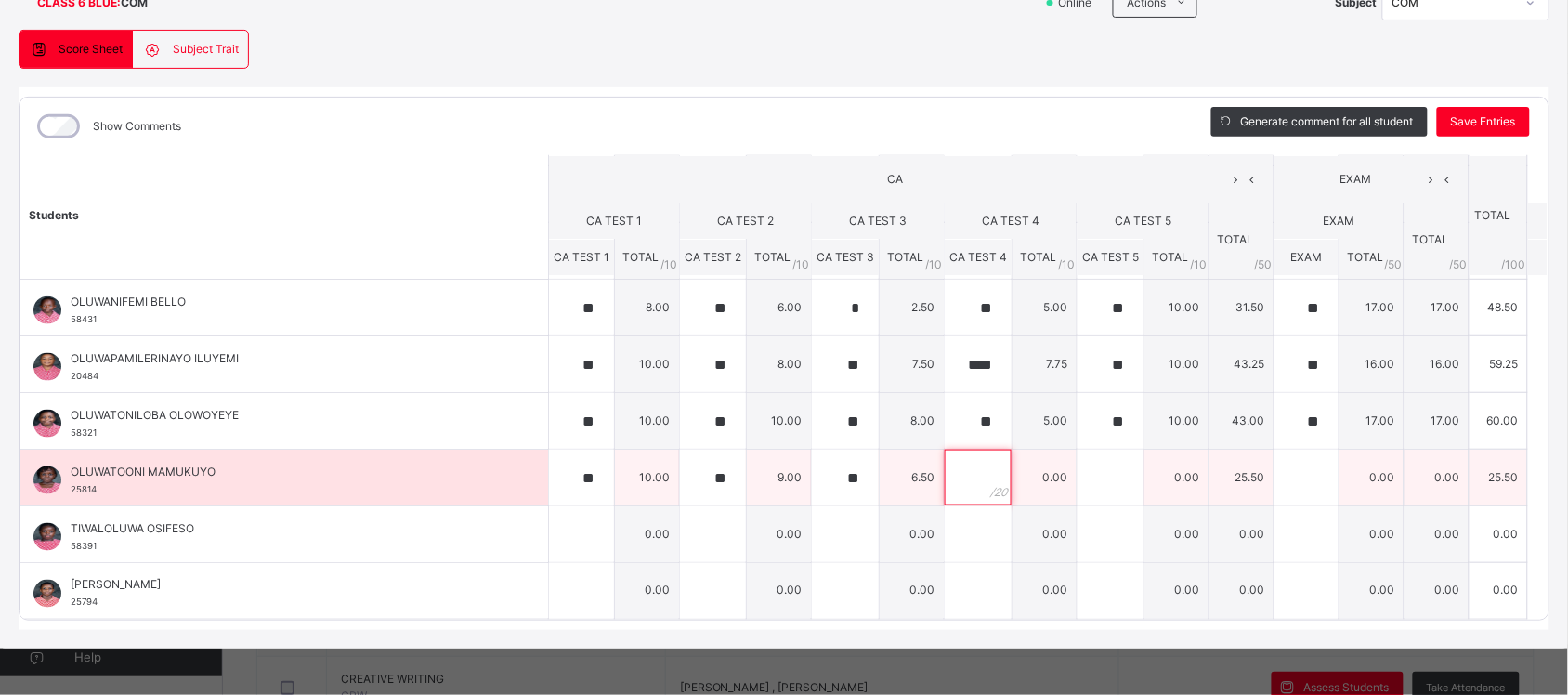 click at bounding box center [978, 478] 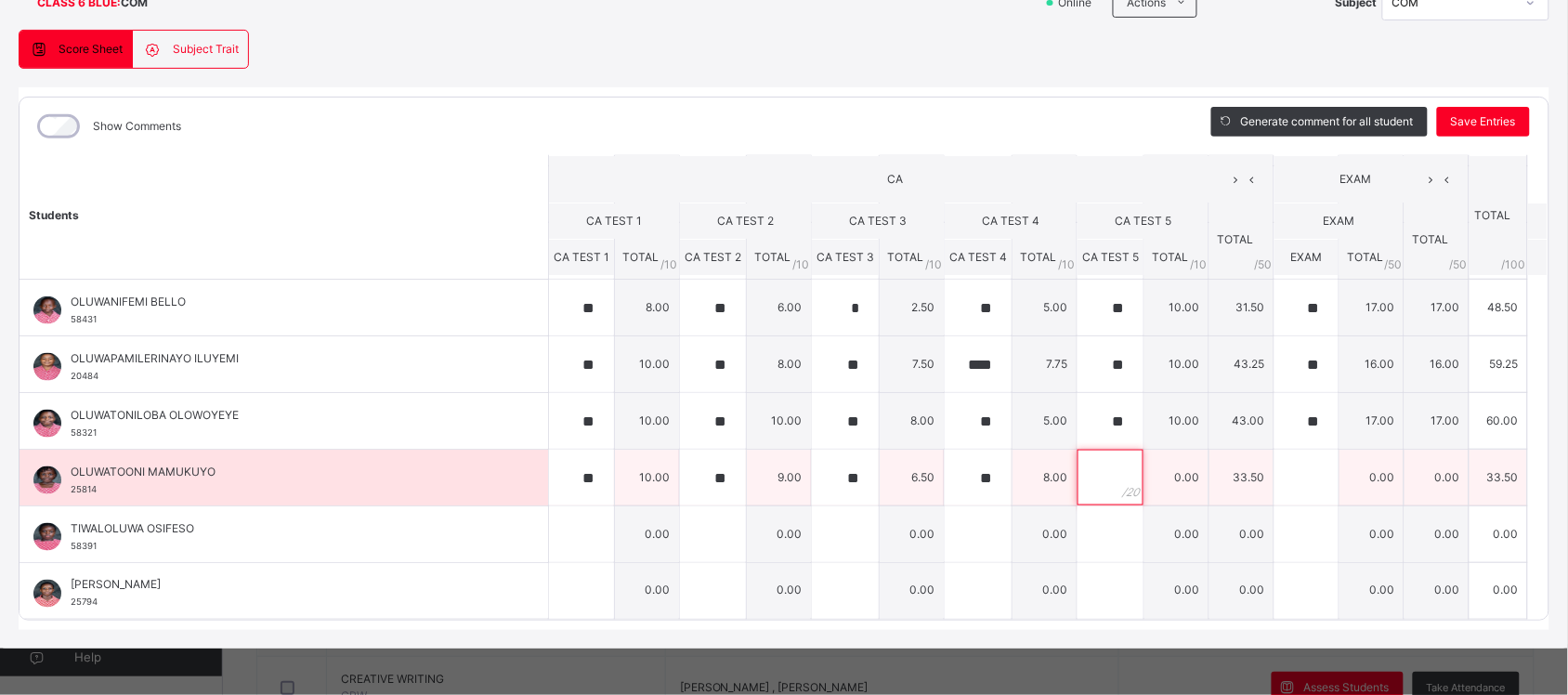 click at bounding box center [1110, 478] 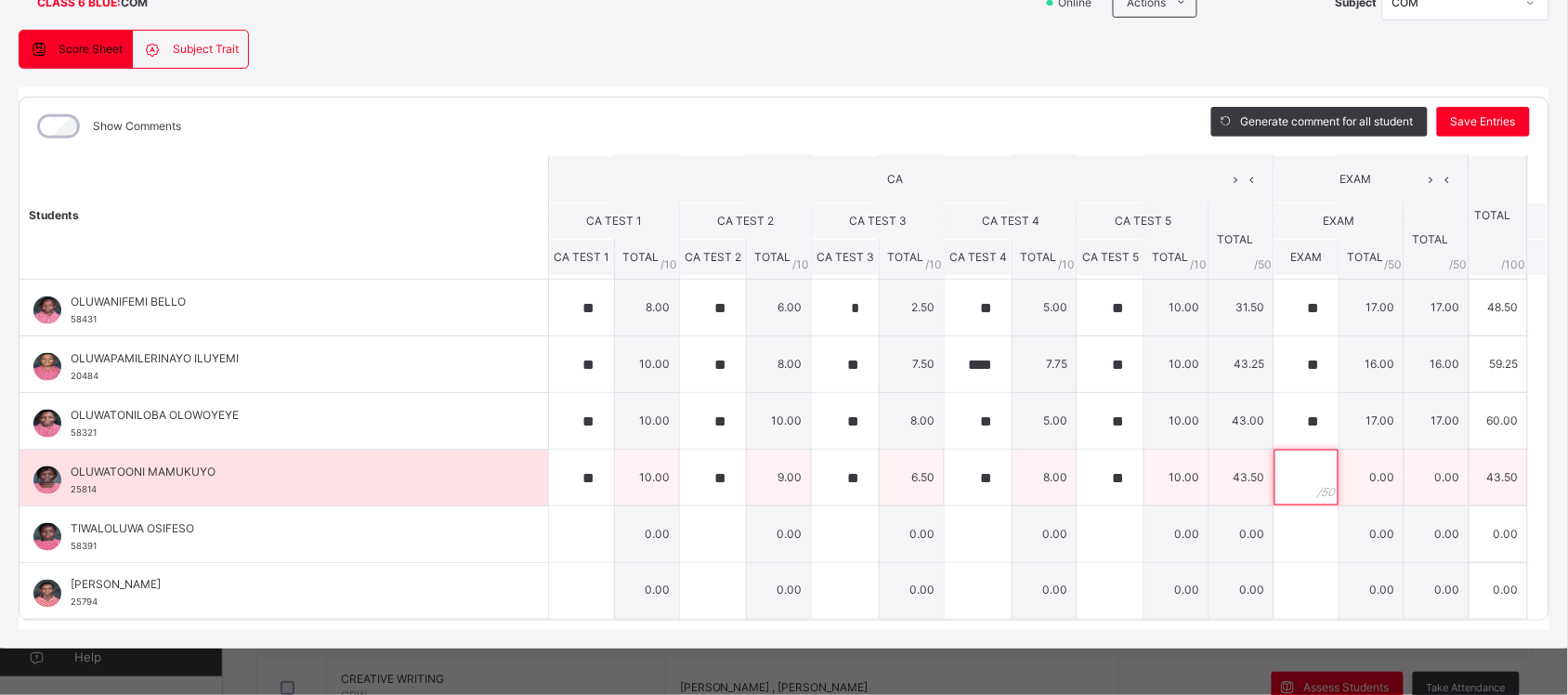 click at bounding box center [1306, 478] 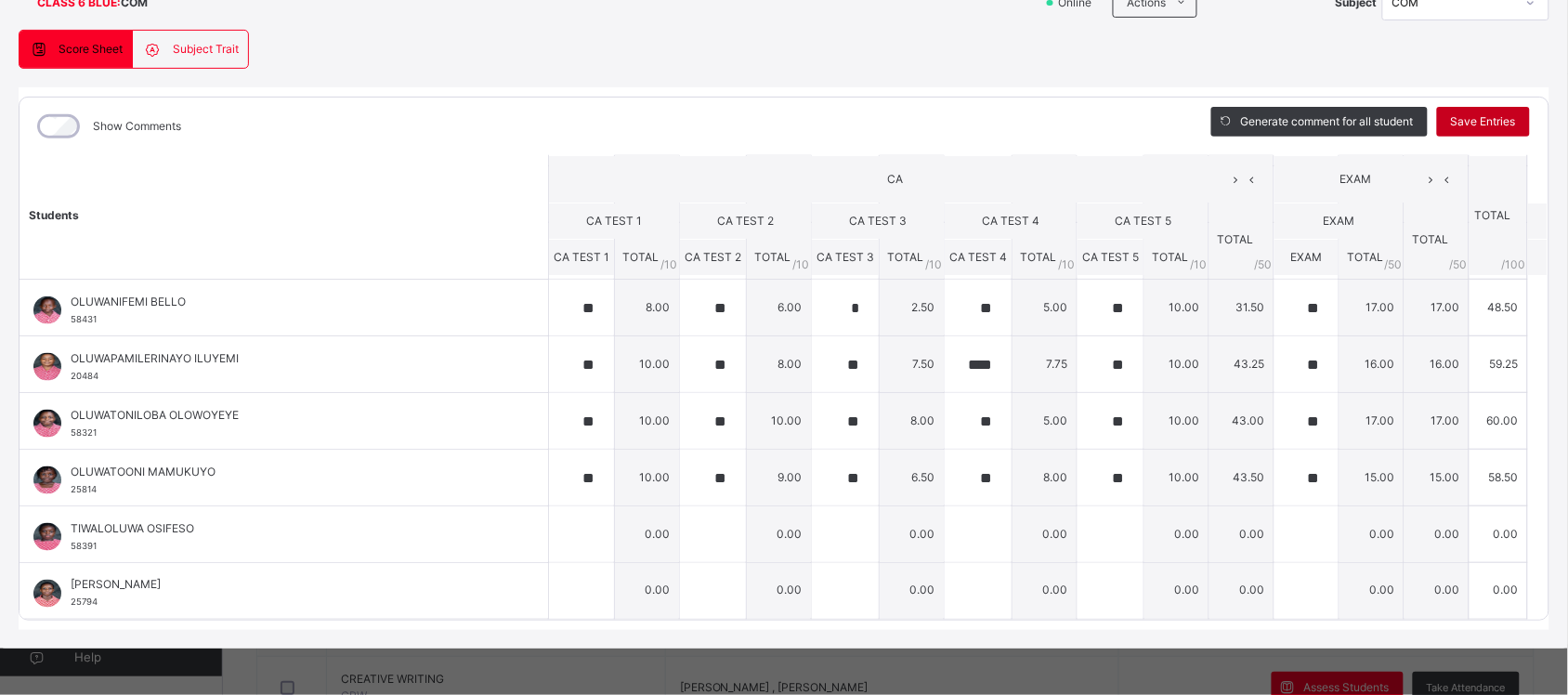 click on "Save Entries" at bounding box center [1483, 122] 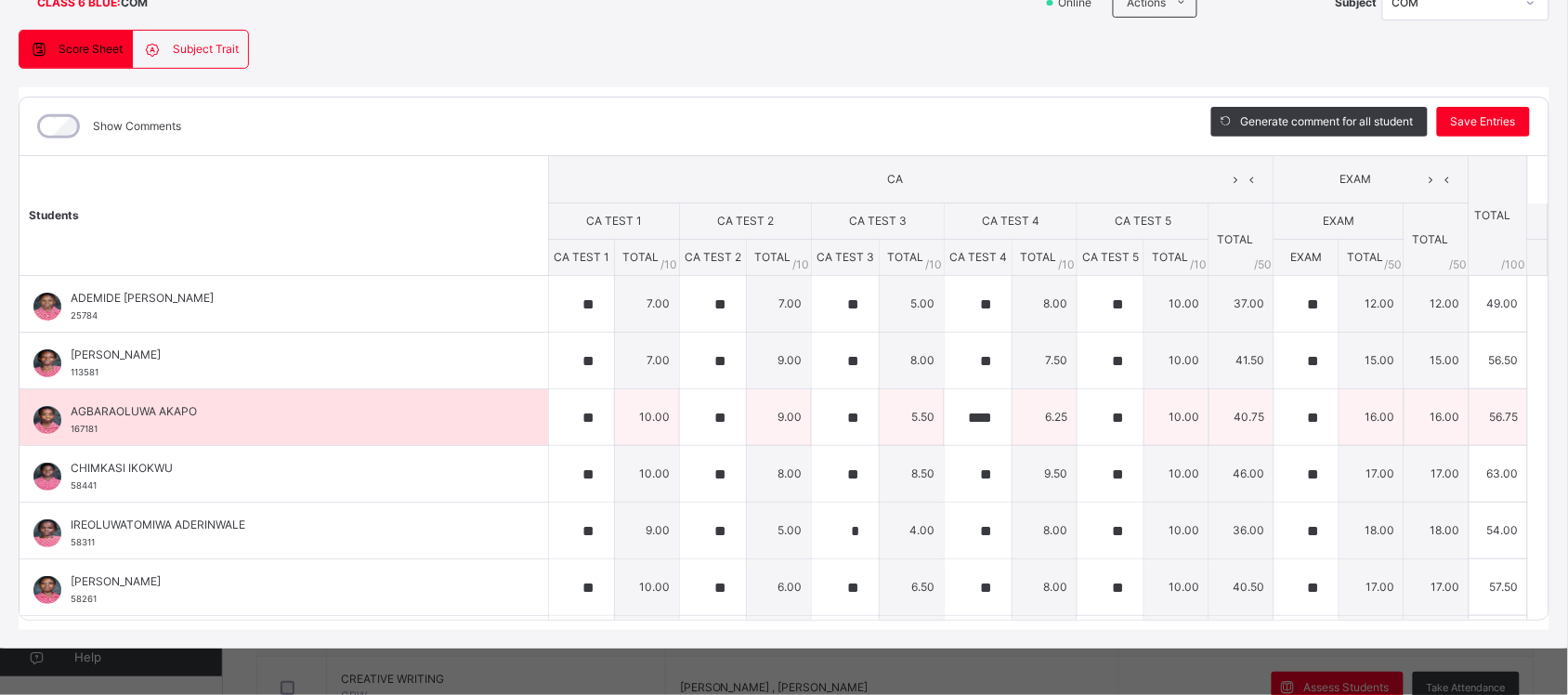 click on "5.50" at bounding box center (912, 417) 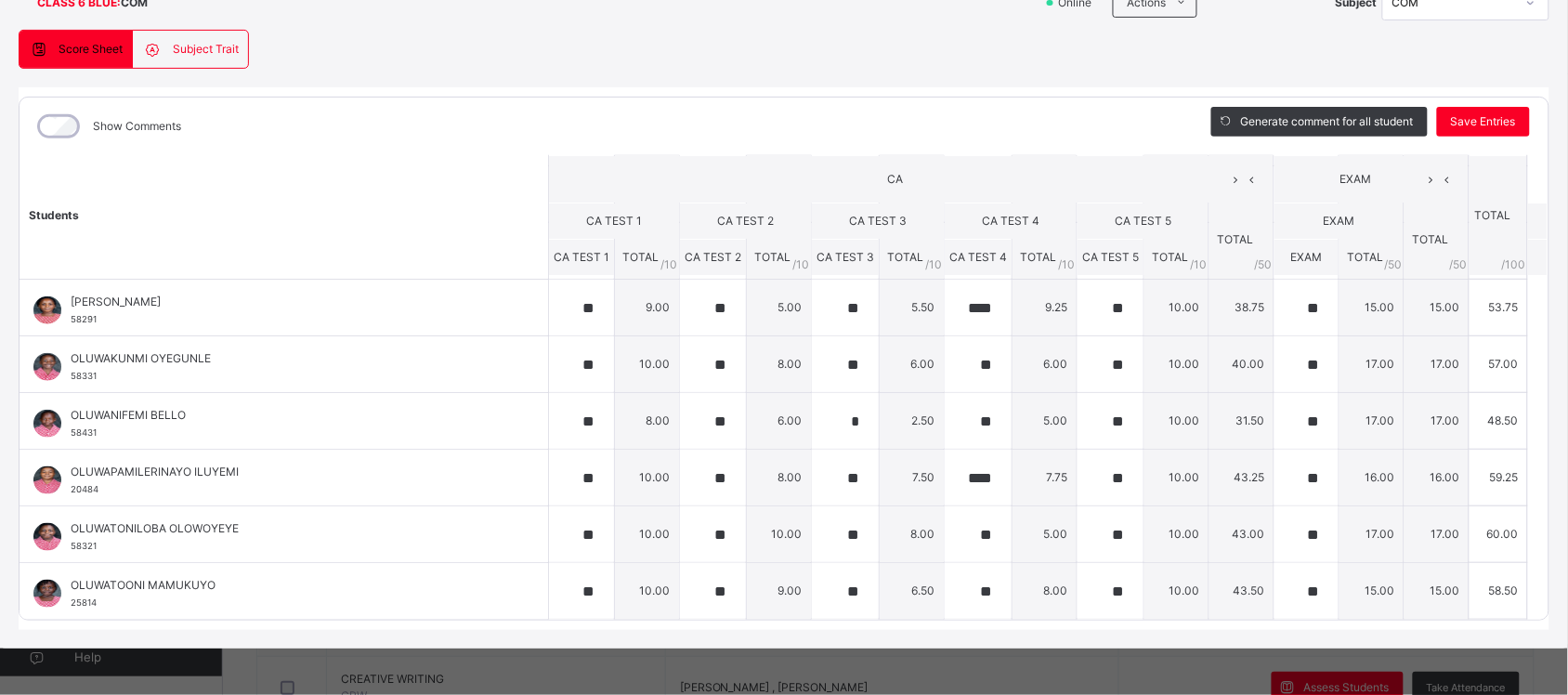 scroll, scrollTop: 623, scrollLeft: 0, axis: vertical 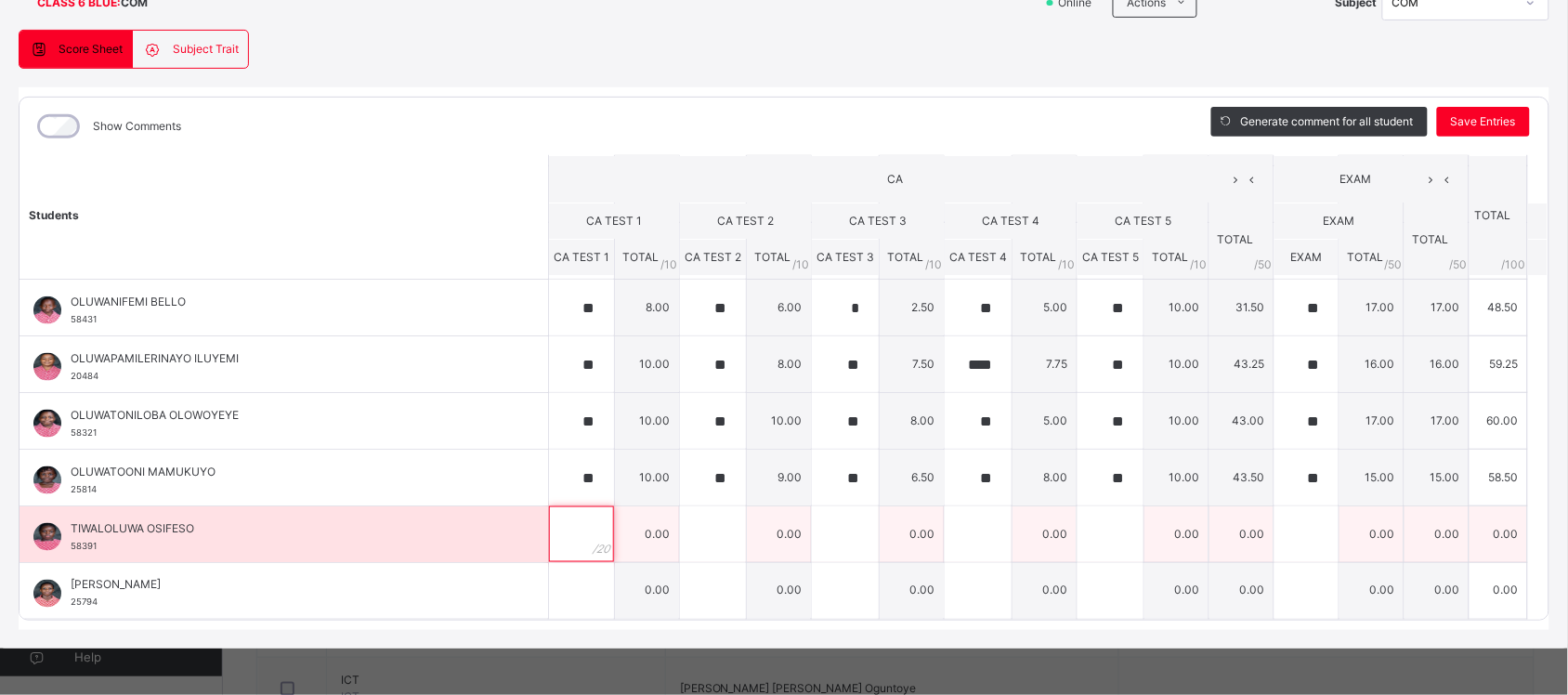 click at bounding box center [581, 534] 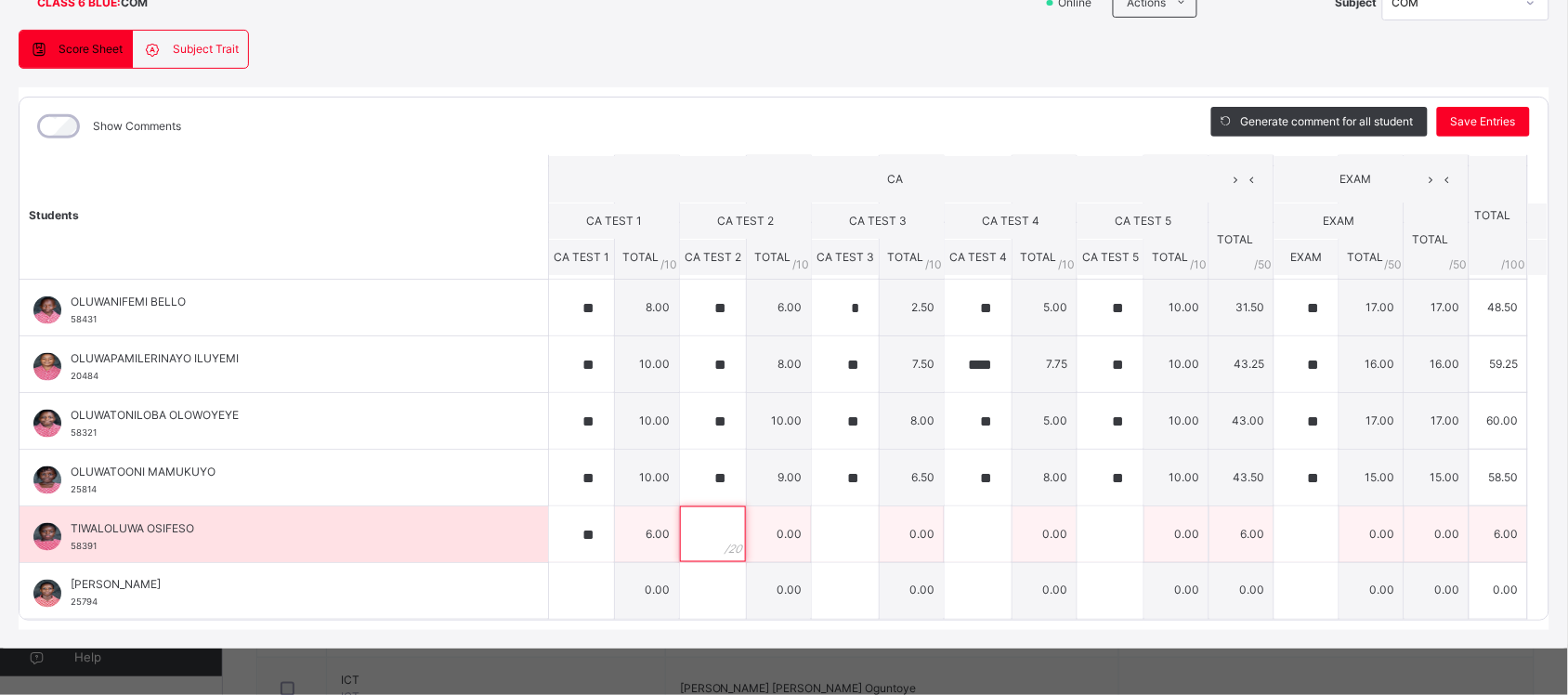 click at bounding box center [712, 534] 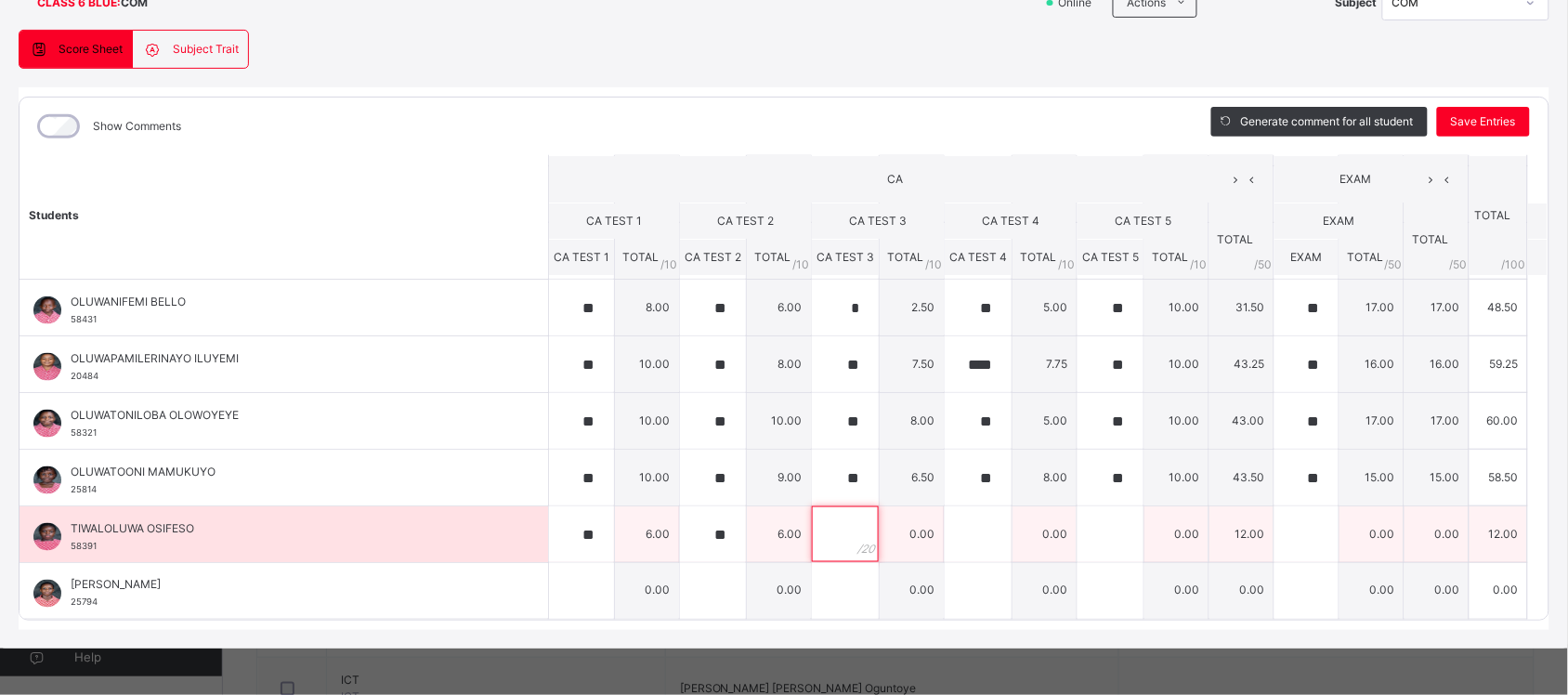 click at bounding box center (845, 534) 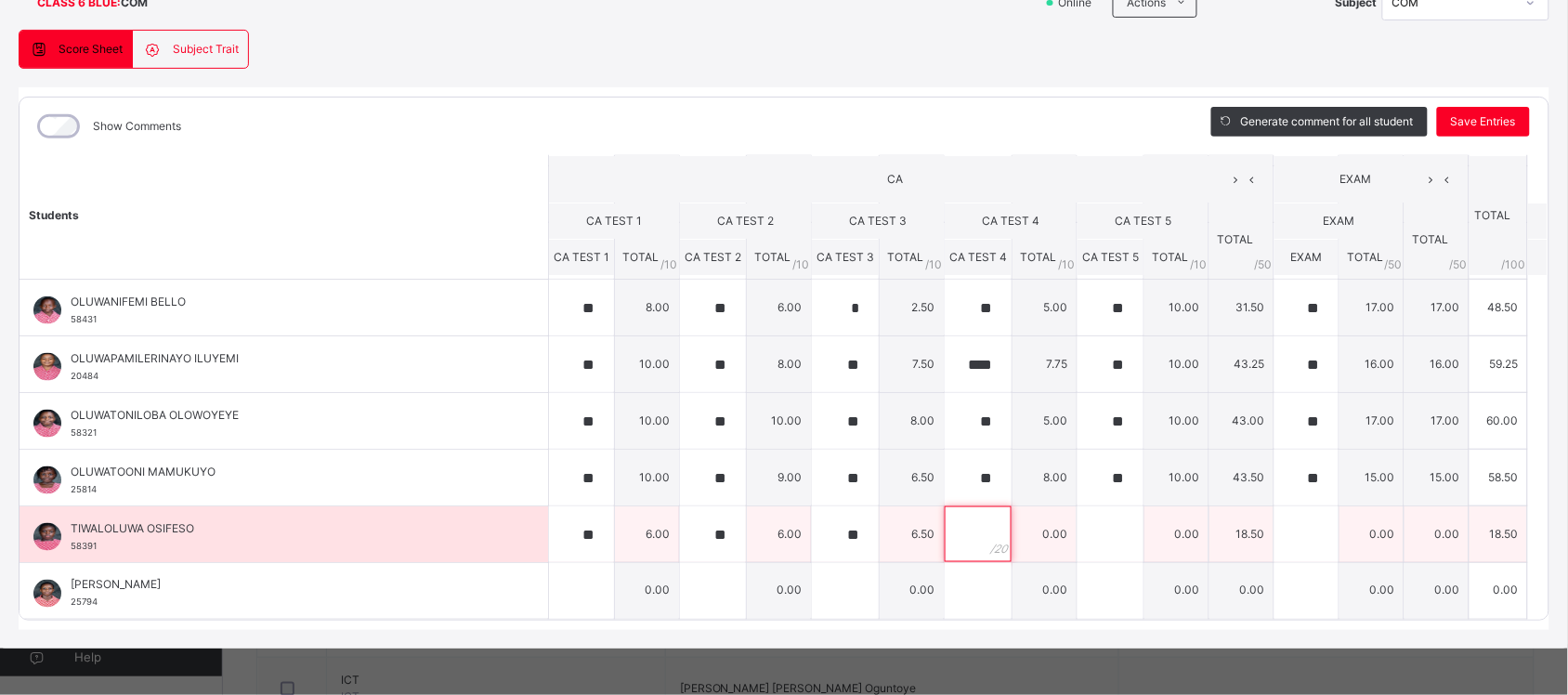 click at bounding box center [978, 534] 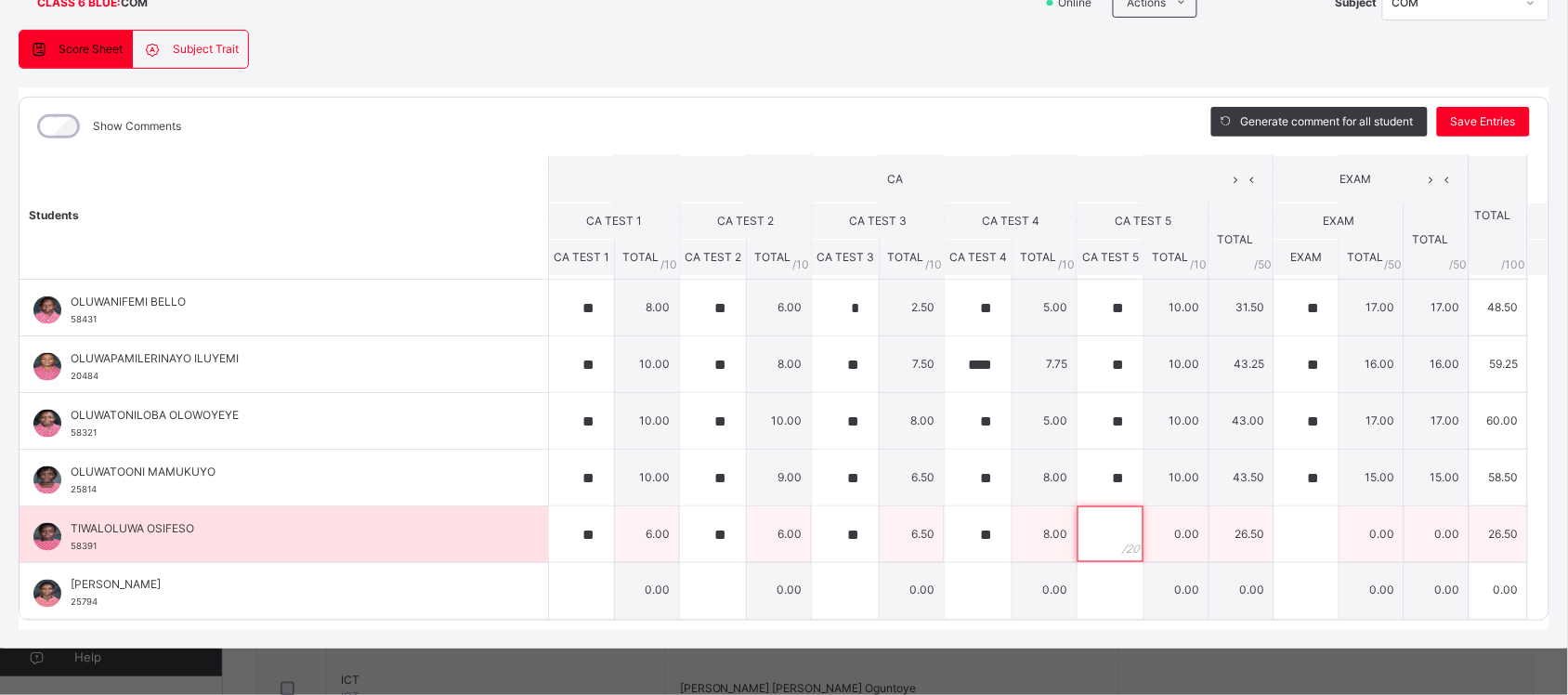 click at bounding box center (1110, 534) 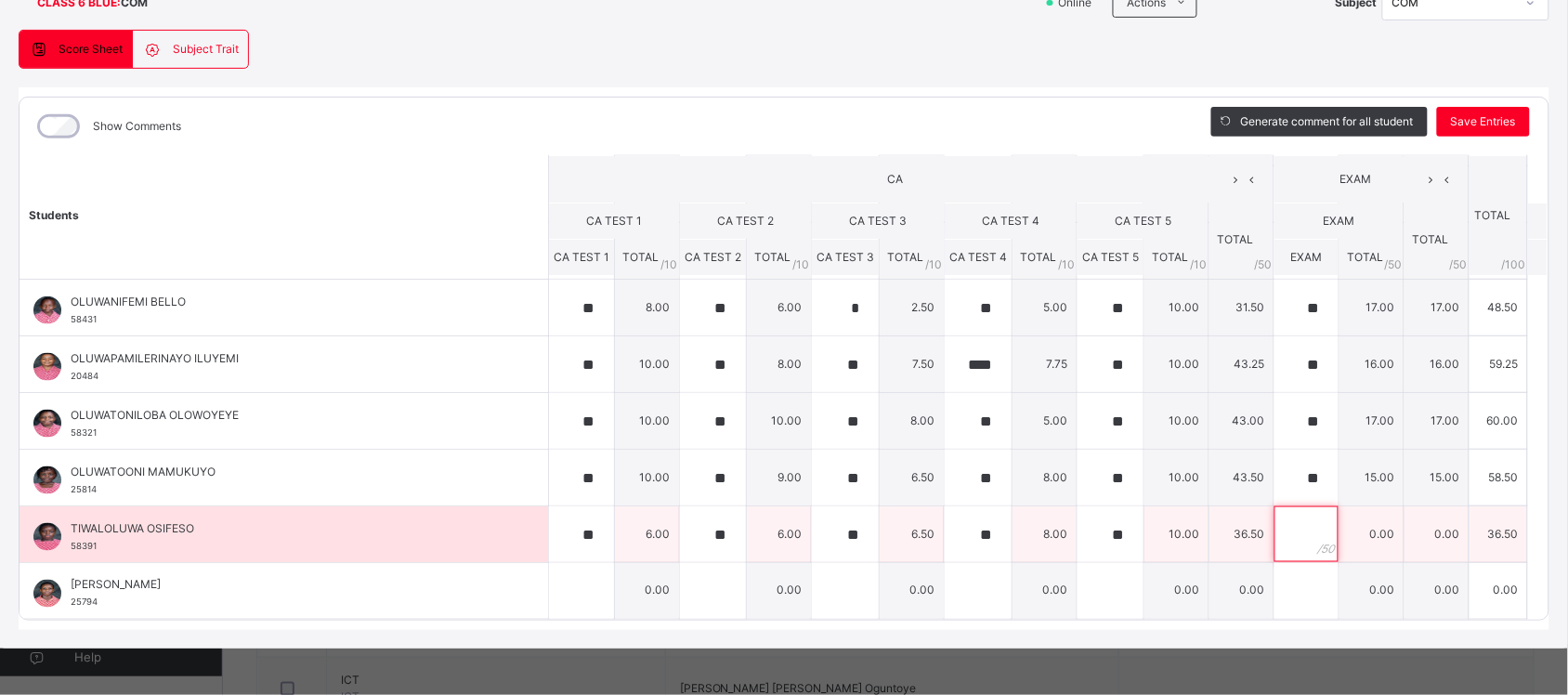 click at bounding box center (1306, 534) 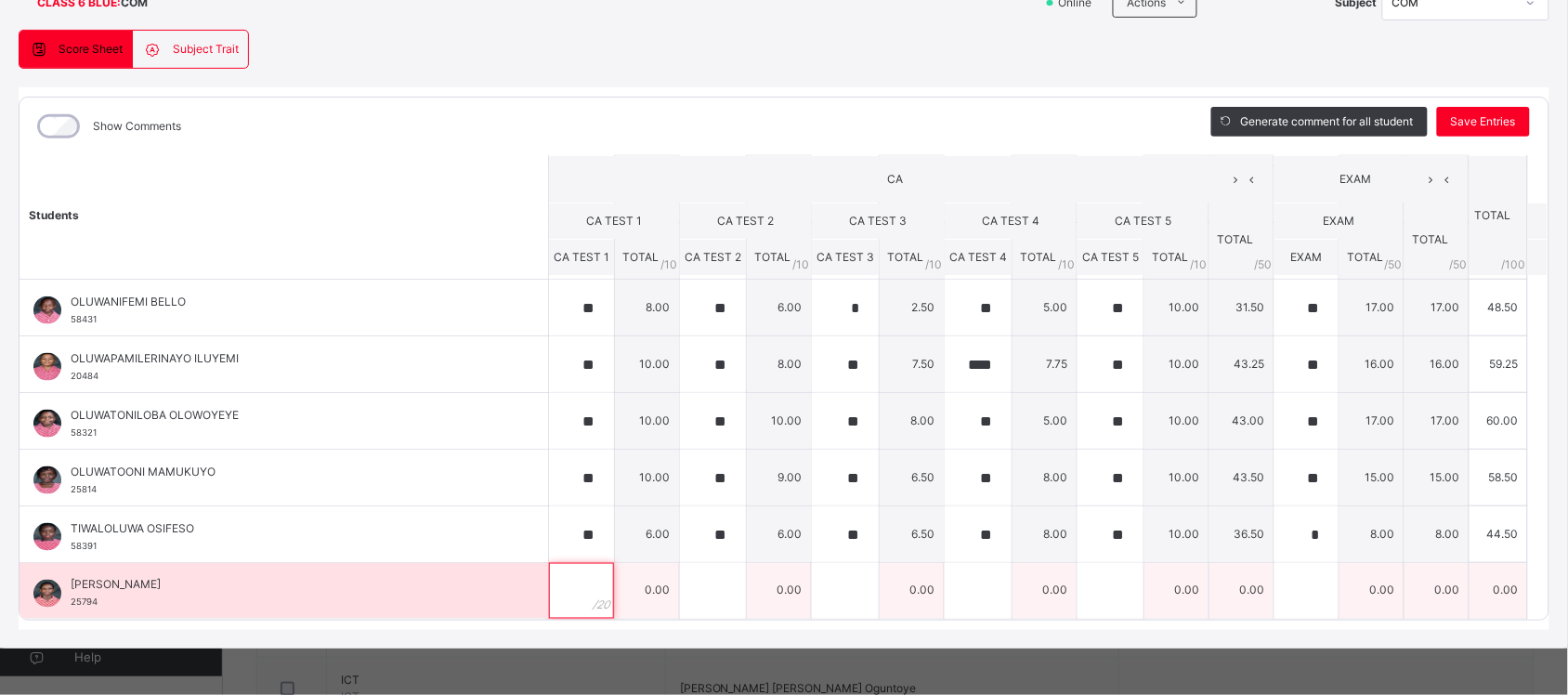 click at bounding box center [581, 591] 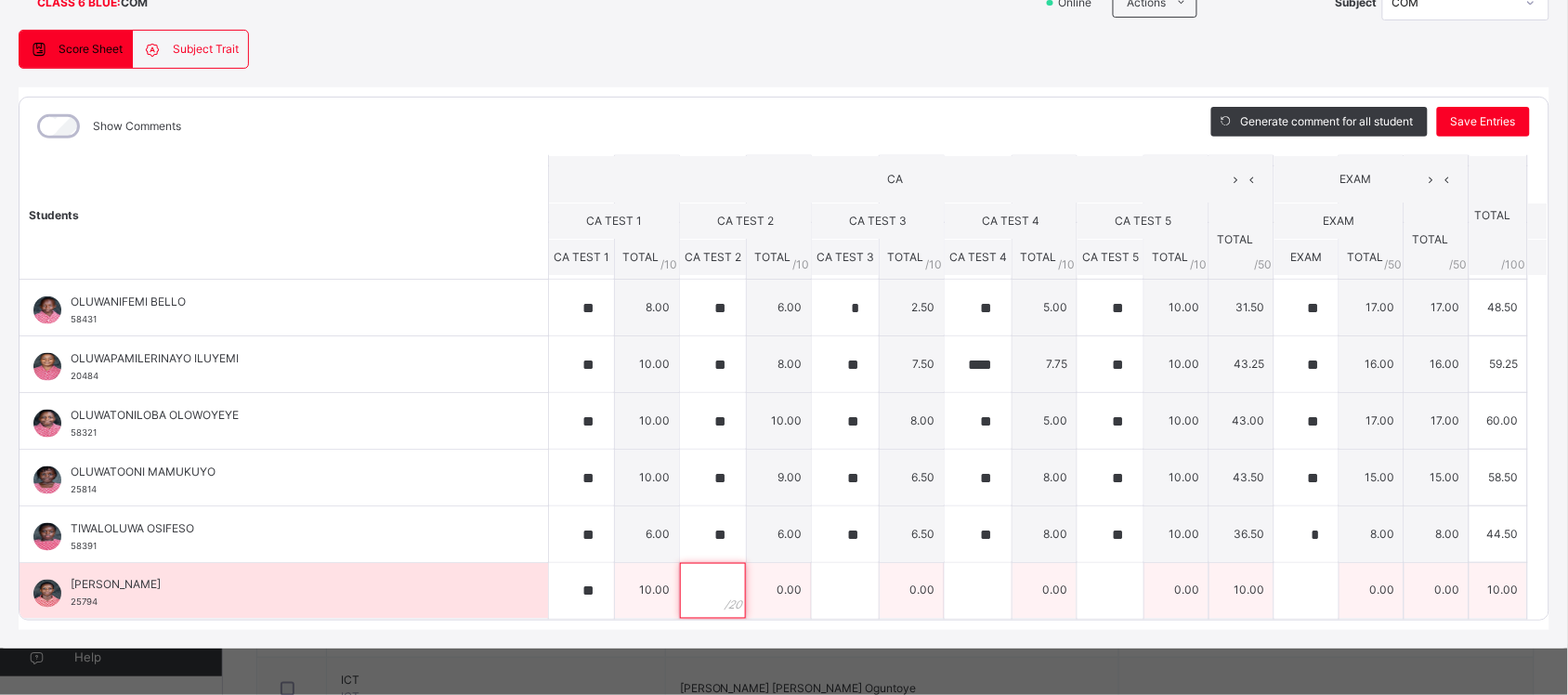 click at bounding box center [712, 591] 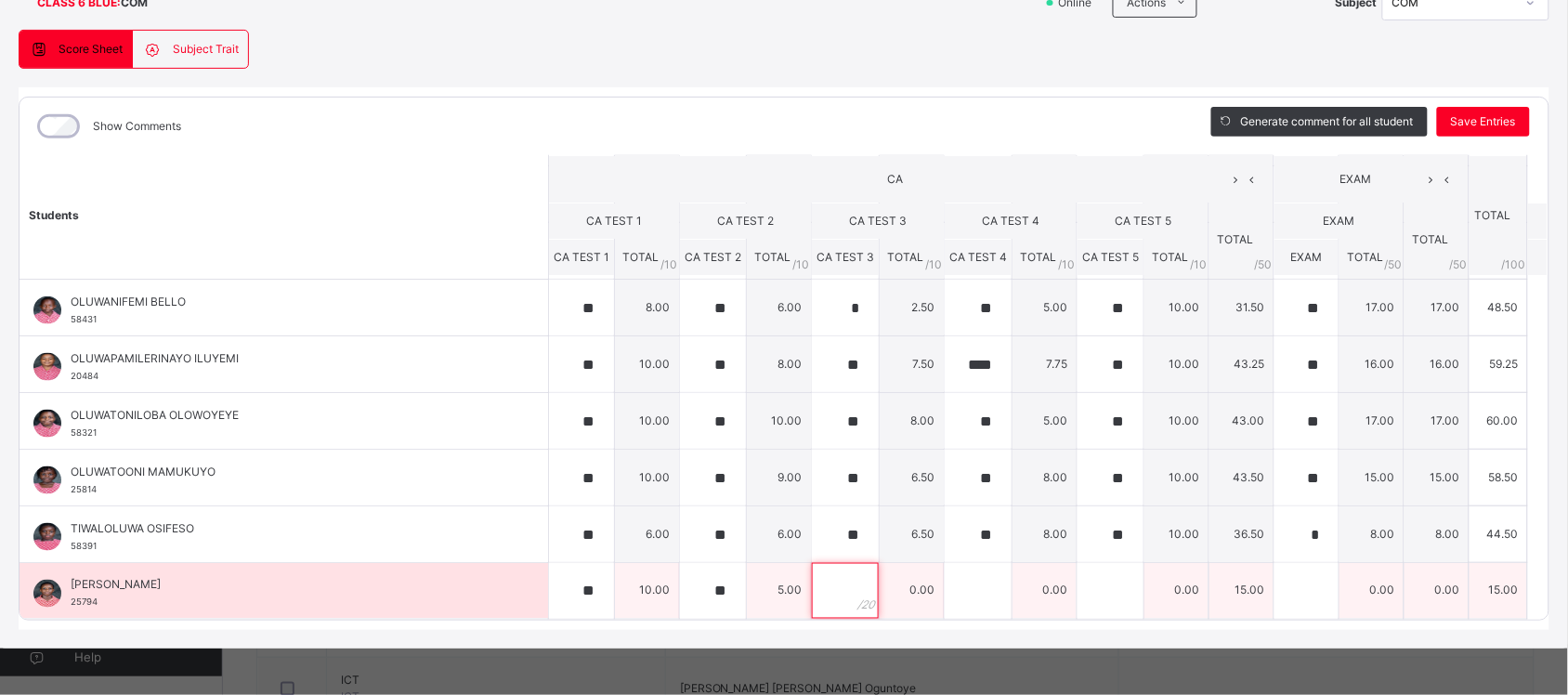 click at bounding box center [845, 591] 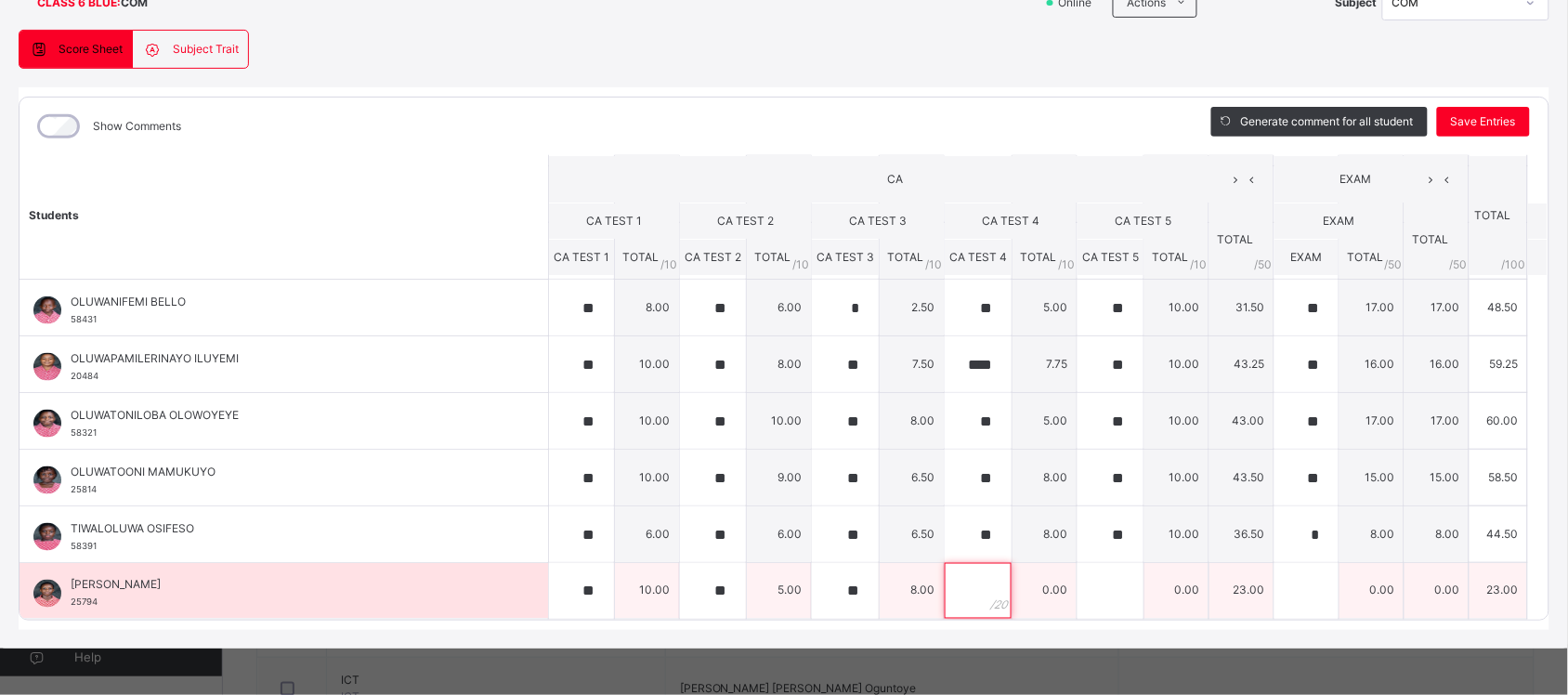 click at bounding box center (978, 591) 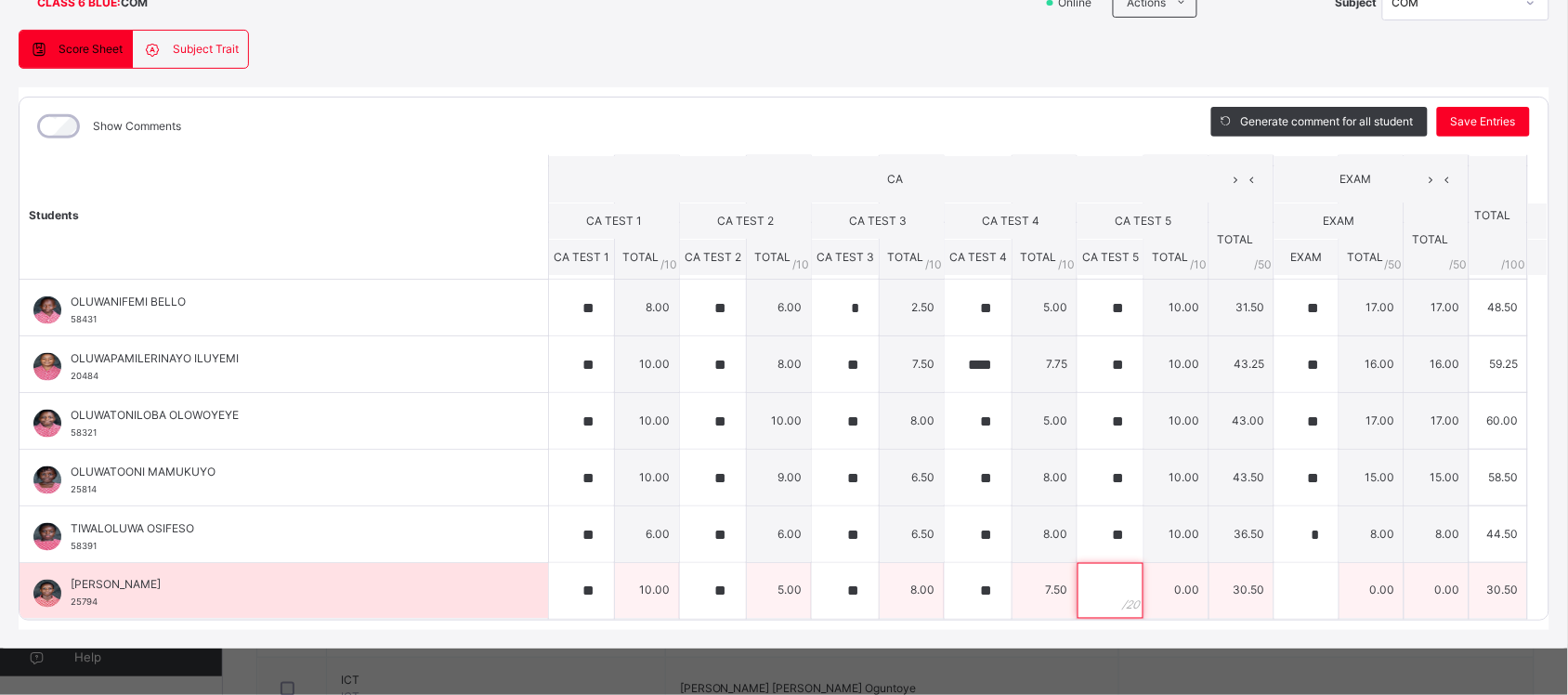 click at bounding box center (1110, 591) 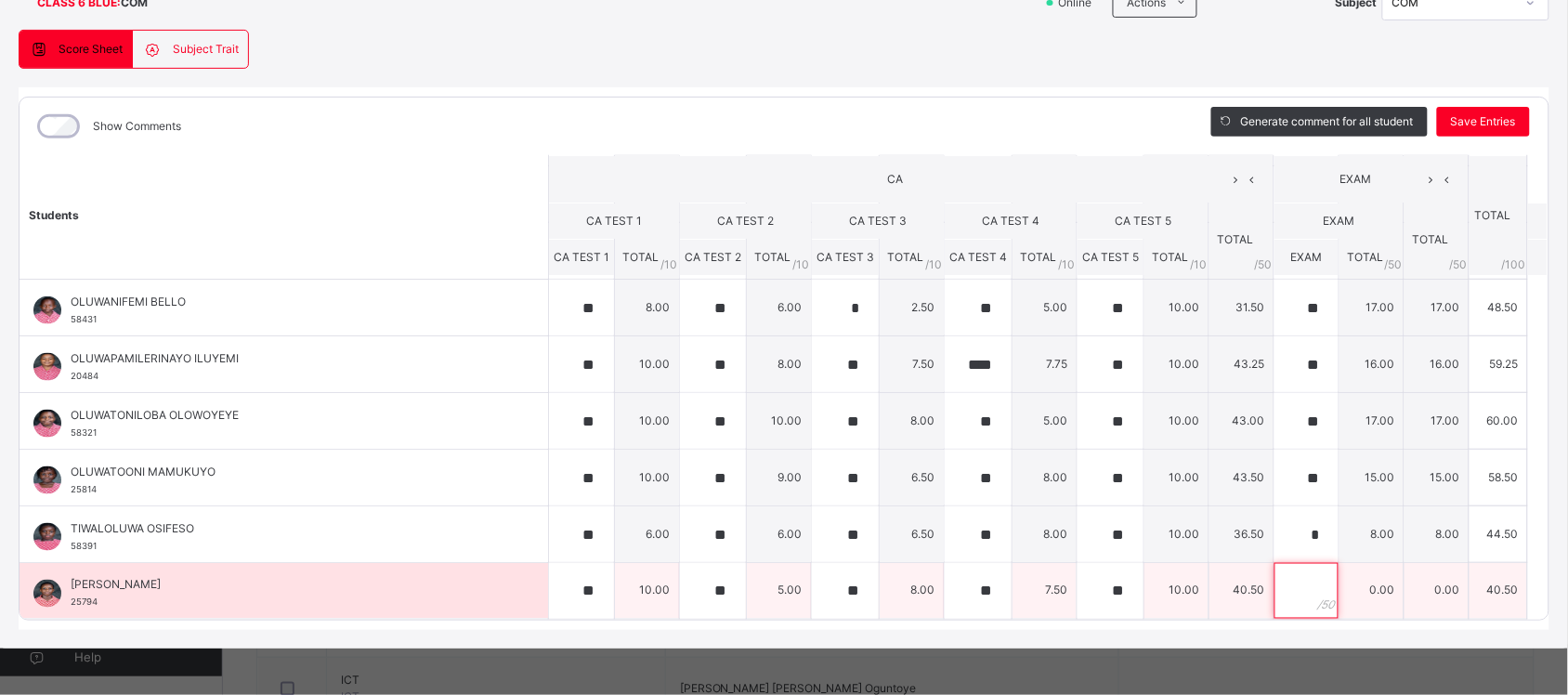 click at bounding box center [1306, 591] 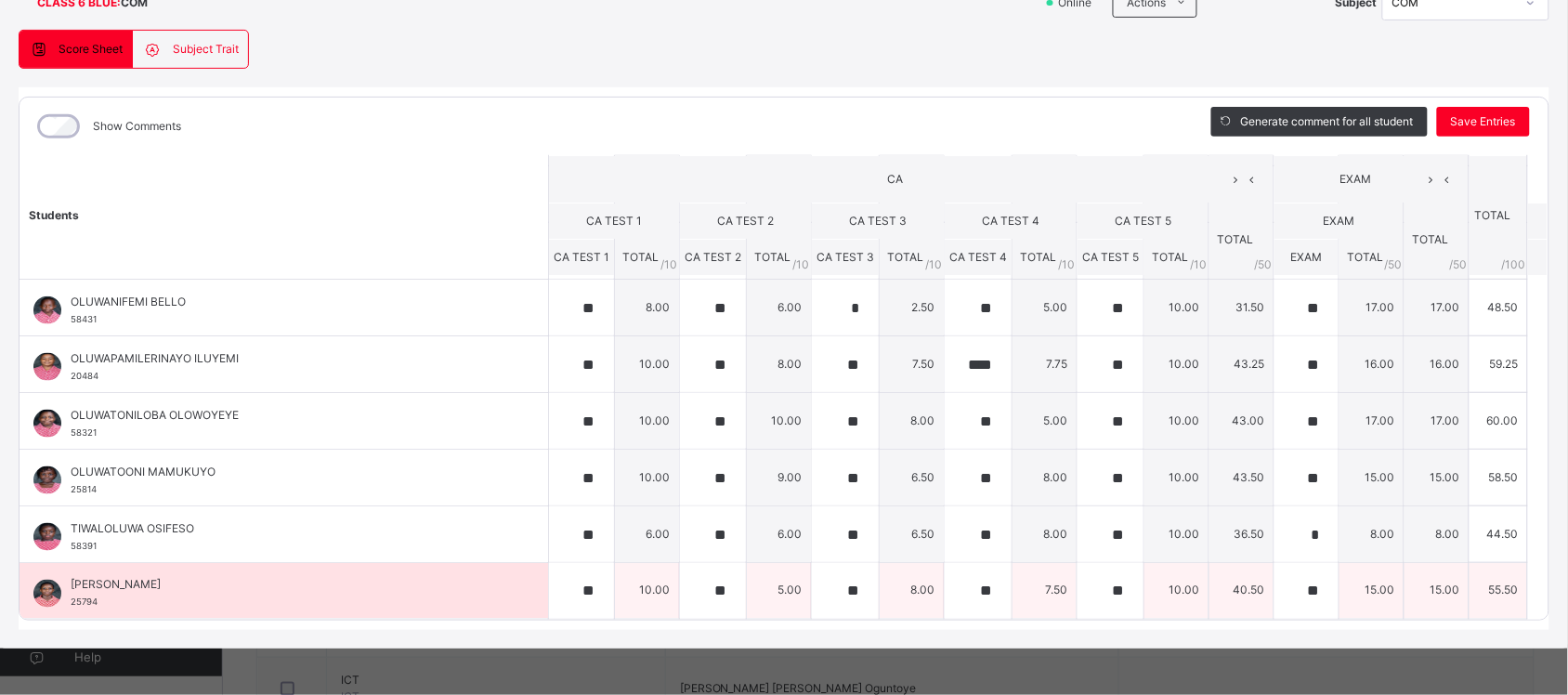 click on "15.00" at bounding box center (1372, 591) 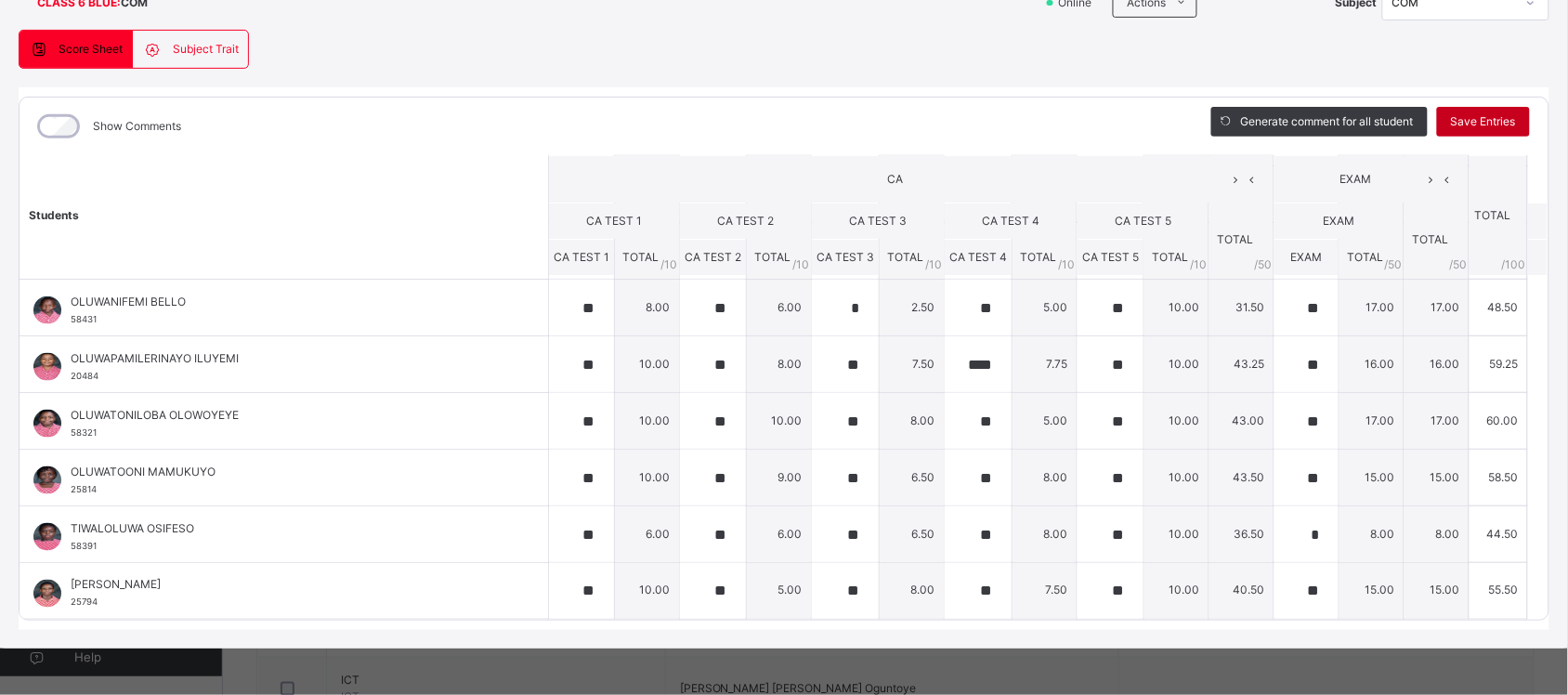 click on "Save Entries" at bounding box center [1483, 122] 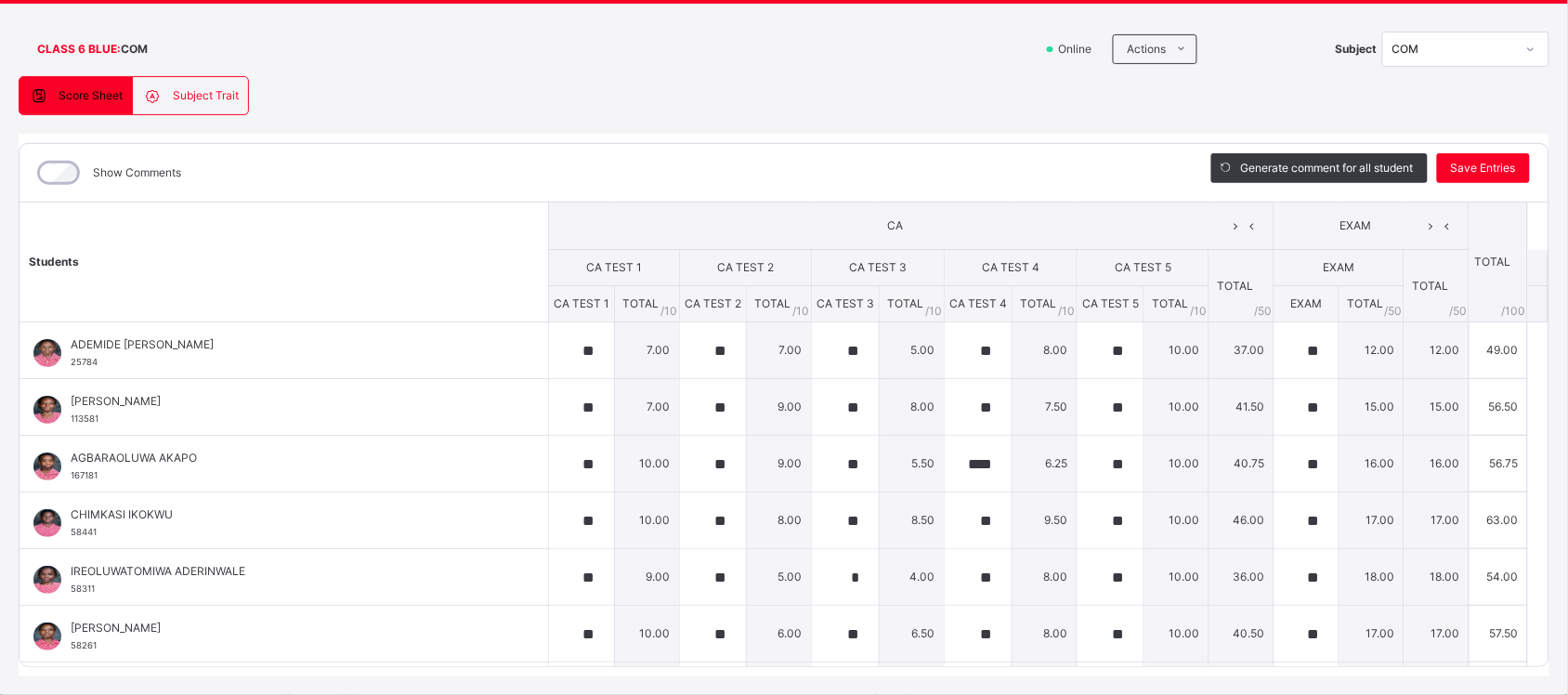 scroll, scrollTop: 34, scrollLeft: 0, axis: vertical 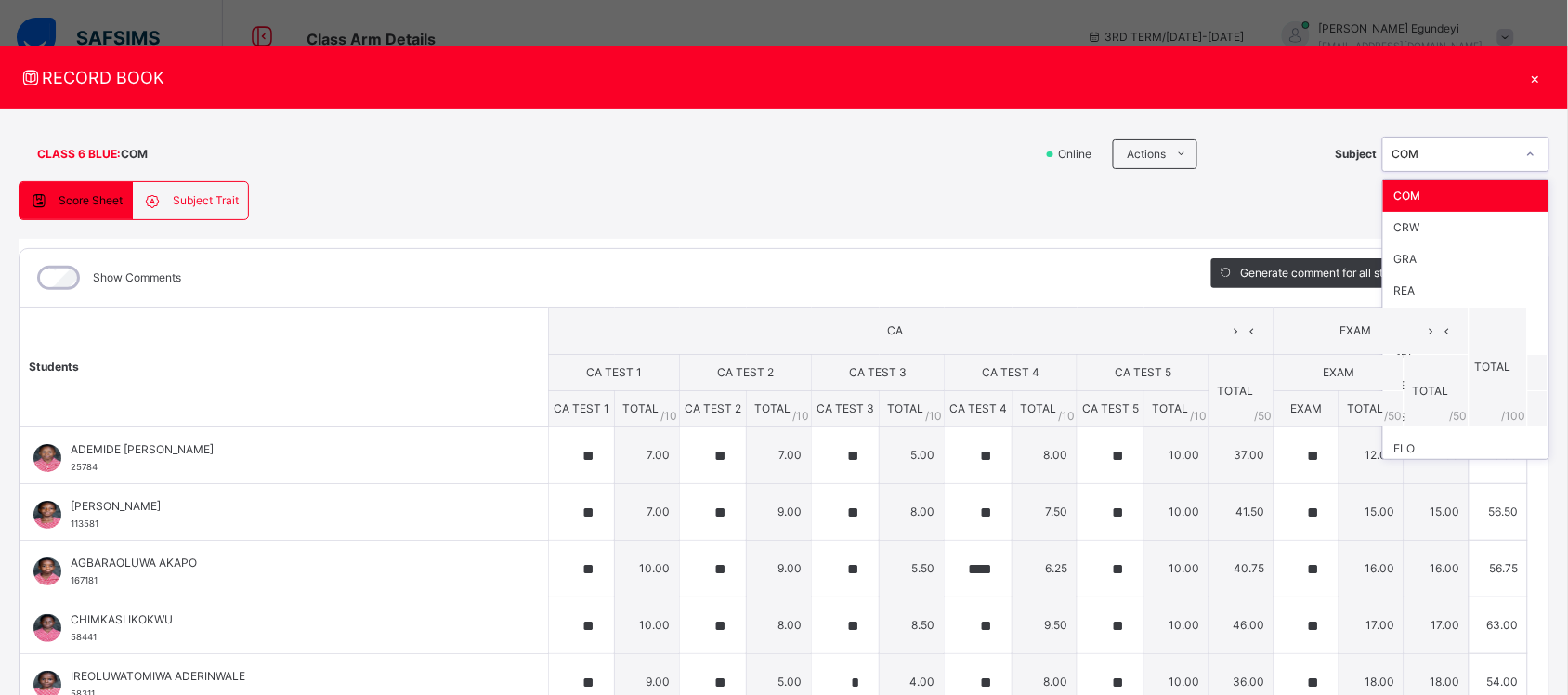 click 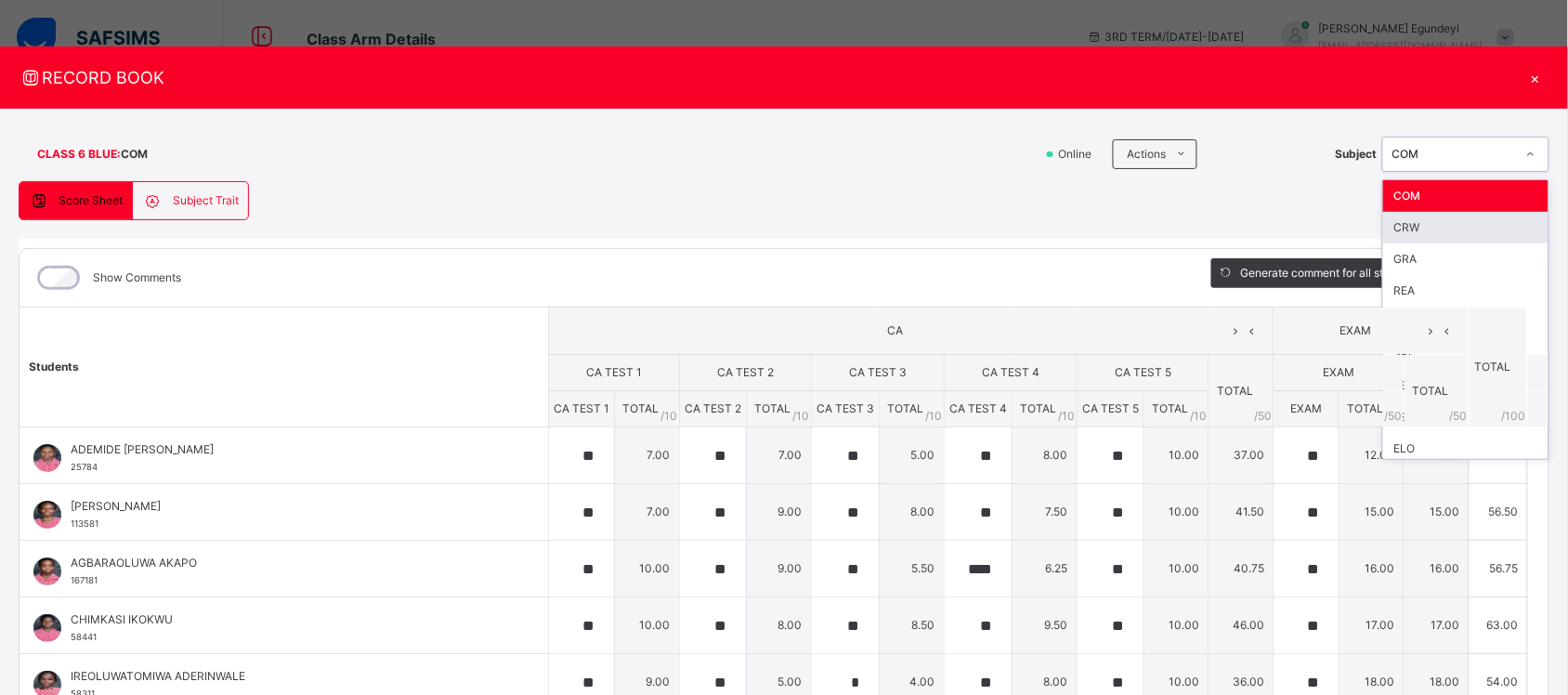 click on "CRW" at bounding box center [1466, 228] 